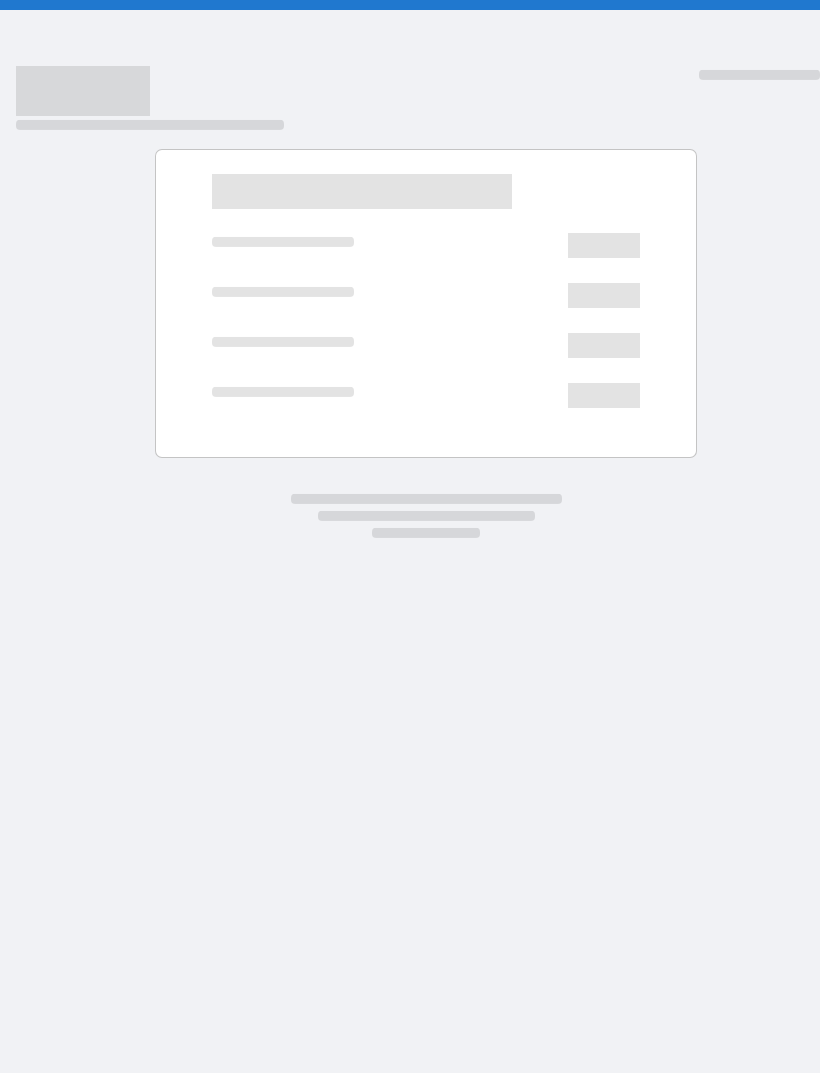 scroll, scrollTop: 0, scrollLeft: 0, axis: both 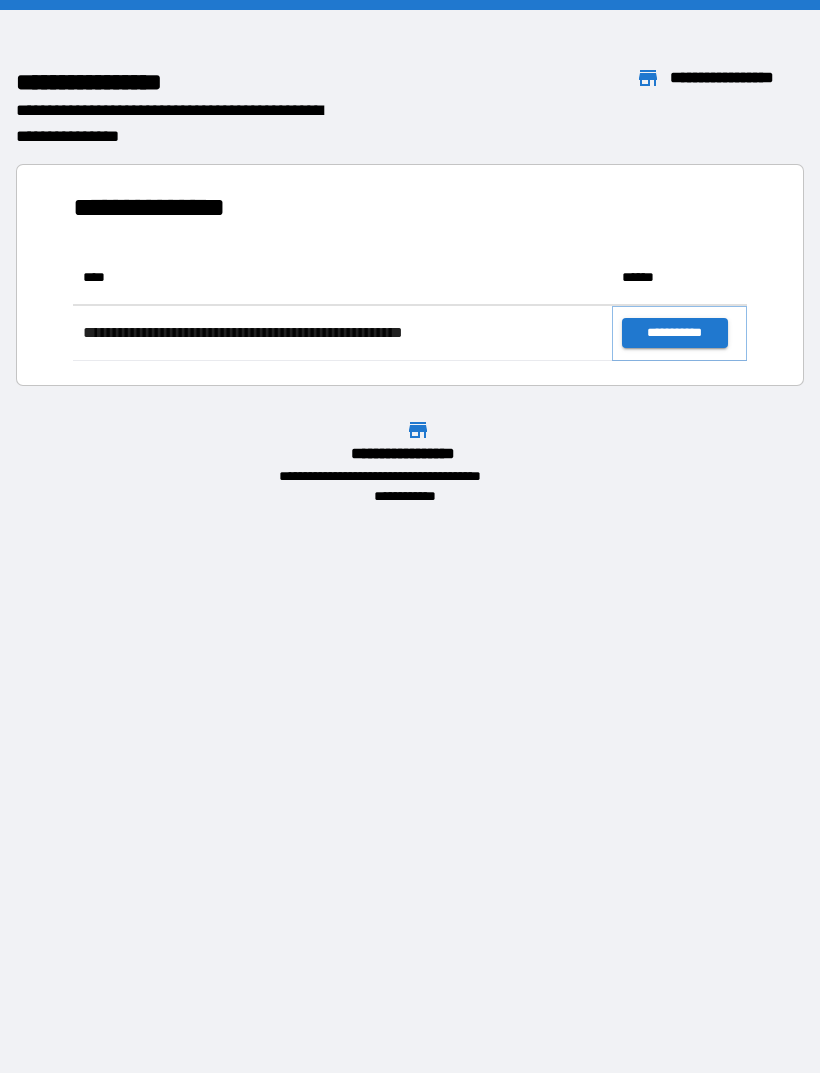 click on "**********" at bounding box center [674, 333] 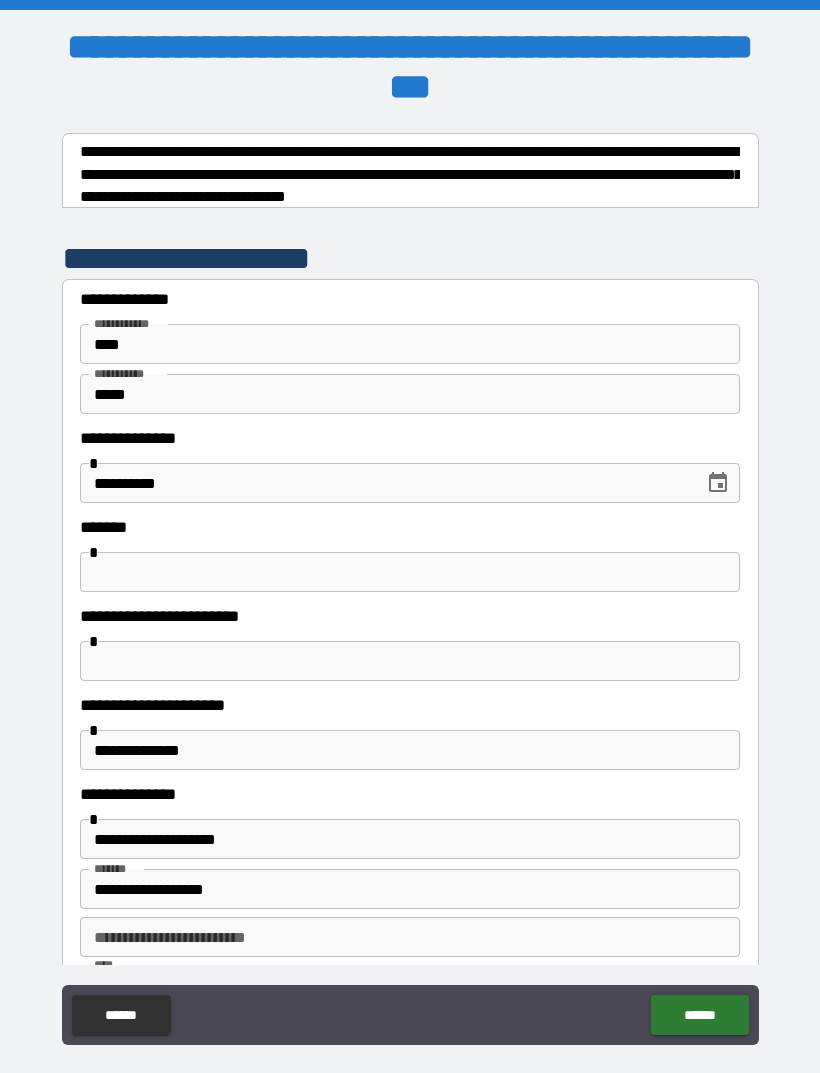 click at bounding box center (410, 572) 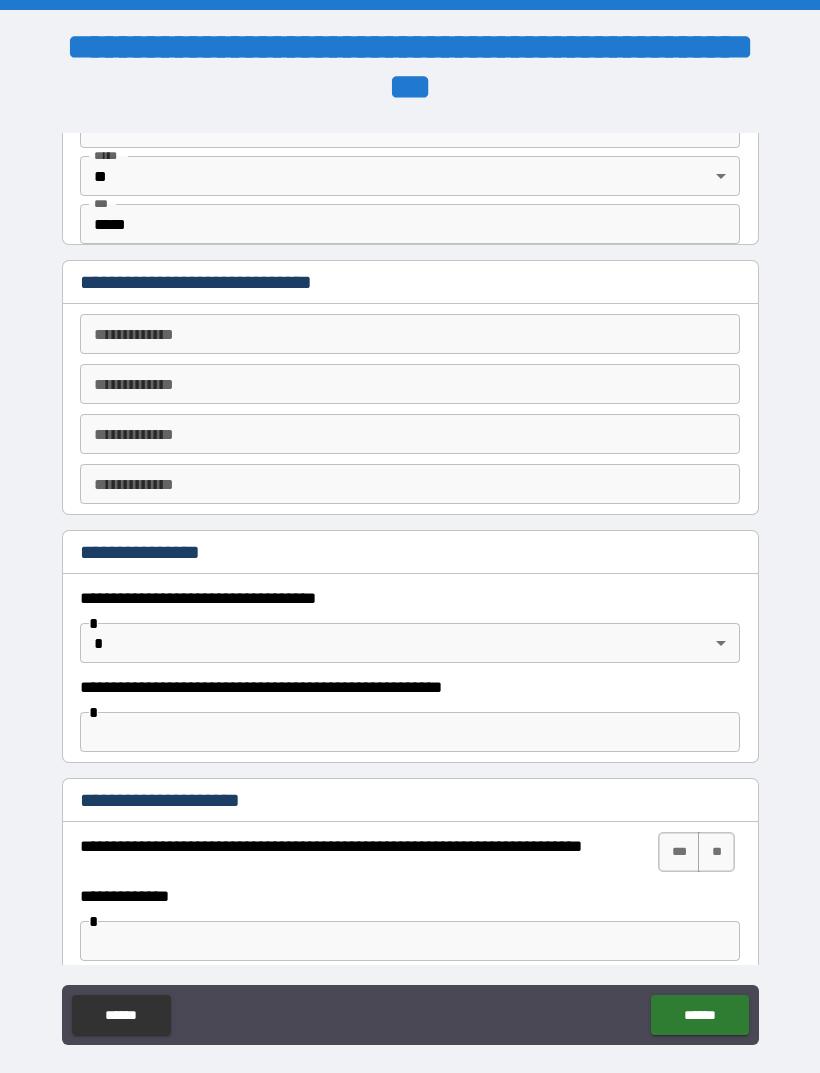 scroll, scrollTop: 852, scrollLeft: 0, axis: vertical 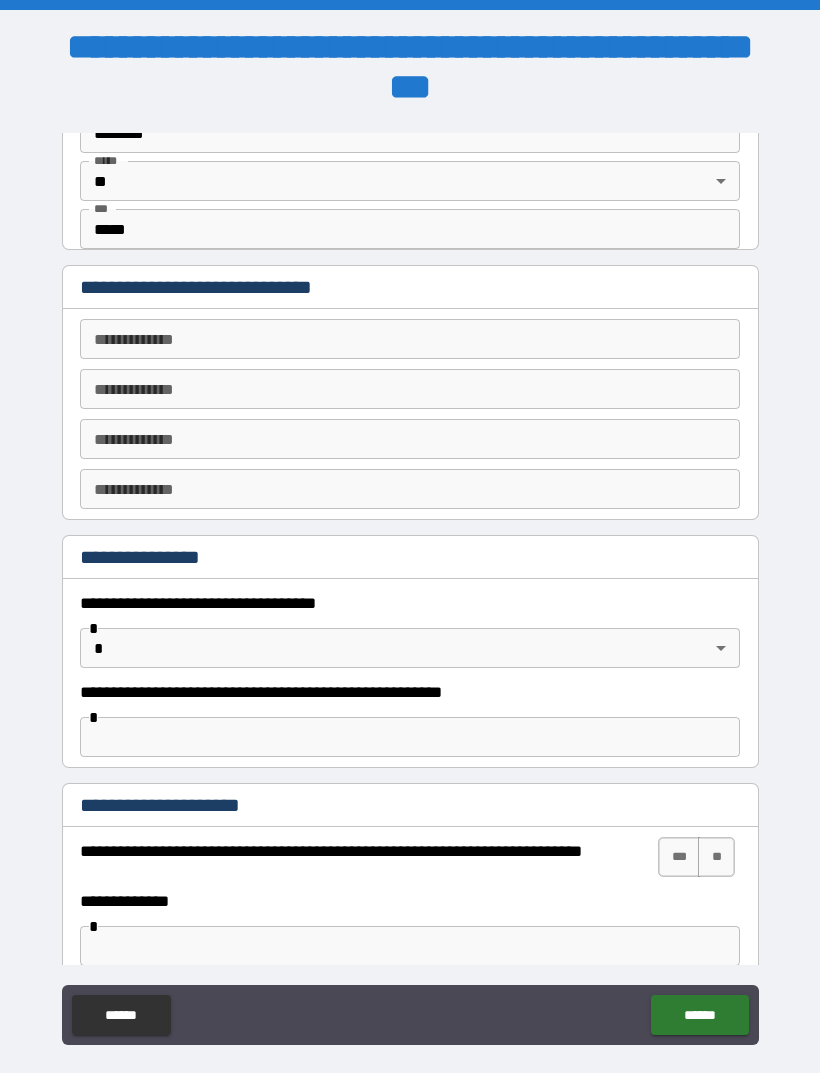 type on "******" 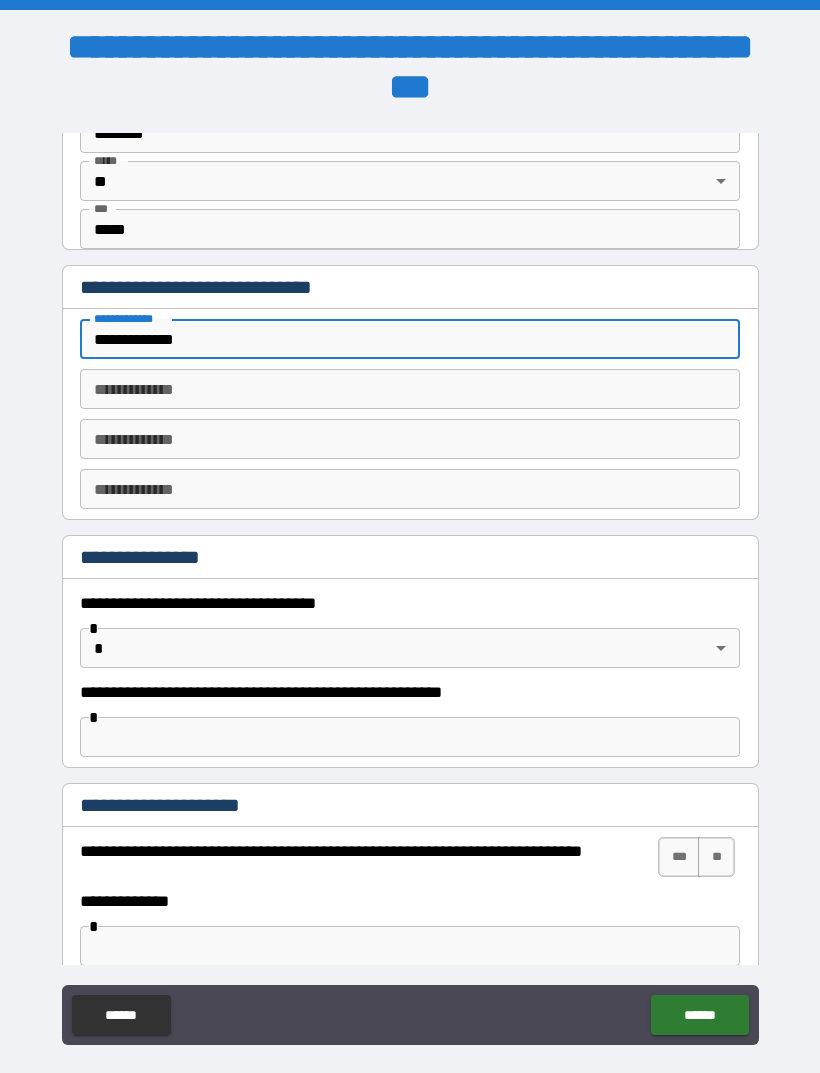 type on "**********" 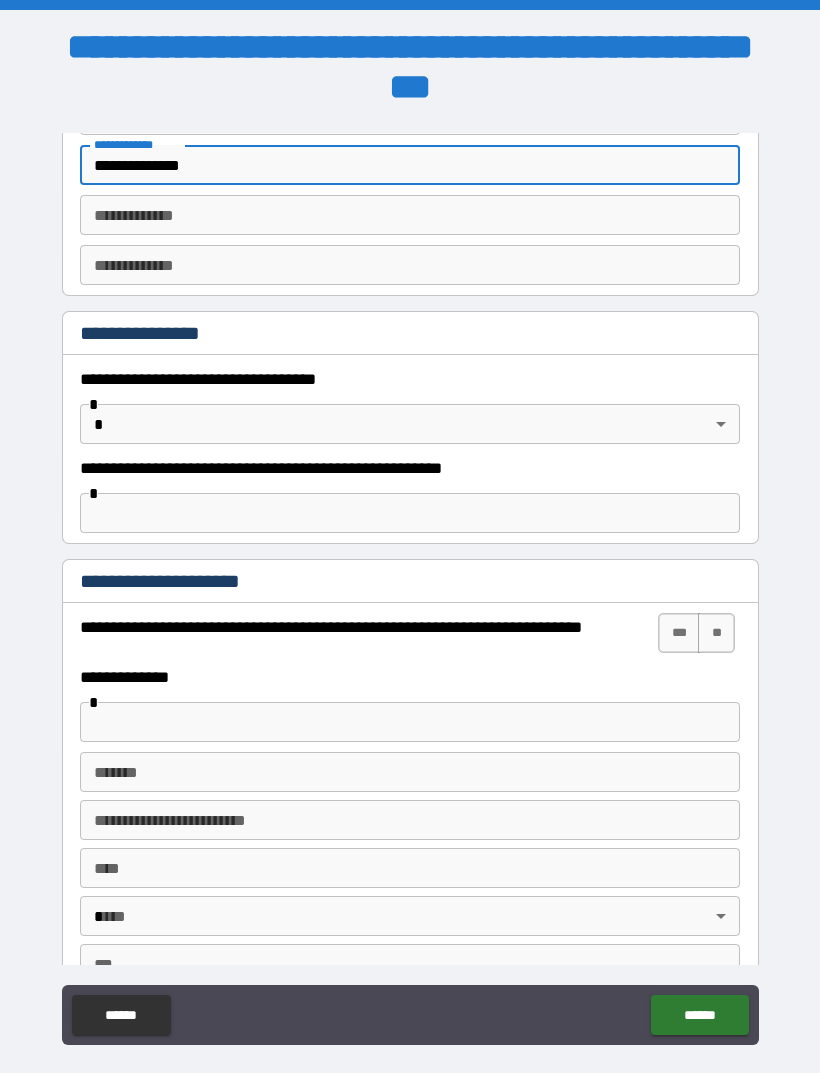 scroll, scrollTop: 1084, scrollLeft: 0, axis: vertical 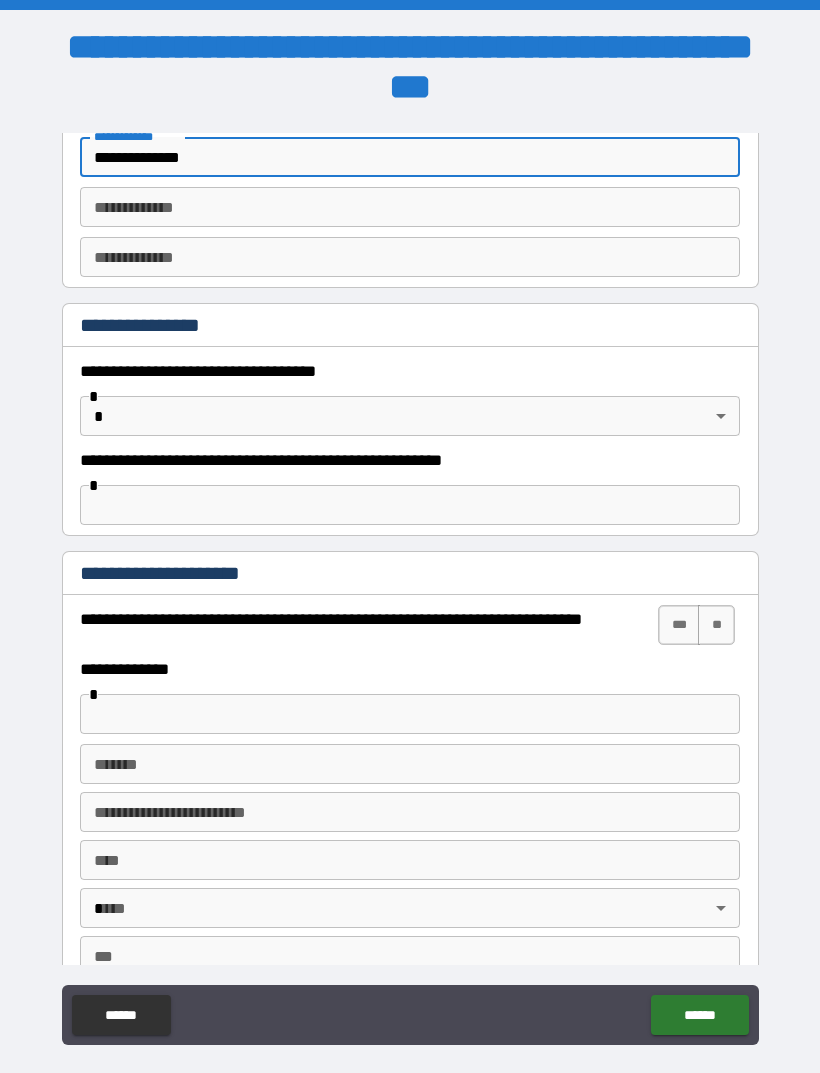 type on "**********" 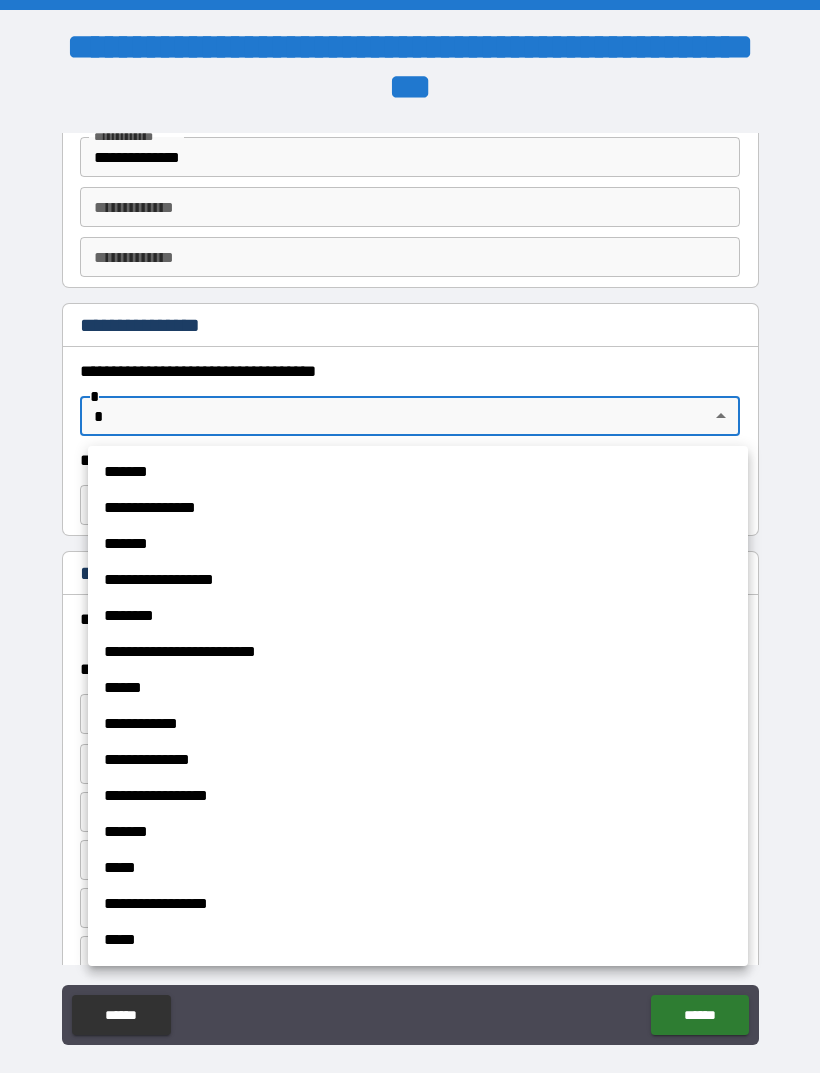 click on "*****" at bounding box center (418, 940) 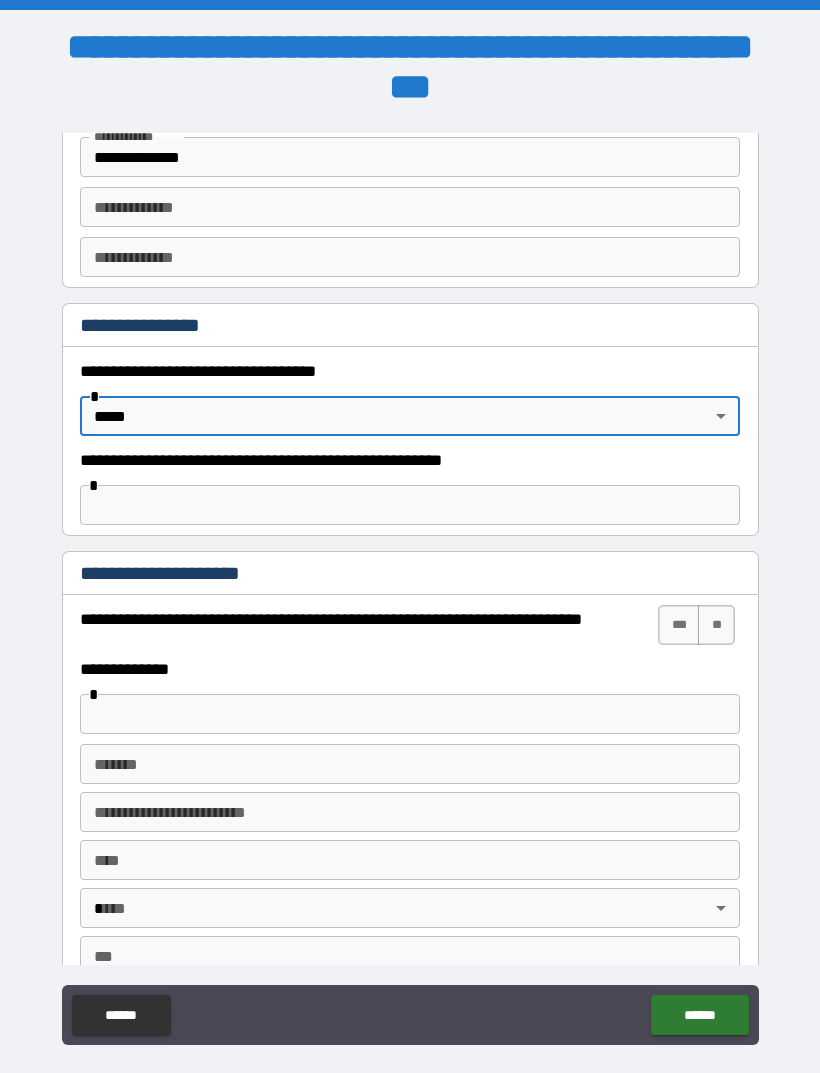 click at bounding box center (410, 505) 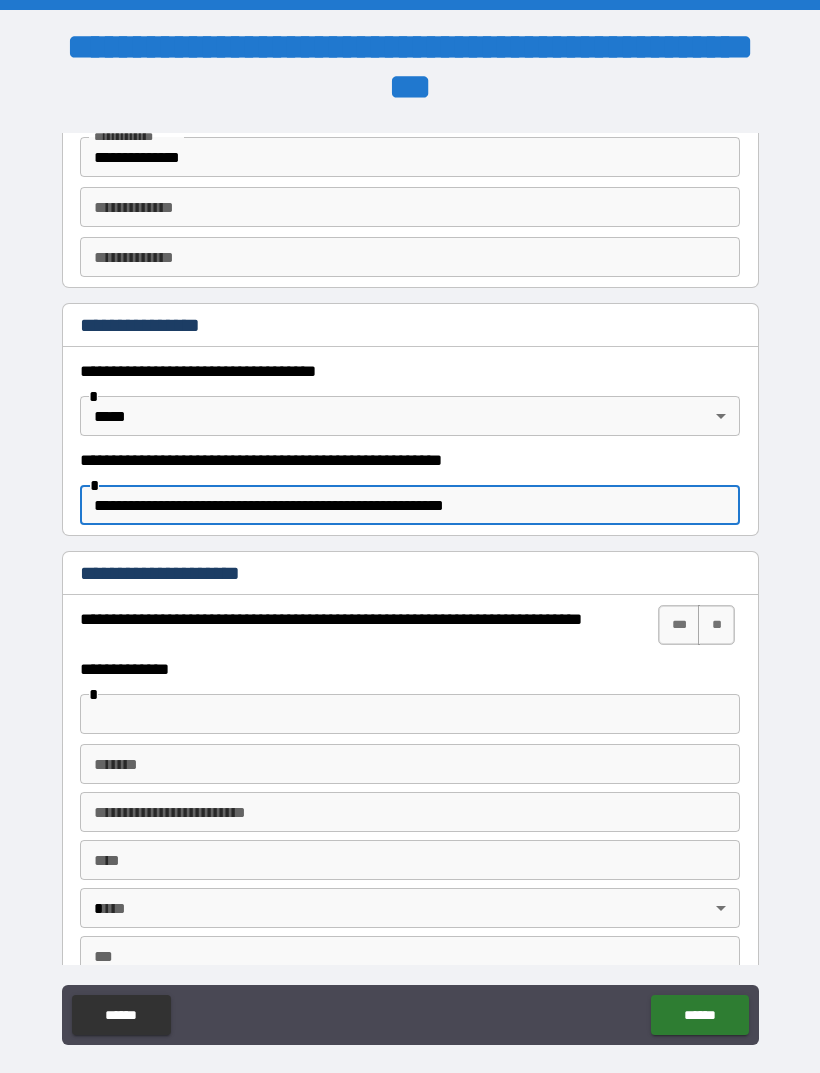 type on "**********" 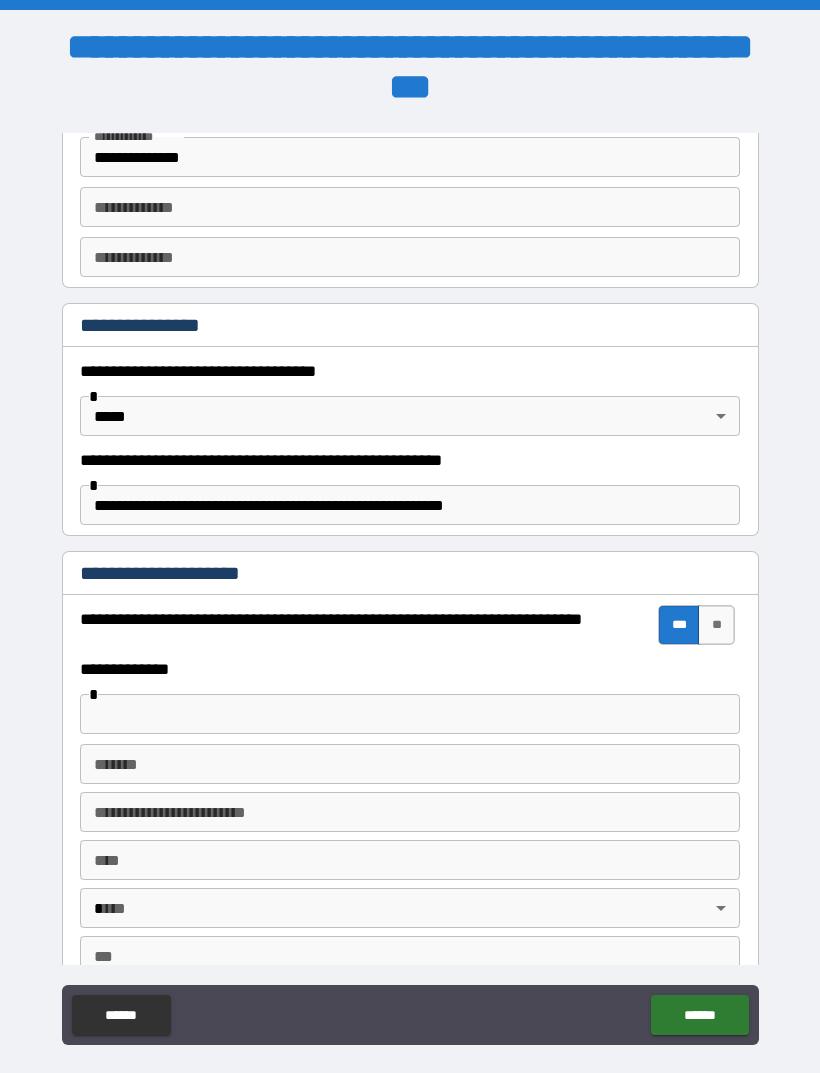 click at bounding box center [410, 714] 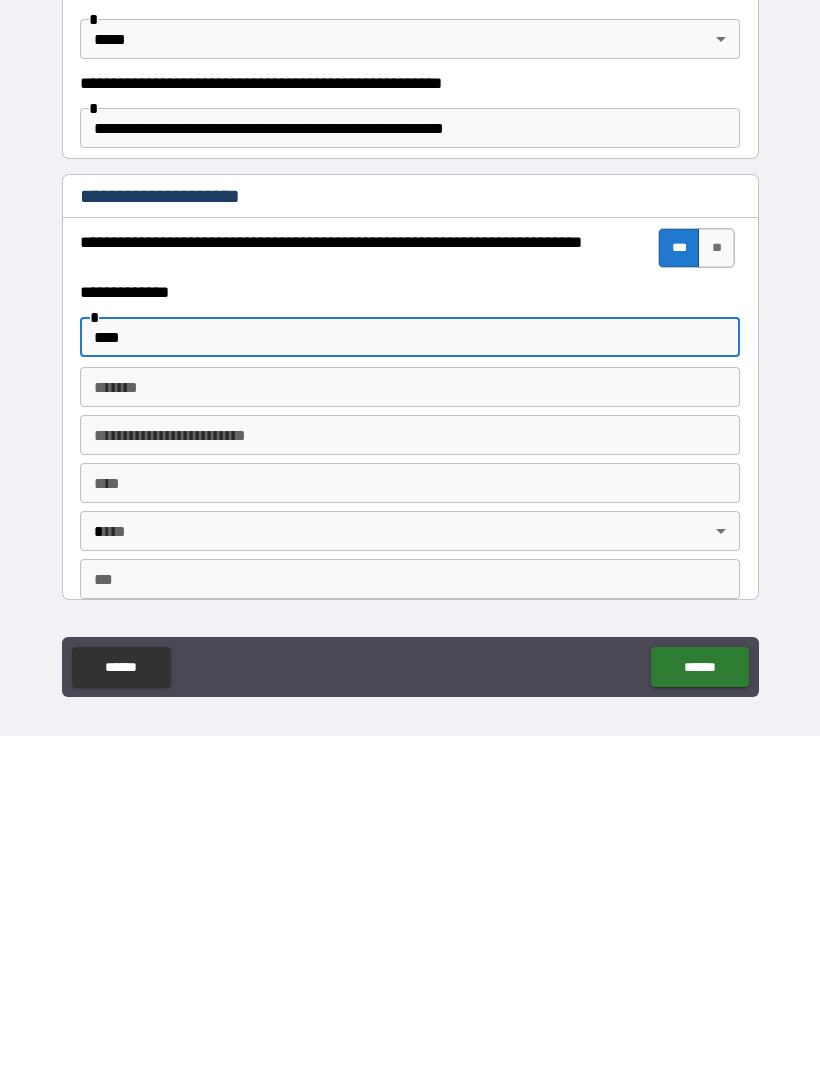 scroll, scrollTop: 1167, scrollLeft: 0, axis: vertical 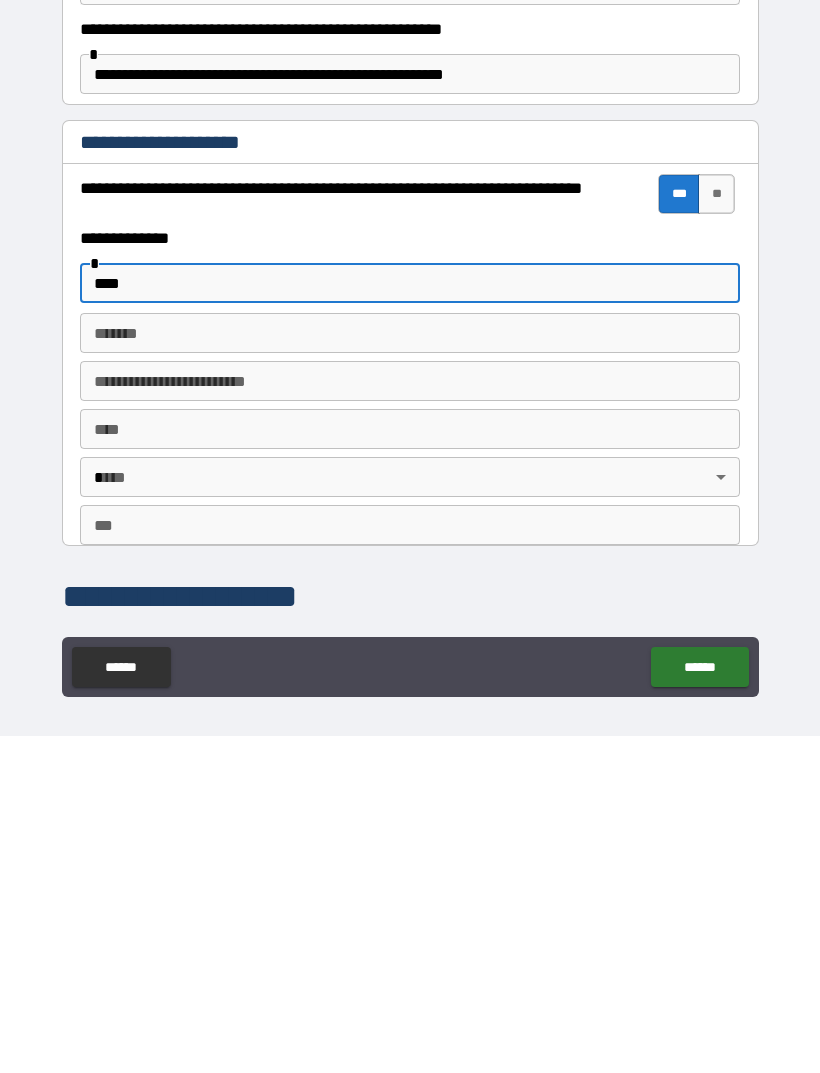 type on "****" 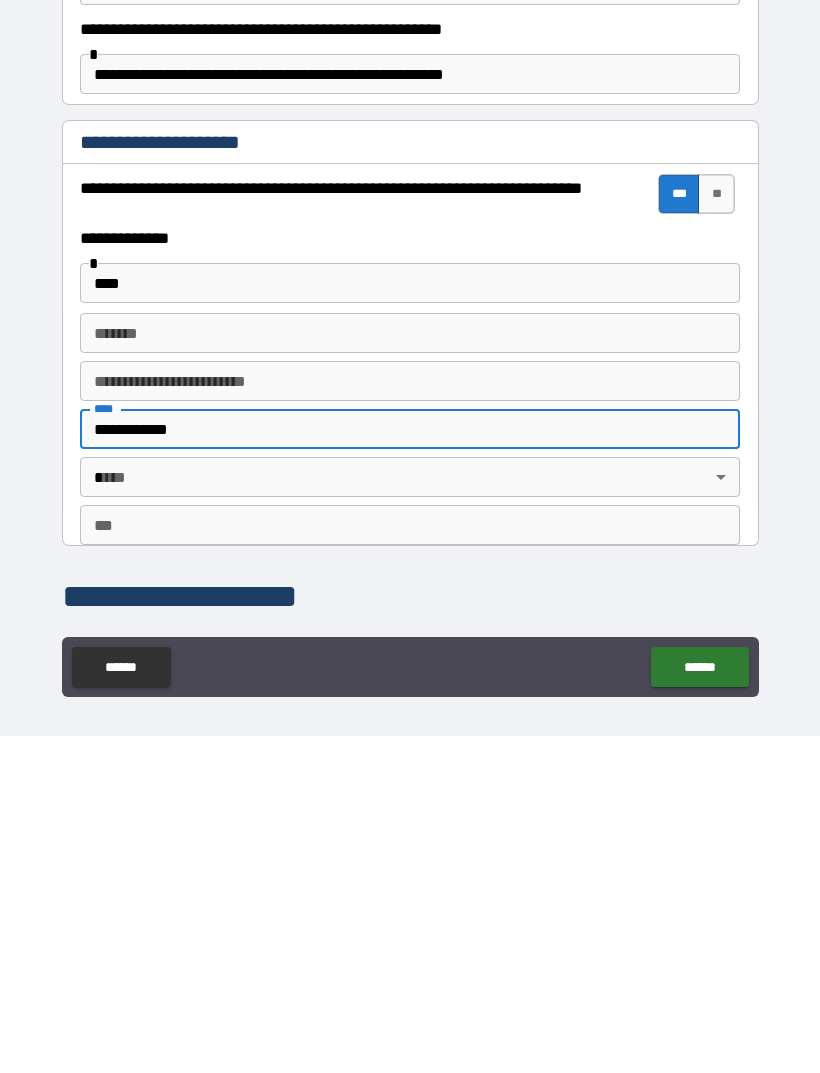 type on "**********" 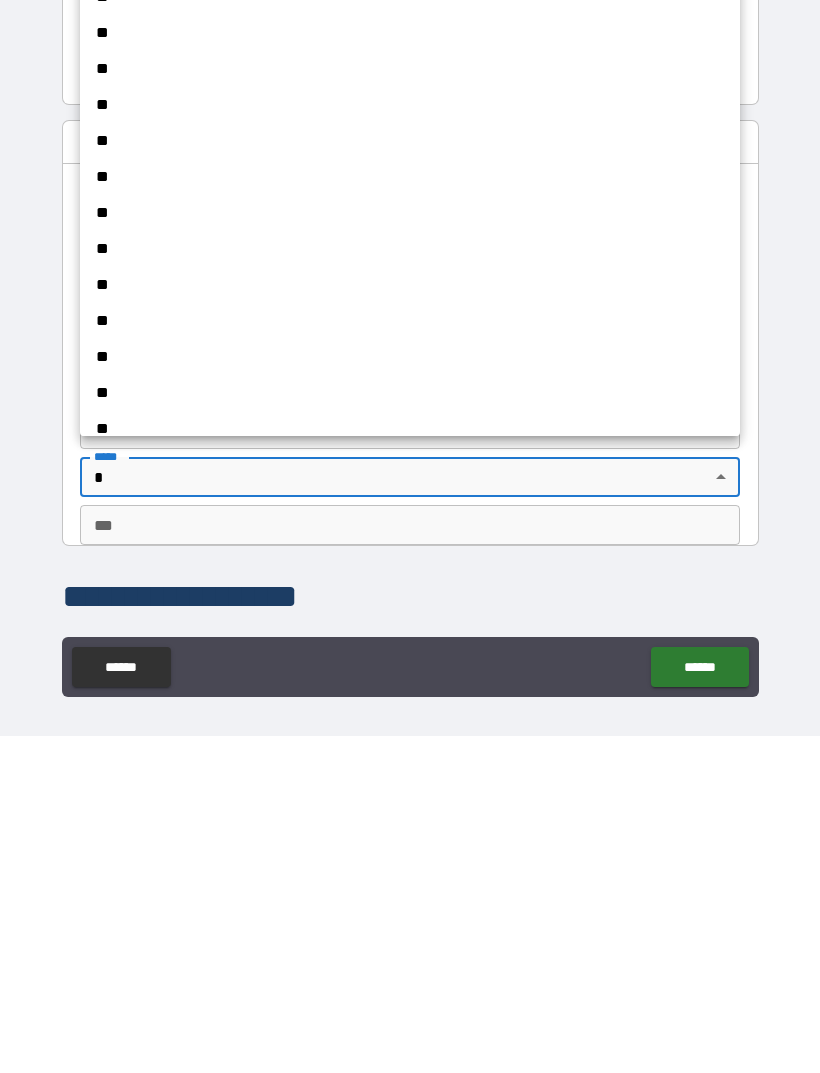 scroll, scrollTop: 64, scrollLeft: 0, axis: vertical 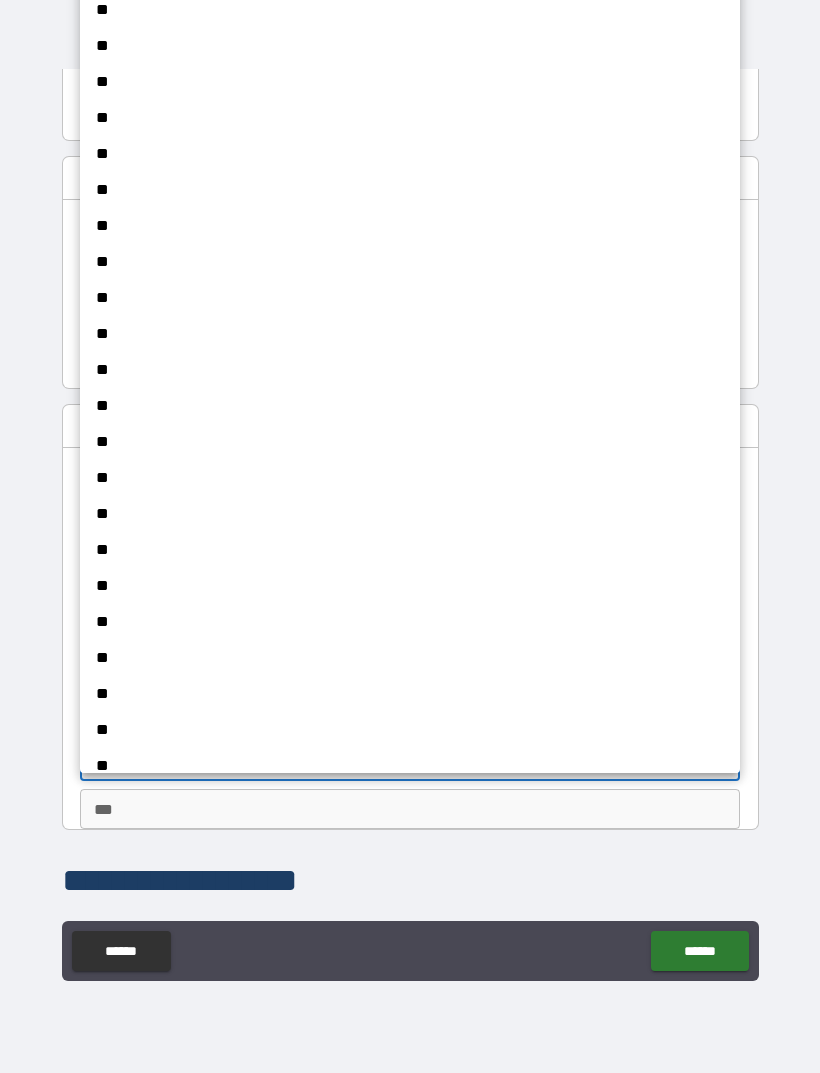 click on "**" at bounding box center (410, 334) 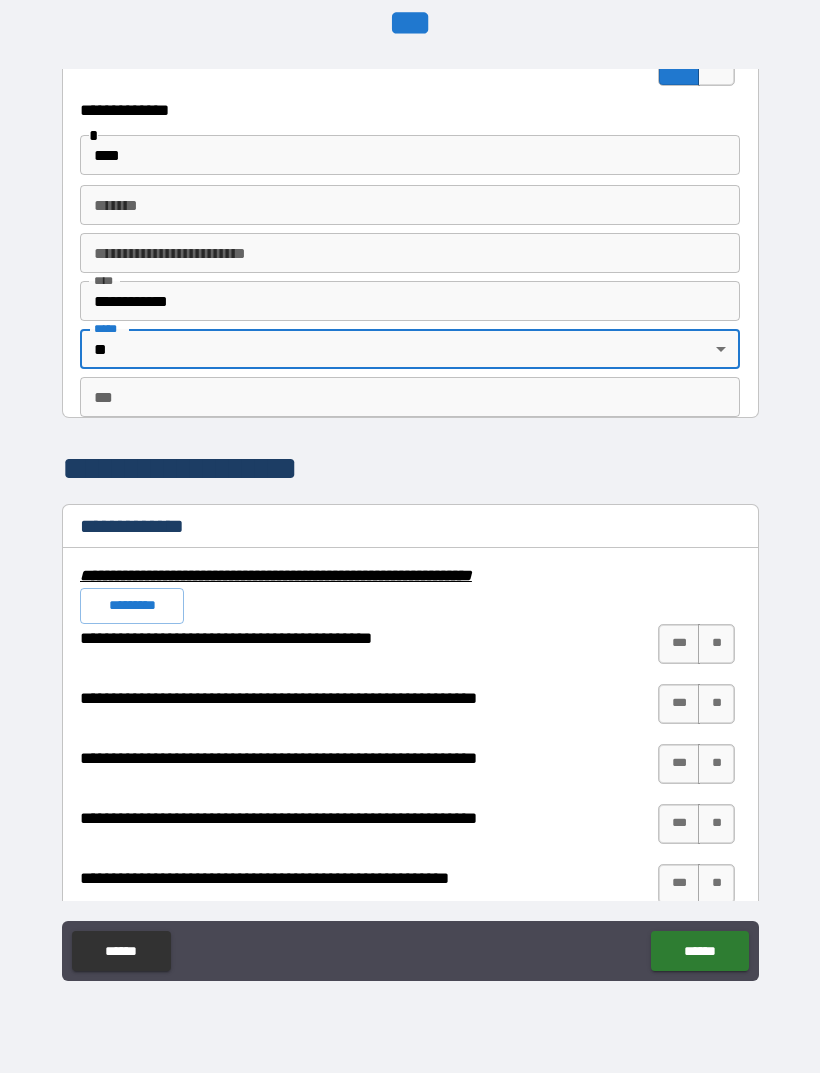 scroll, scrollTop: 1581, scrollLeft: 0, axis: vertical 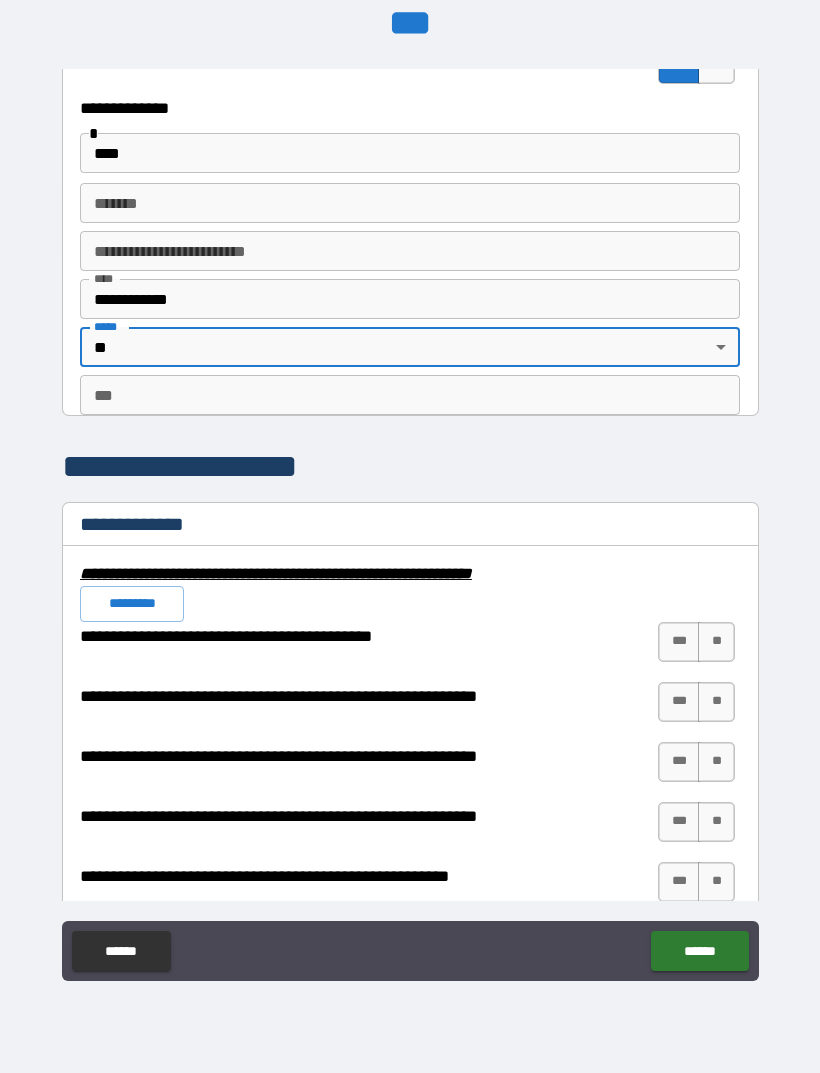 click on "**" at bounding box center [716, 642] 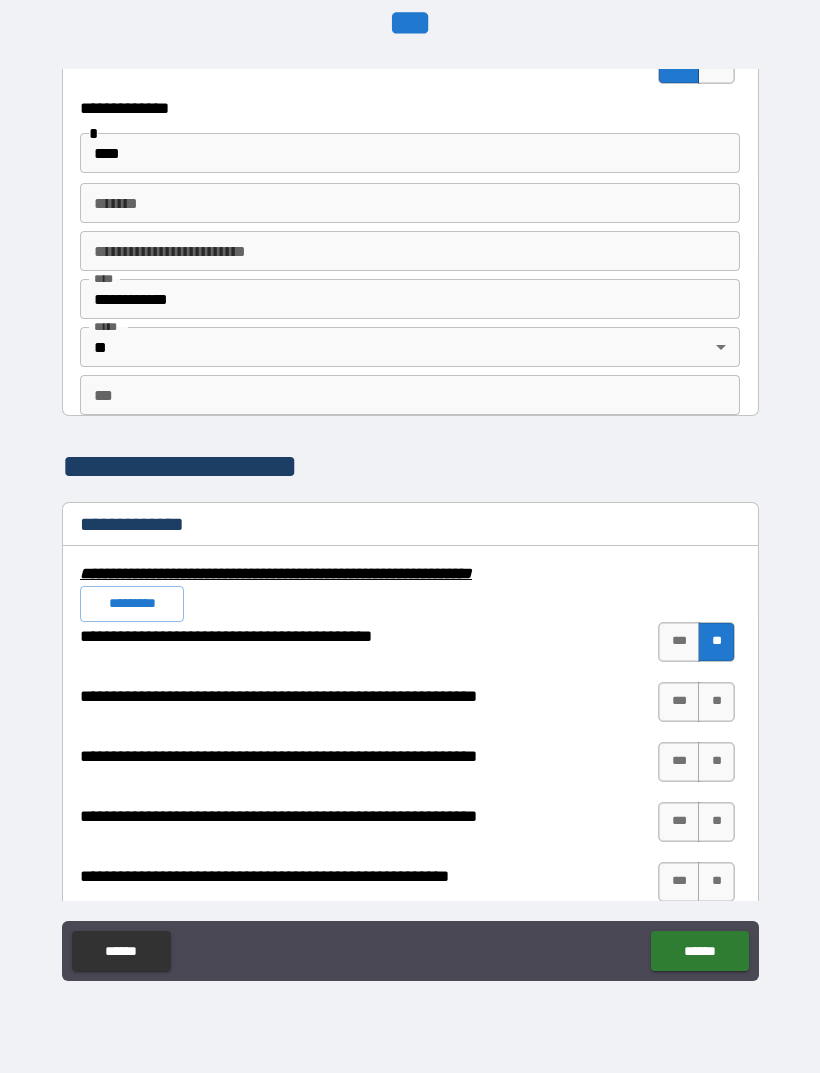 click on "**" at bounding box center [716, 702] 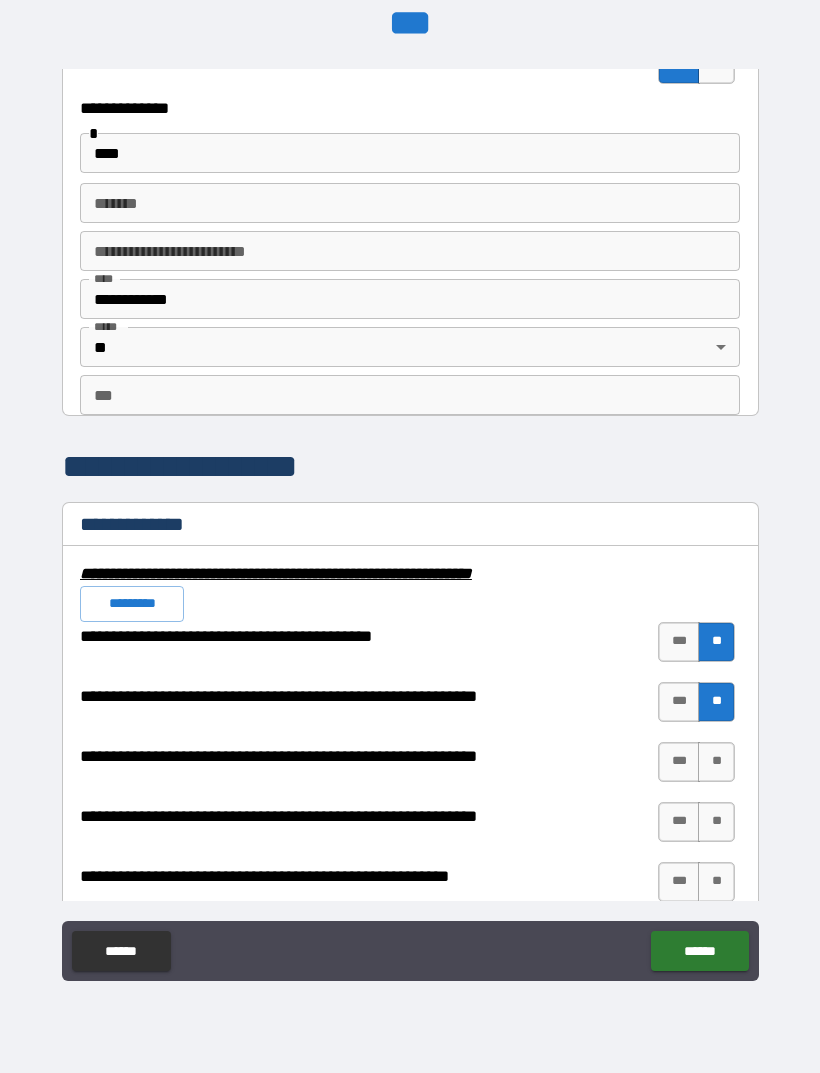 click on "**" at bounding box center (716, 762) 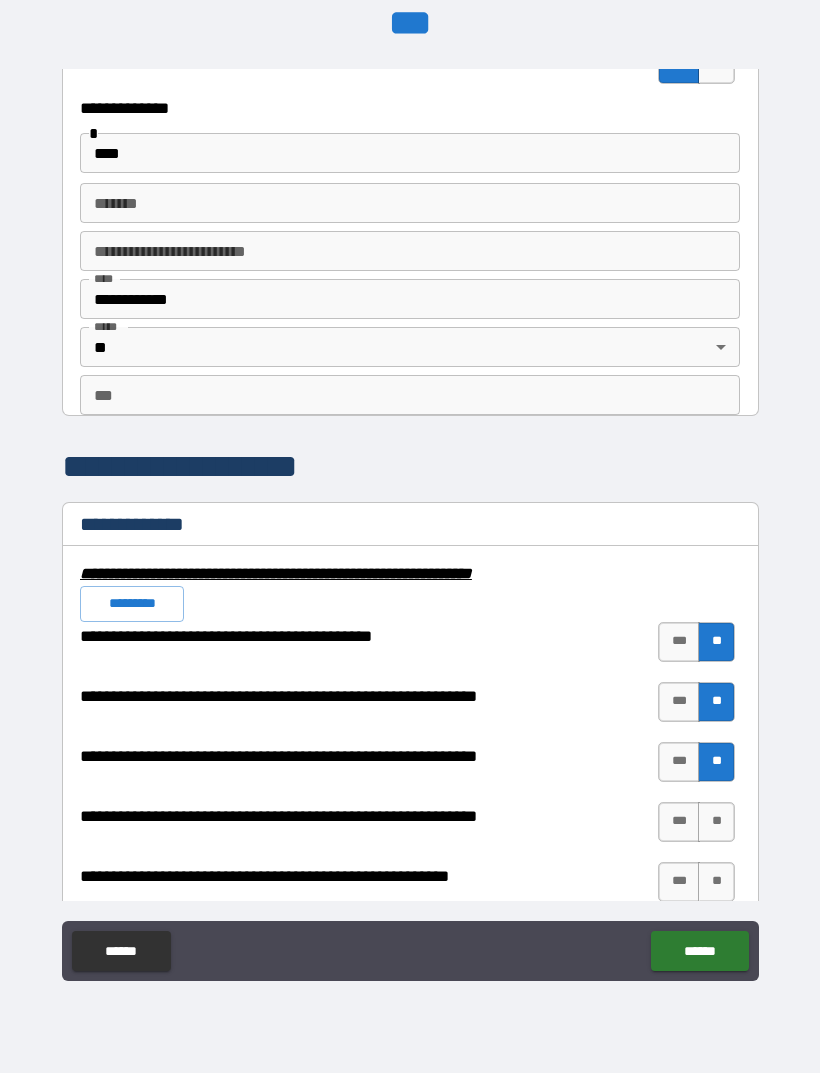 click on "**" at bounding box center [716, 822] 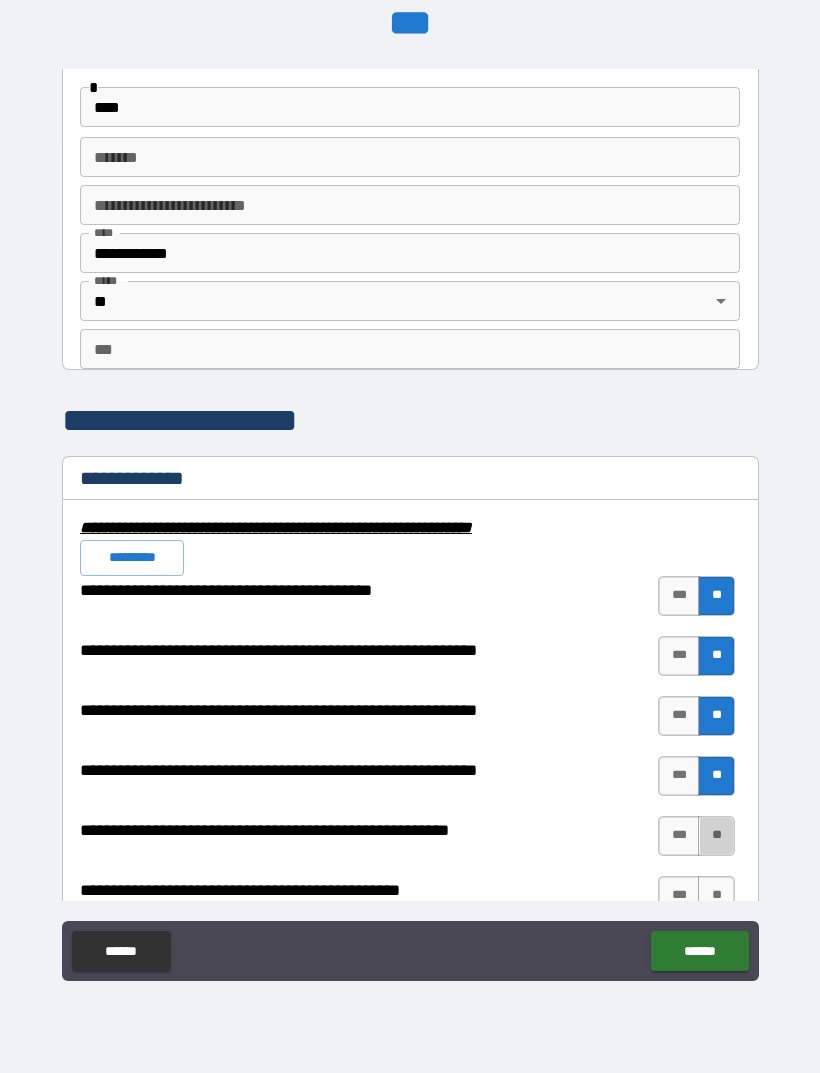 click on "**" at bounding box center [716, 836] 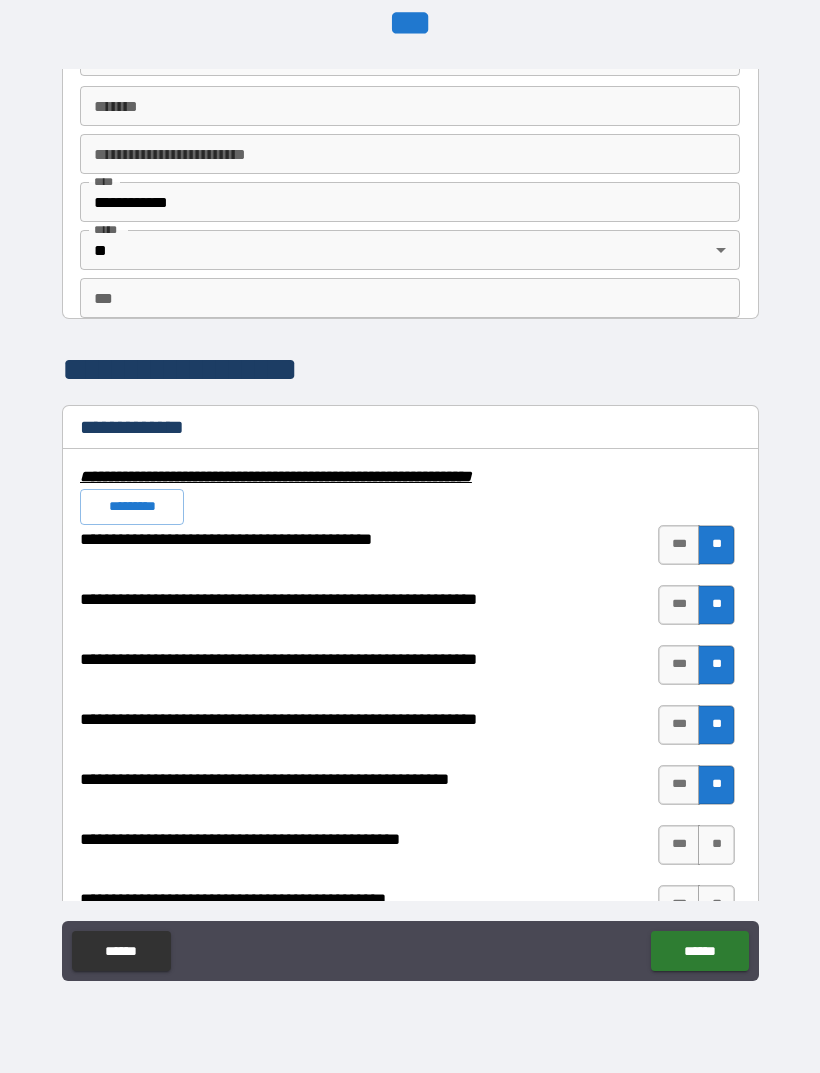 scroll, scrollTop: 1718, scrollLeft: 0, axis: vertical 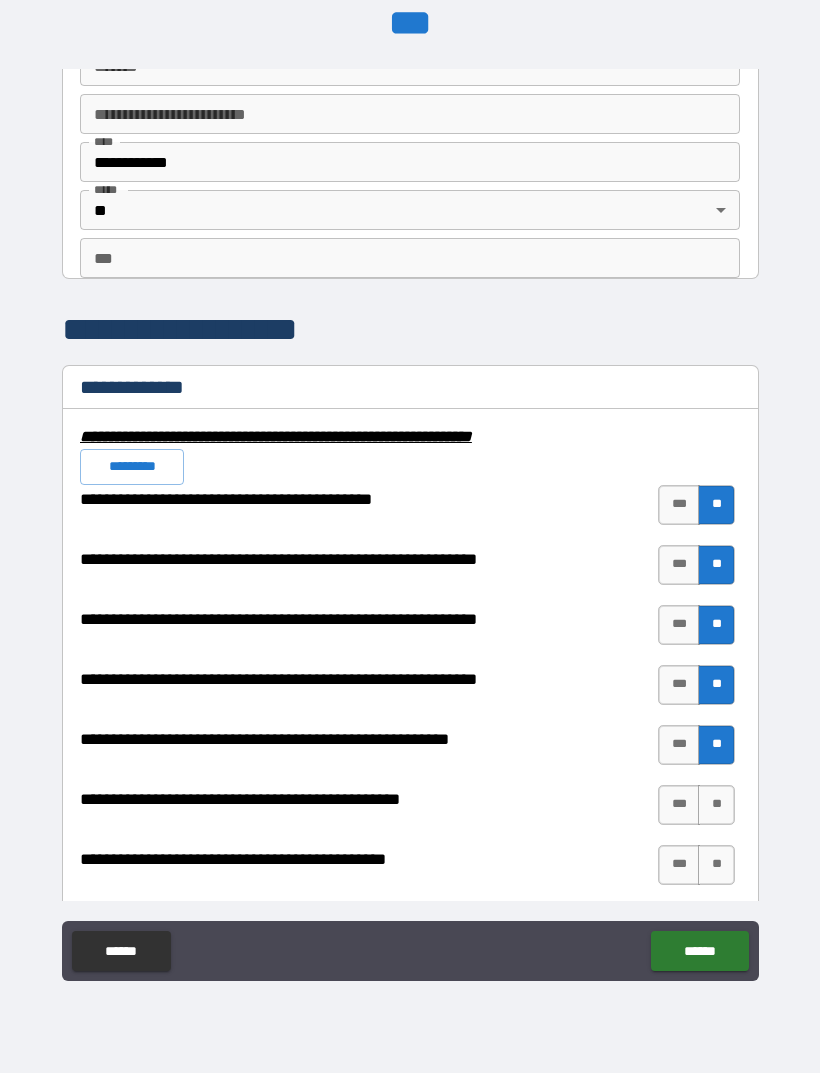 click on "**" at bounding box center (716, 805) 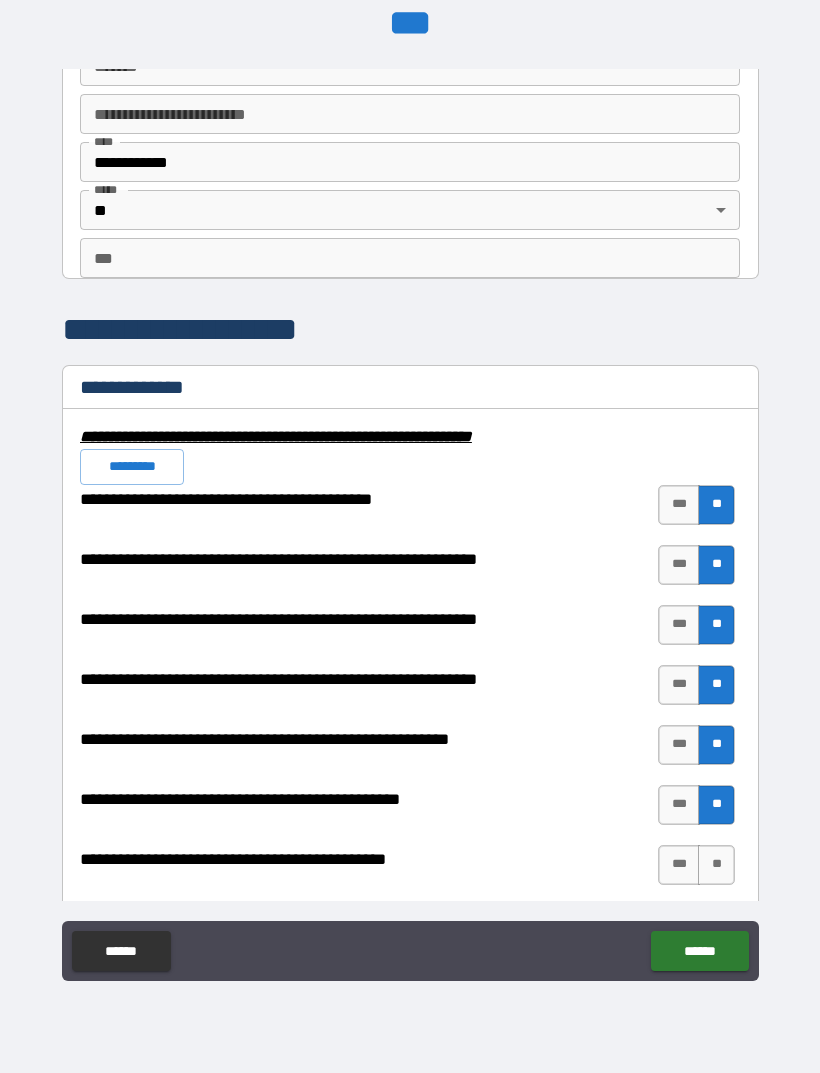 click on "**" at bounding box center [716, 865] 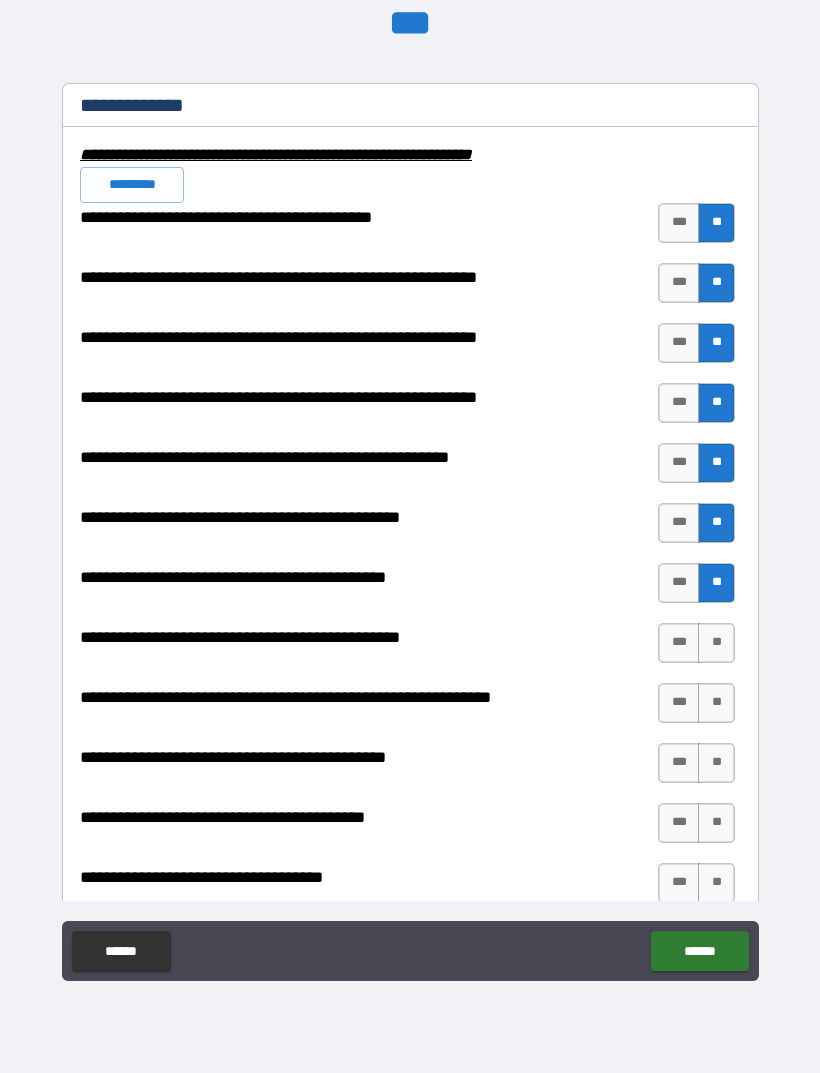 scroll, scrollTop: 2002, scrollLeft: 0, axis: vertical 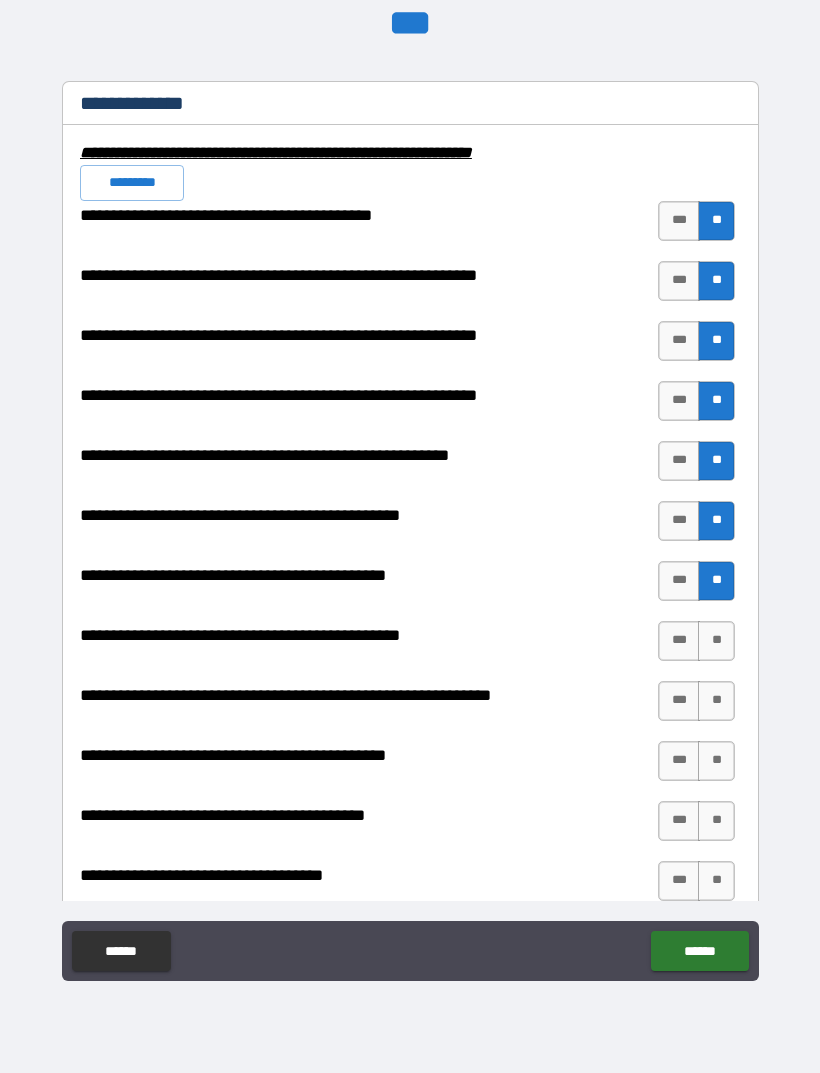 click on "***" at bounding box center (679, 641) 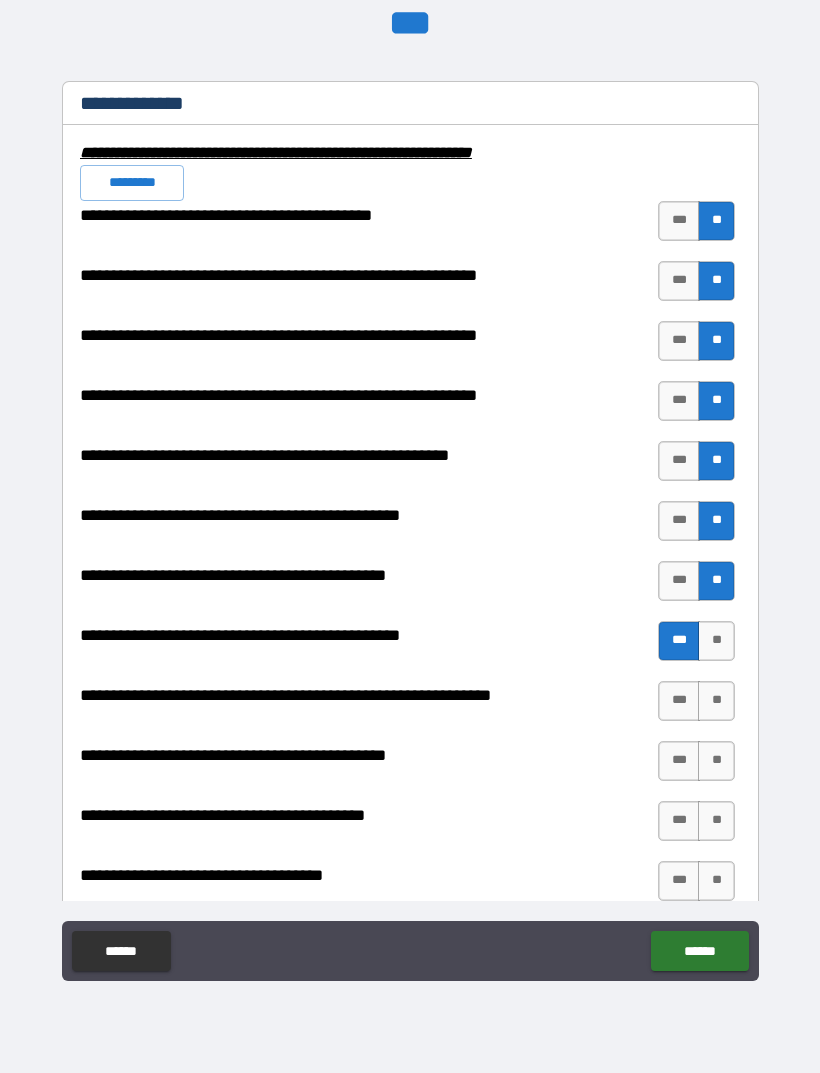 click on "**" at bounding box center (716, 701) 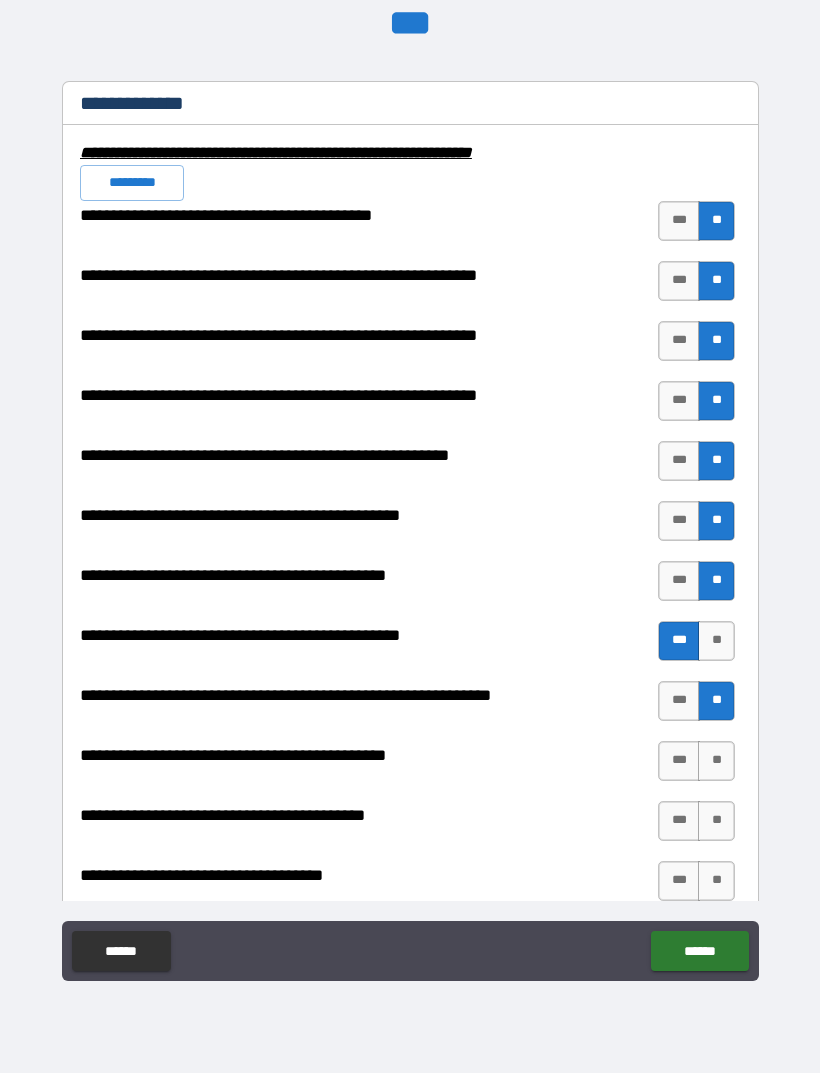 click on "***" at bounding box center [679, 761] 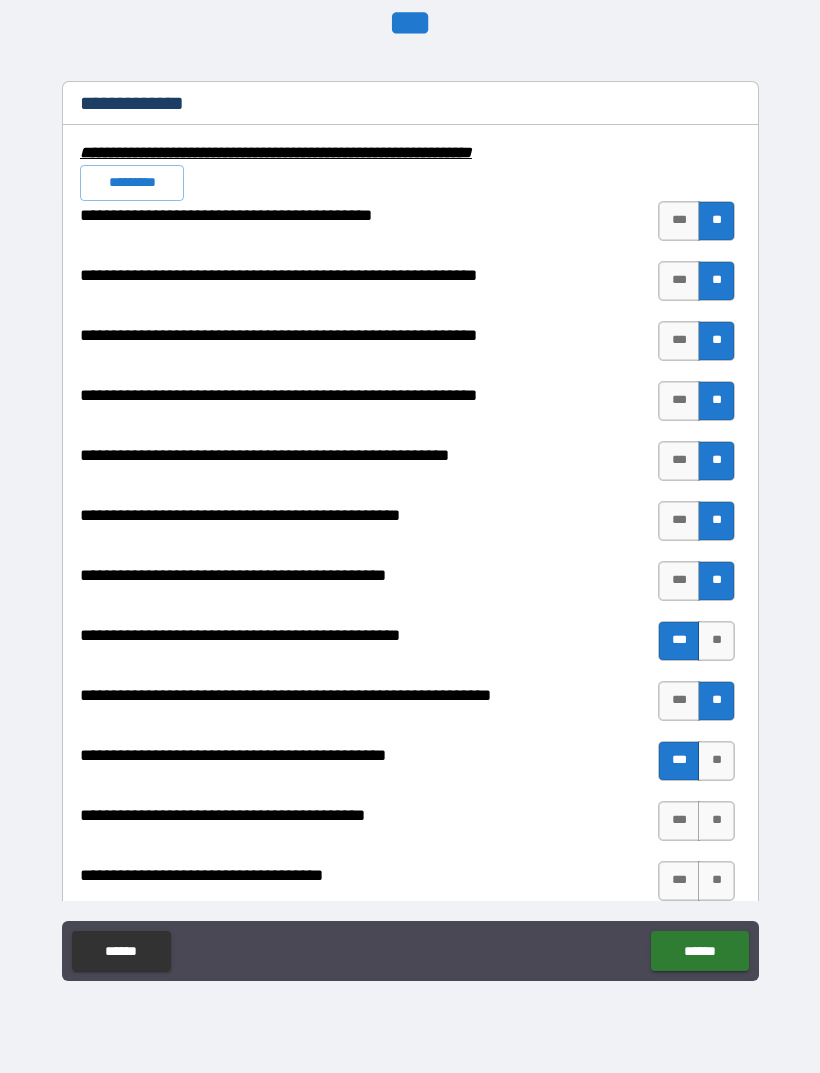 click on "**" at bounding box center (716, 821) 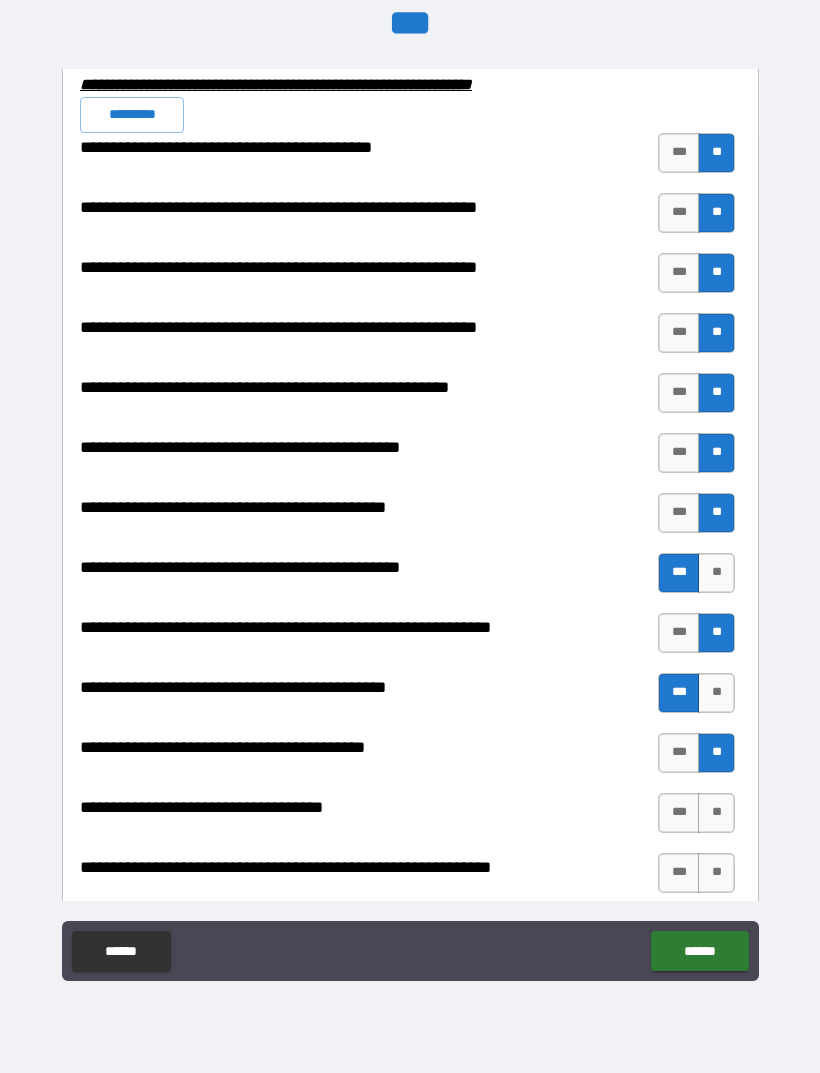 scroll, scrollTop: 2071, scrollLeft: 0, axis: vertical 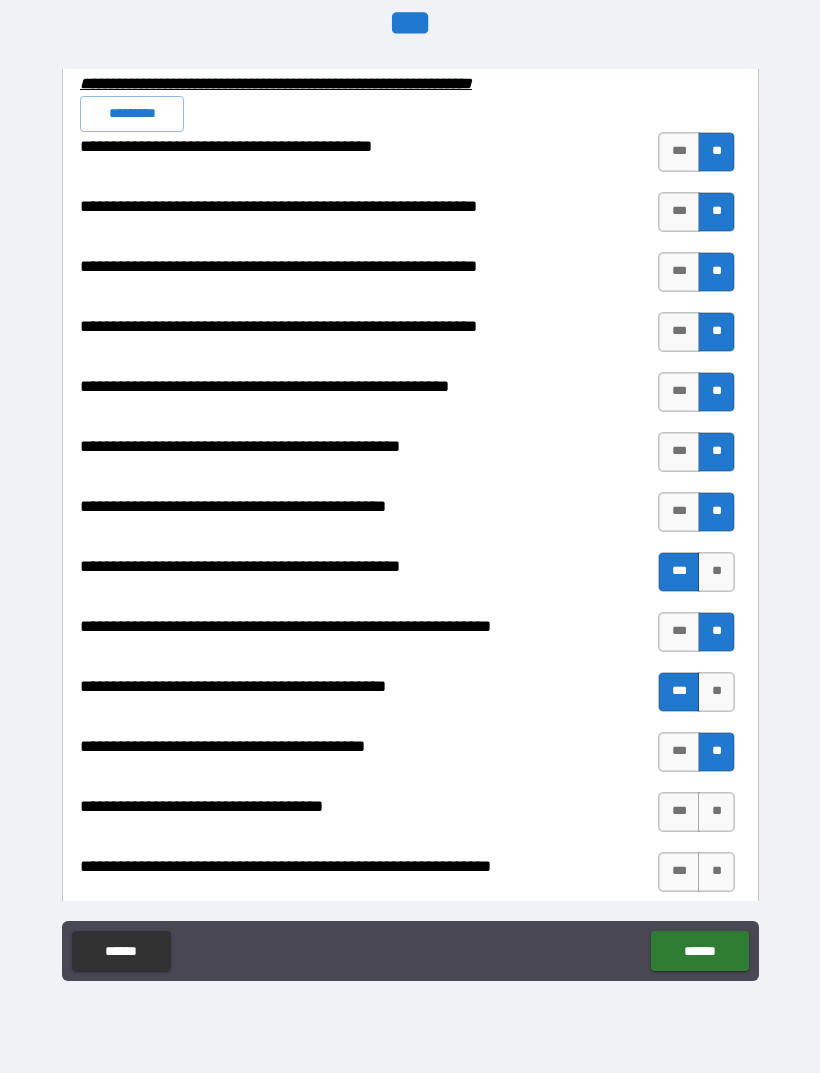click on "**" at bounding box center (716, 812) 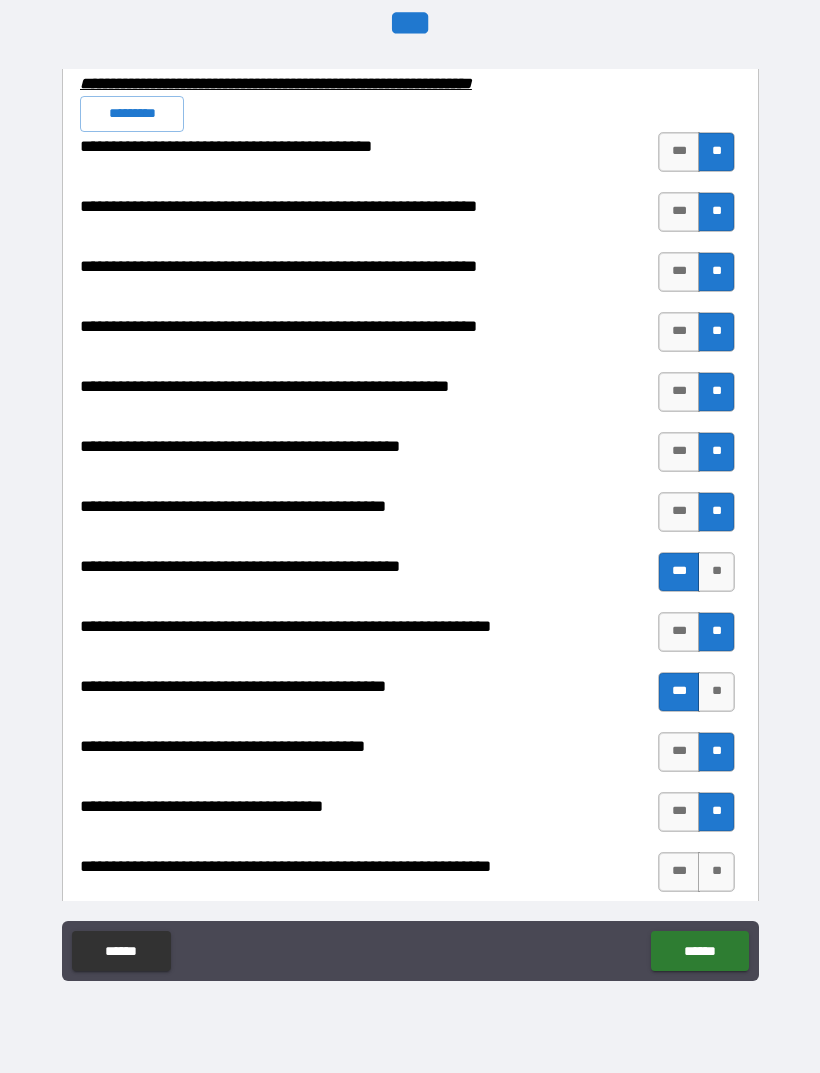 click on "**" at bounding box center [716, 872] 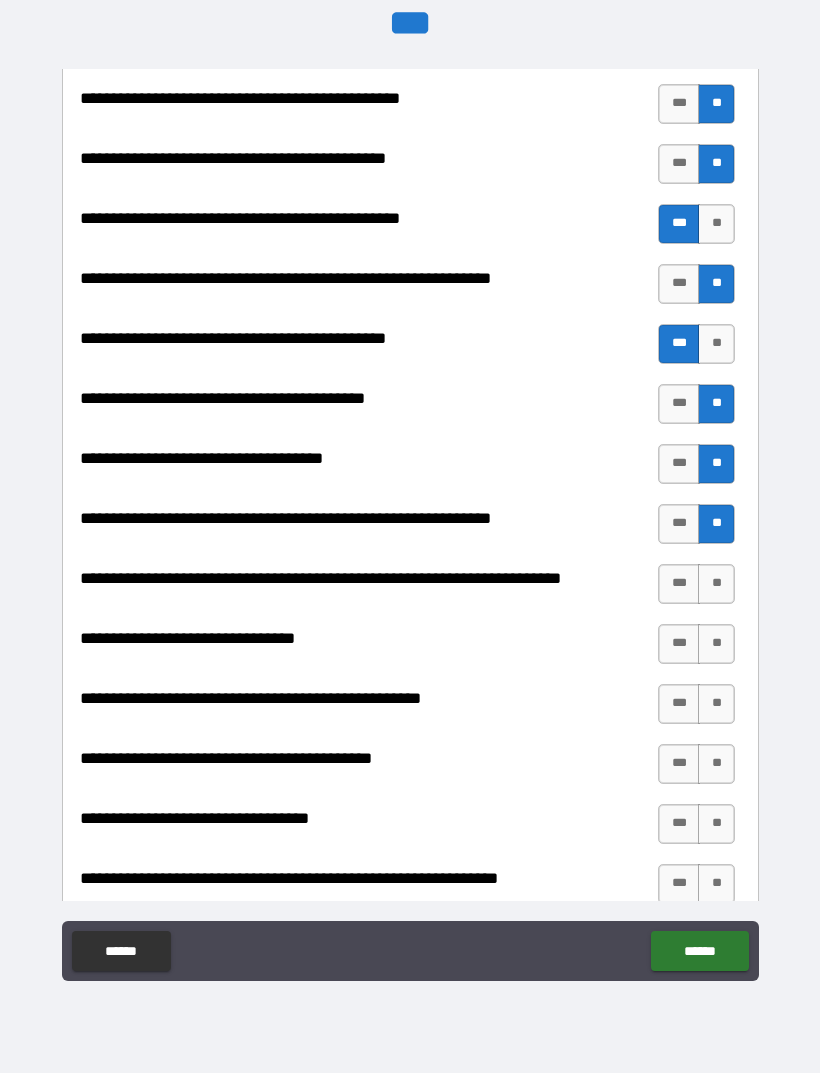 scroll, scrollTop: 2433, scrollLeft: 0, axis: vertical 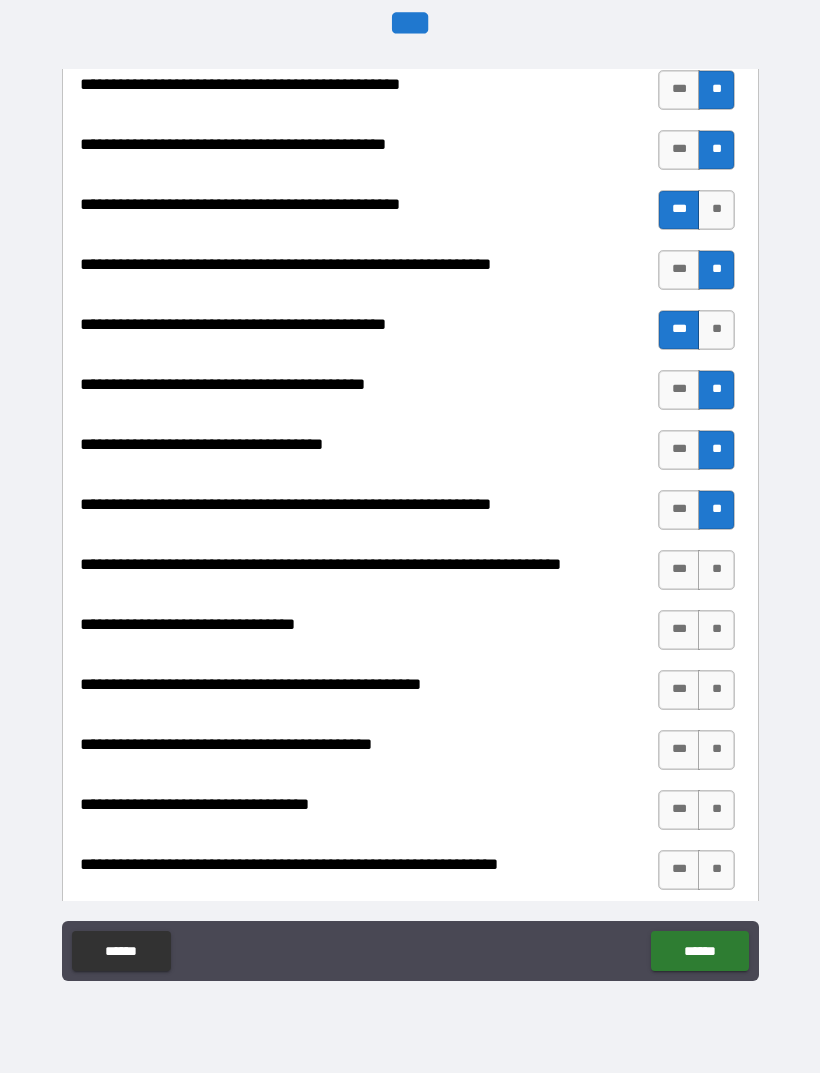 click on "**" at bounding box center (716, 570) 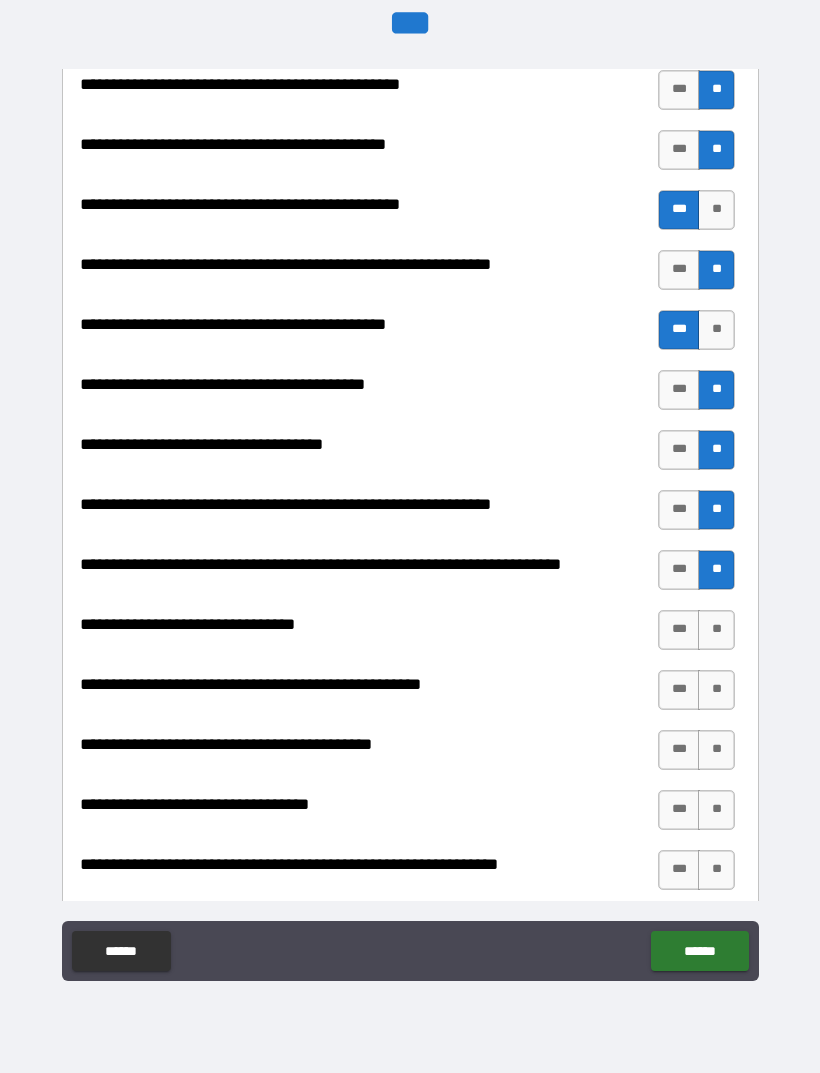 click on "**" at bounding box center [716, 630] 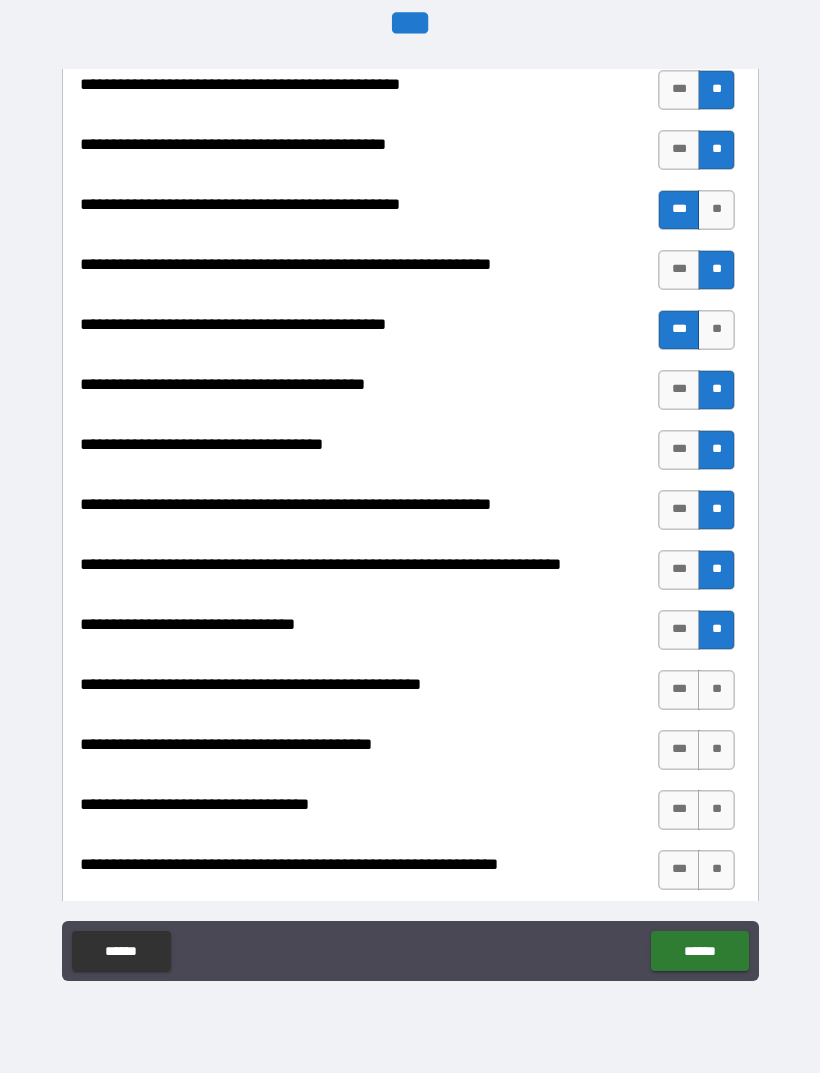 click on "***" at bounding box center [679, 690] 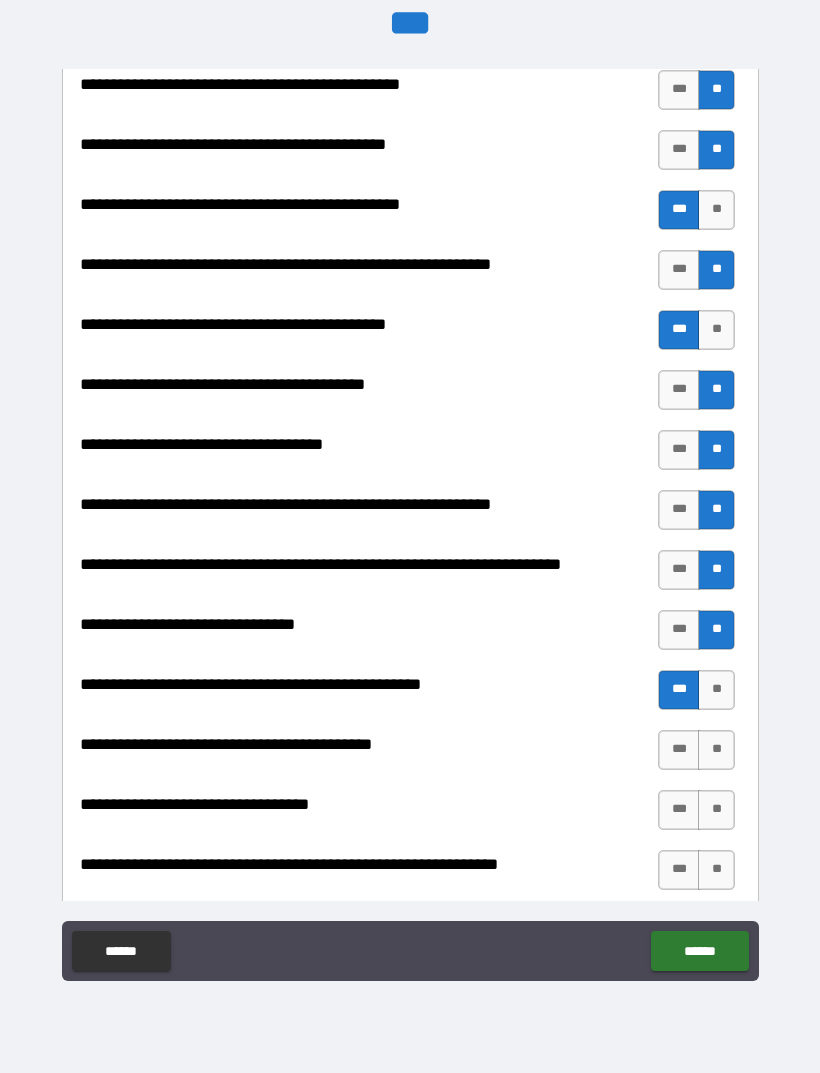 click on "**" at bounding box center [716, 750] 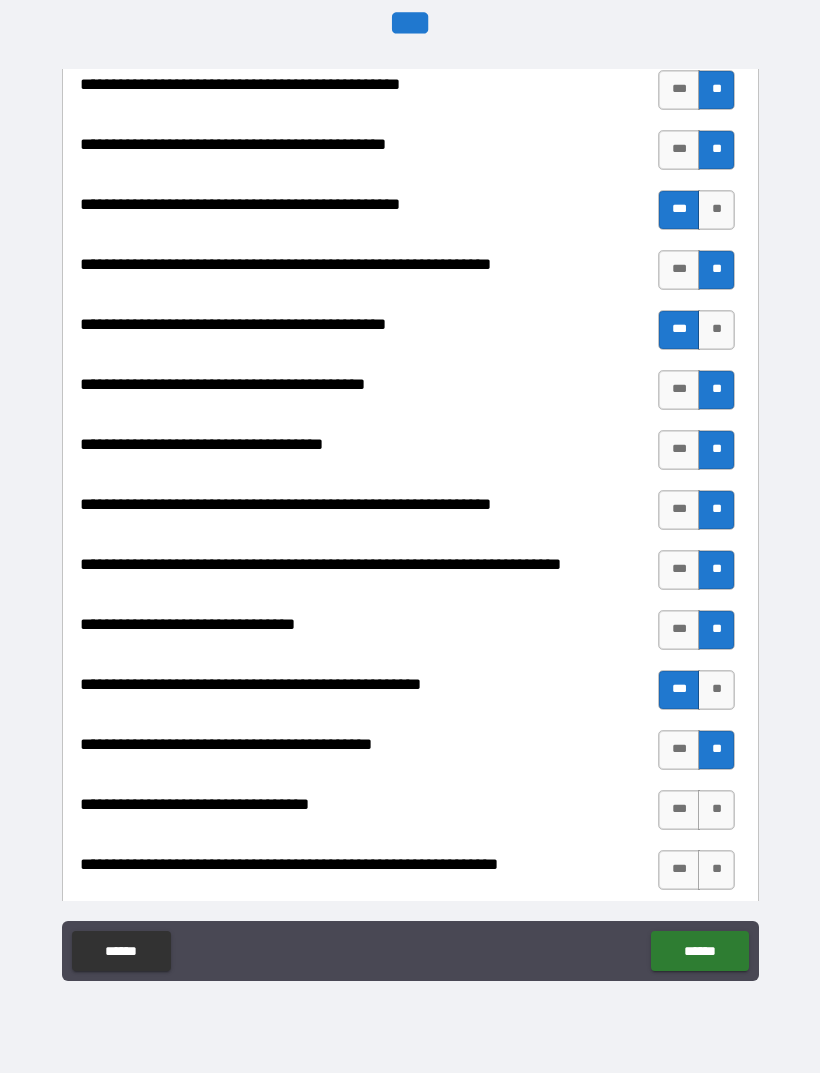 click on "**" at bounding box center [716, 810] 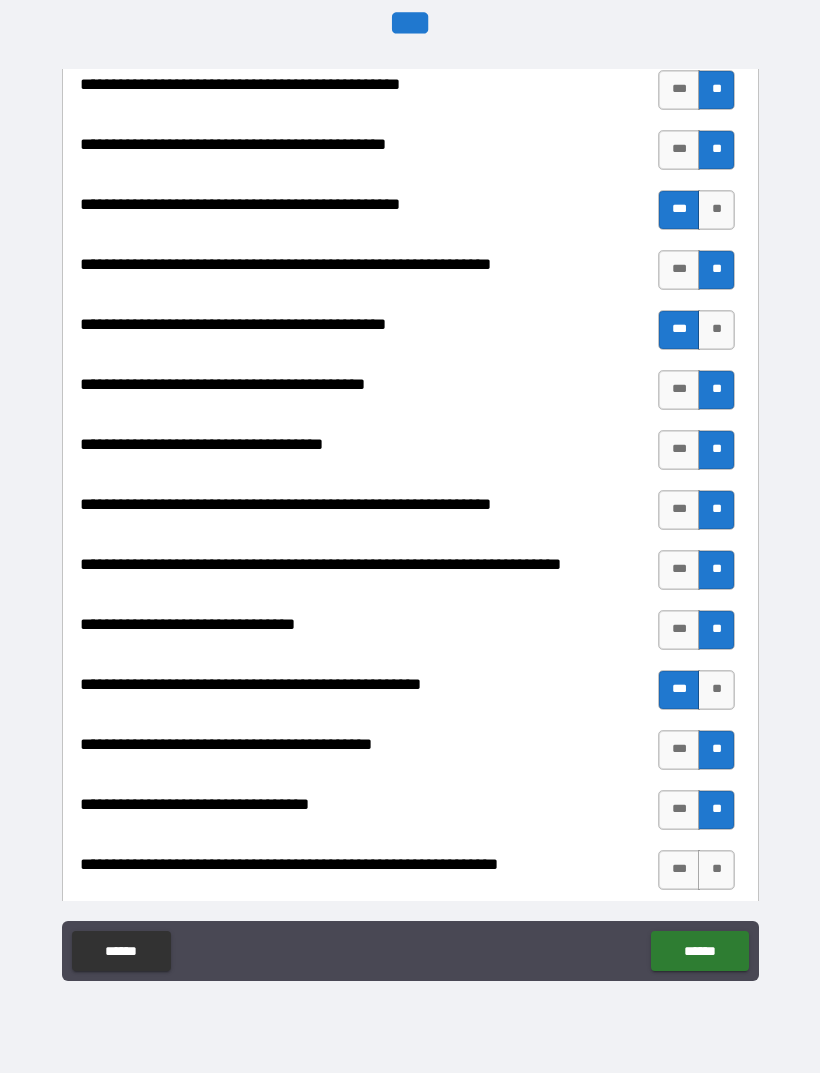 click on "***" at bounding box center (679, 870) 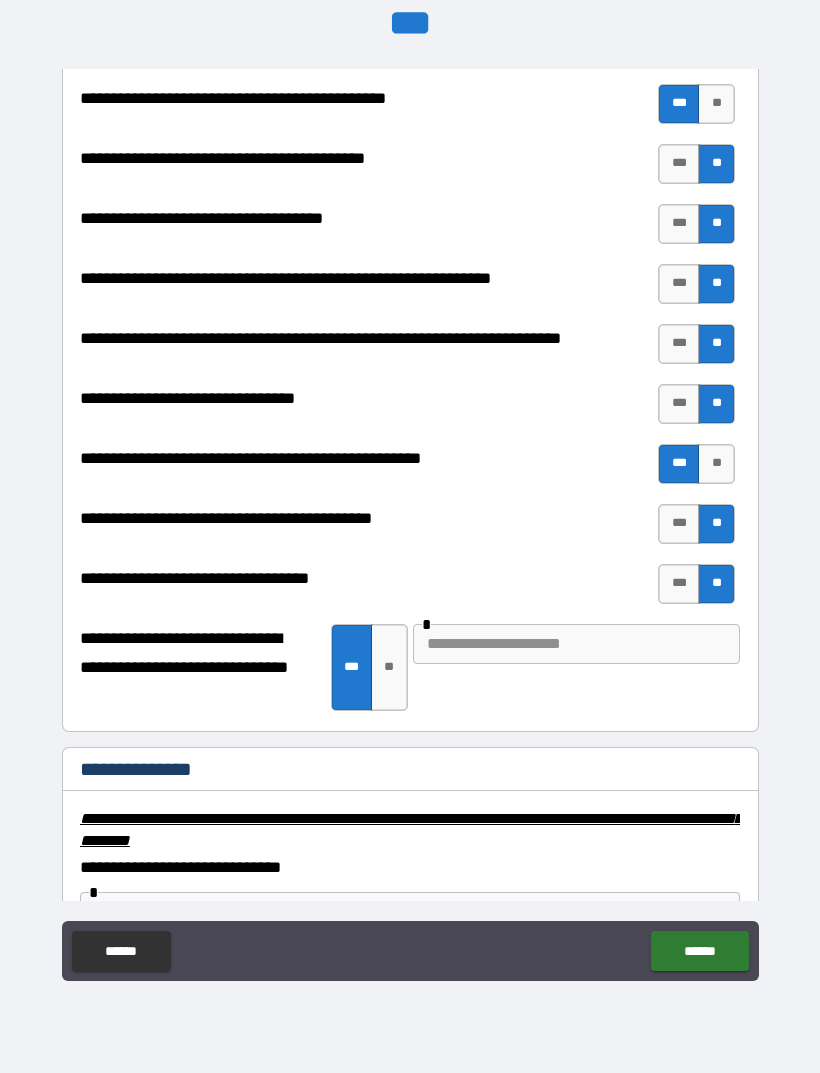 scroll, scrollTop: 2685, scrollLeft: 0, axis: vertical 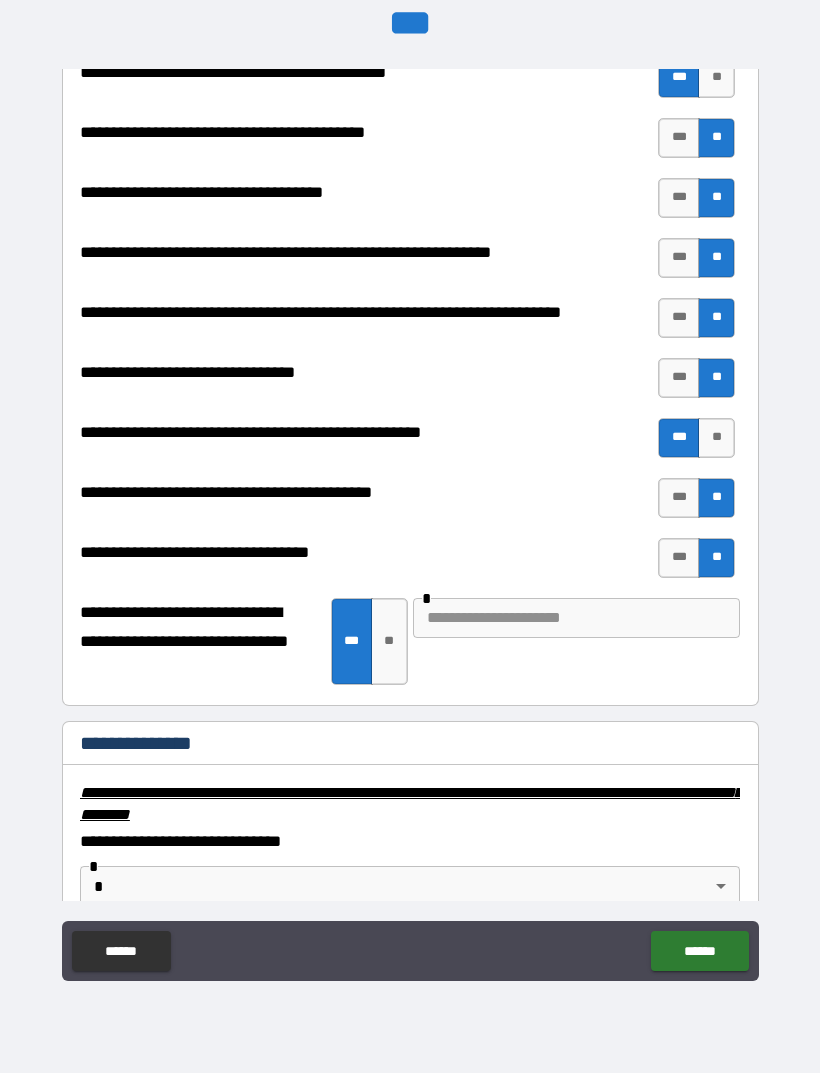 click at bounding box center [576, 618] 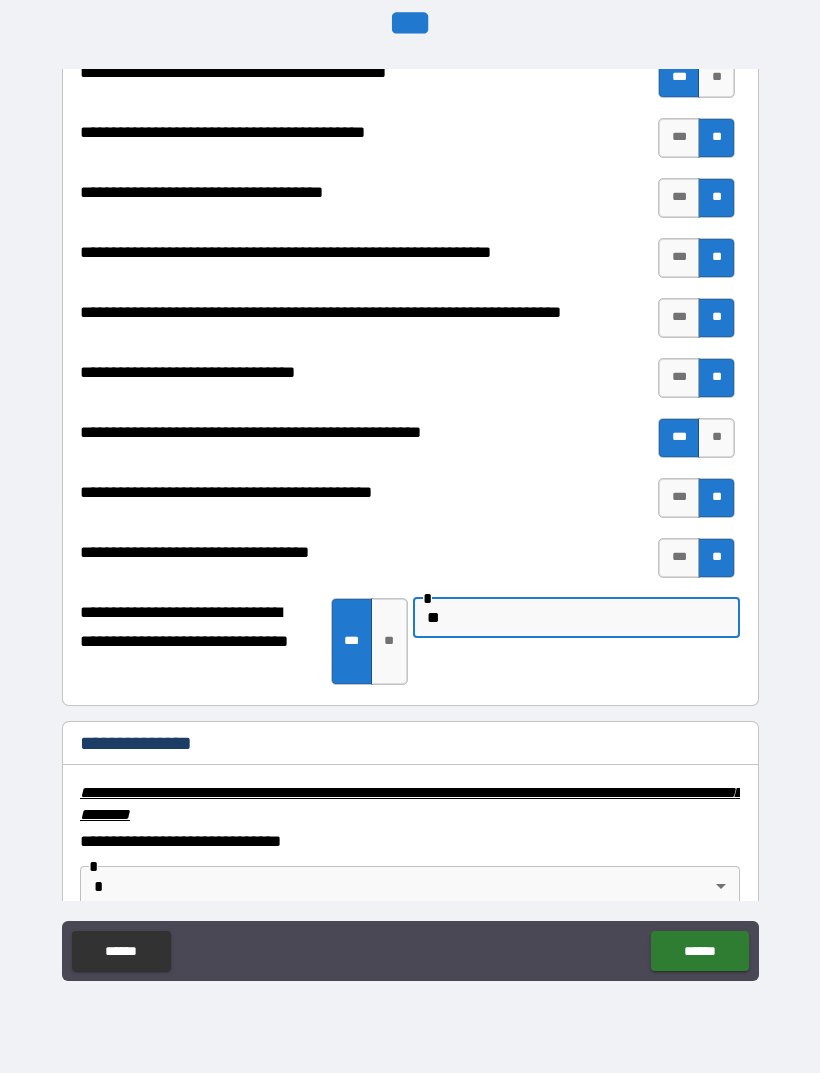 type on "*" 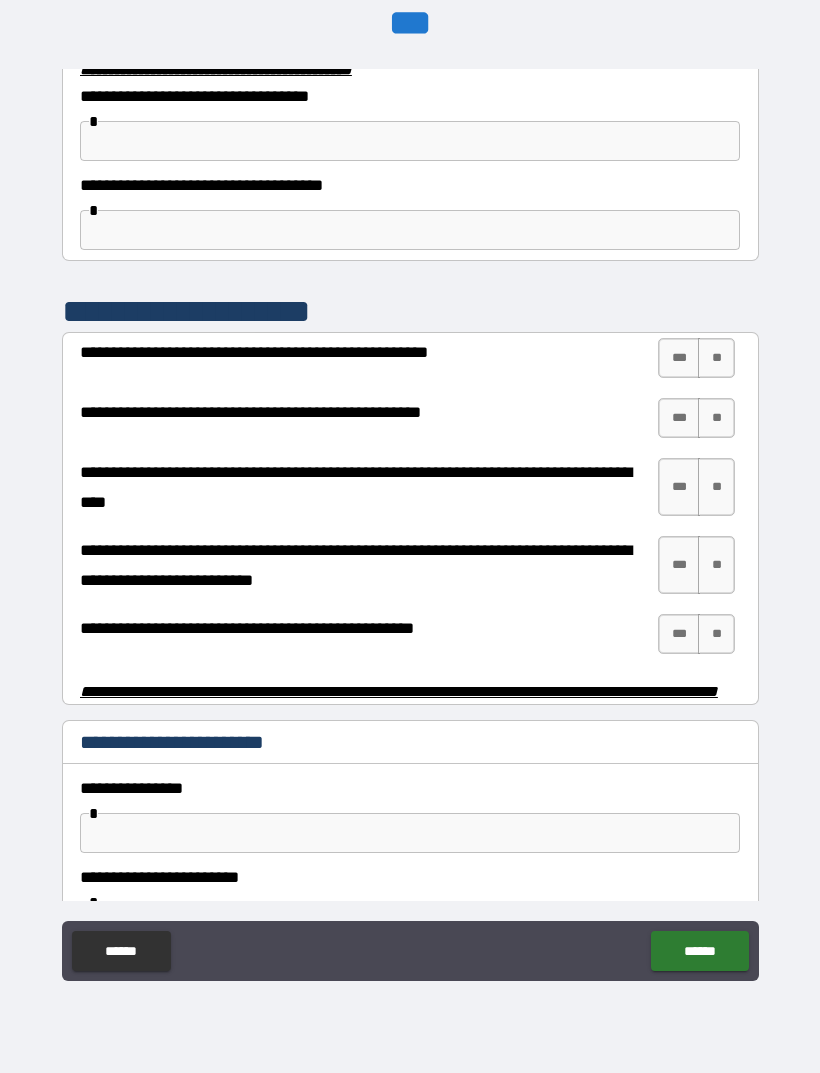 scroll, scrollTop: 3675, scrollLeft: 0, axis: vertical 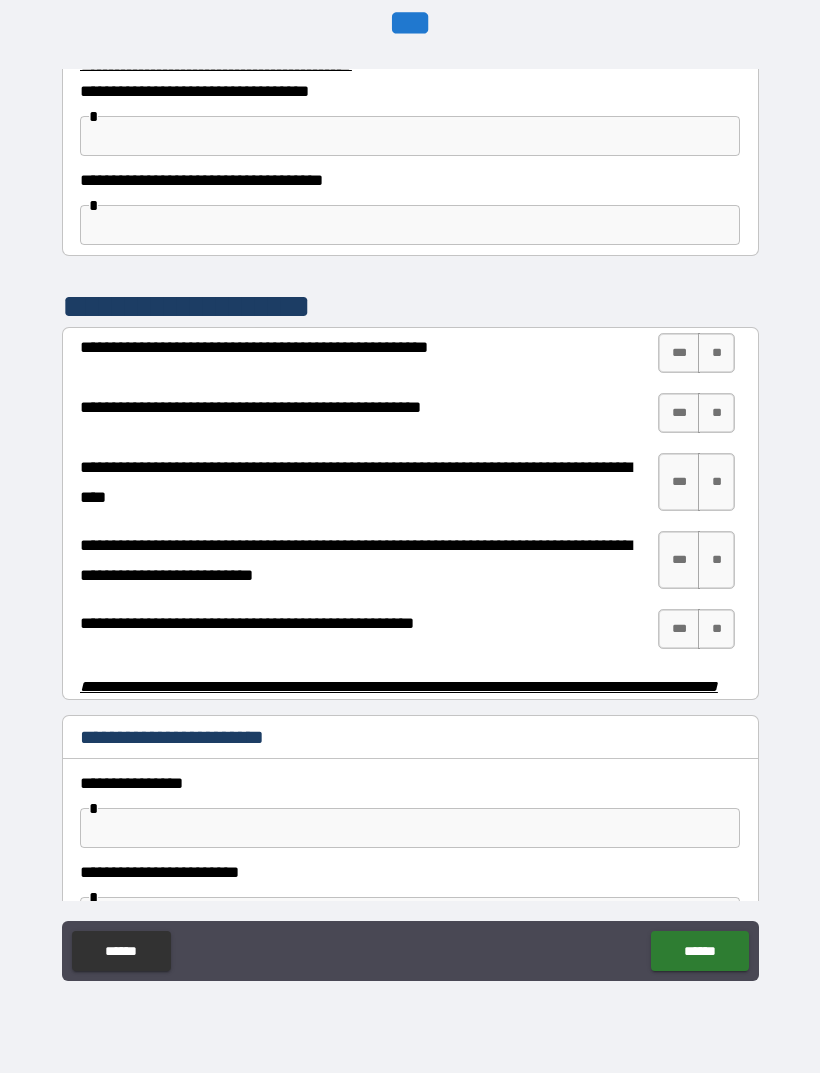 type on "*********" 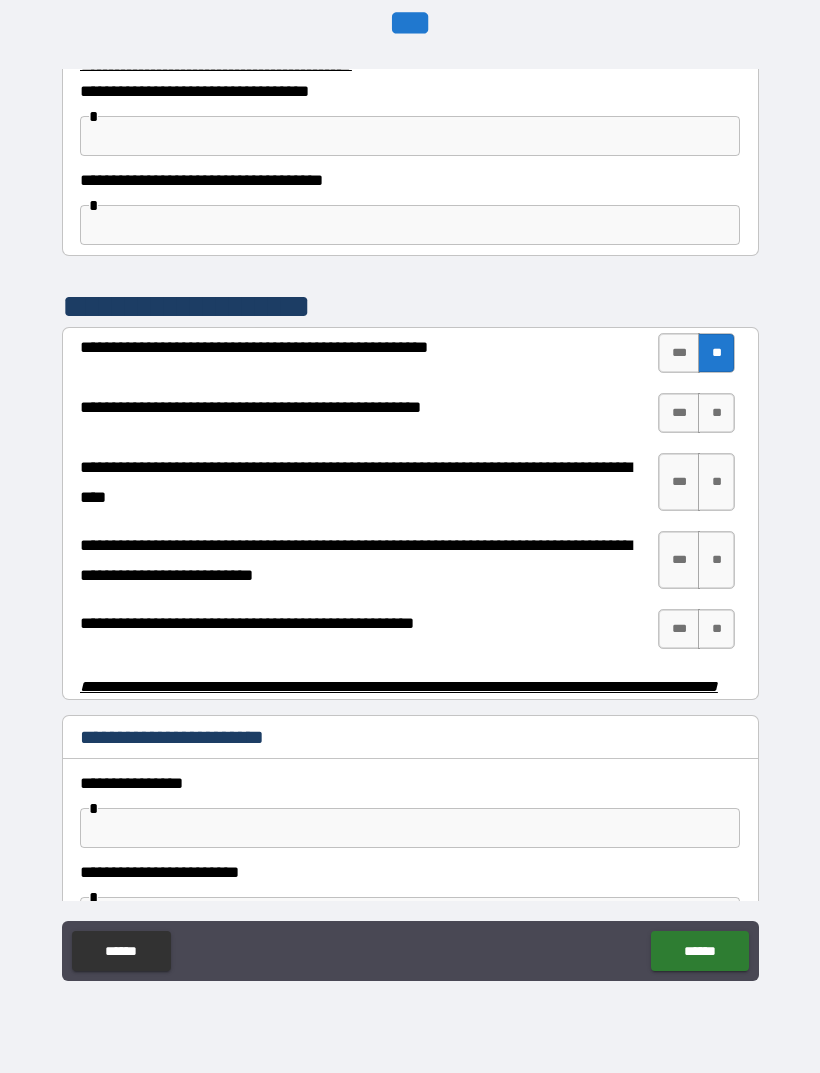 click on "***" at bounding box center (679, 413) 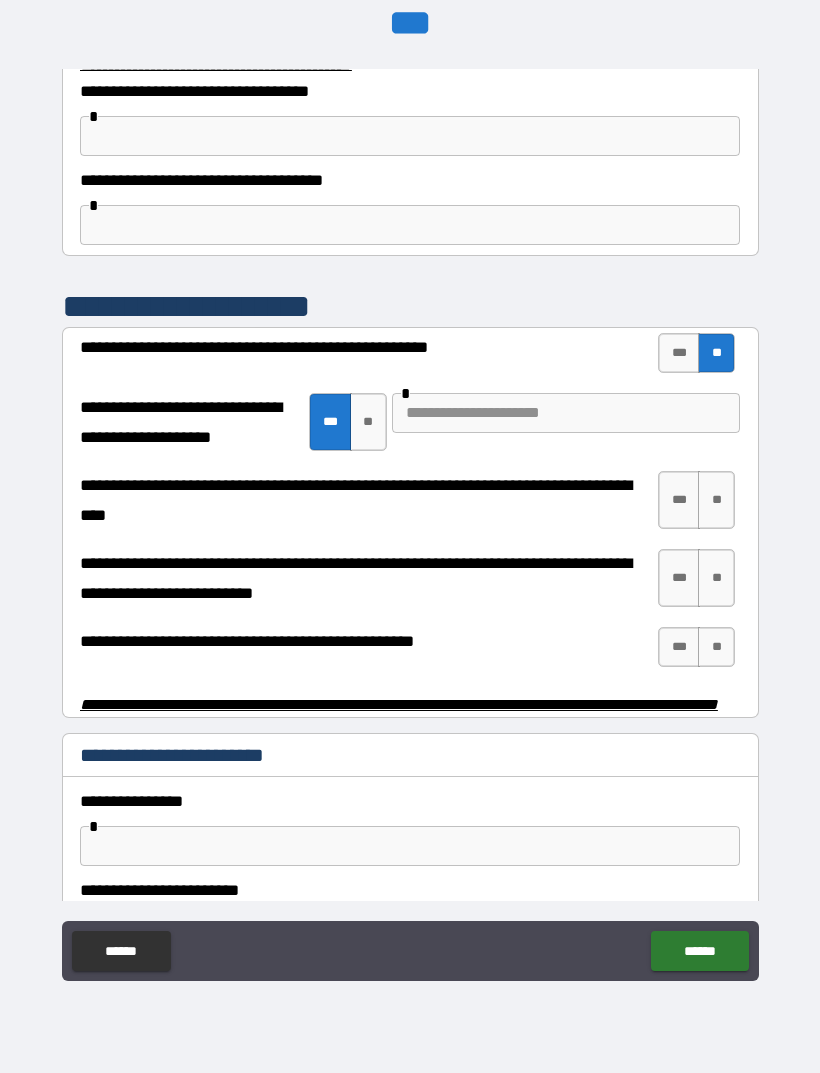 click at bounding box center [566, 413] 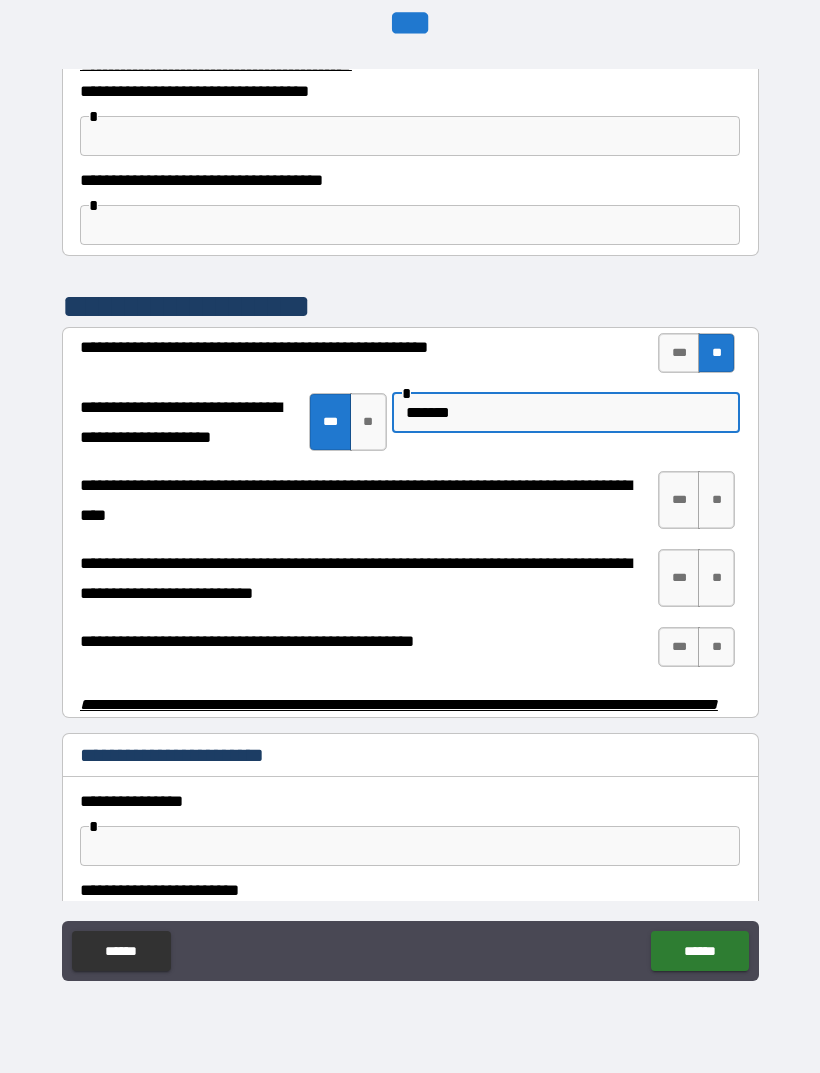 type on "*******" 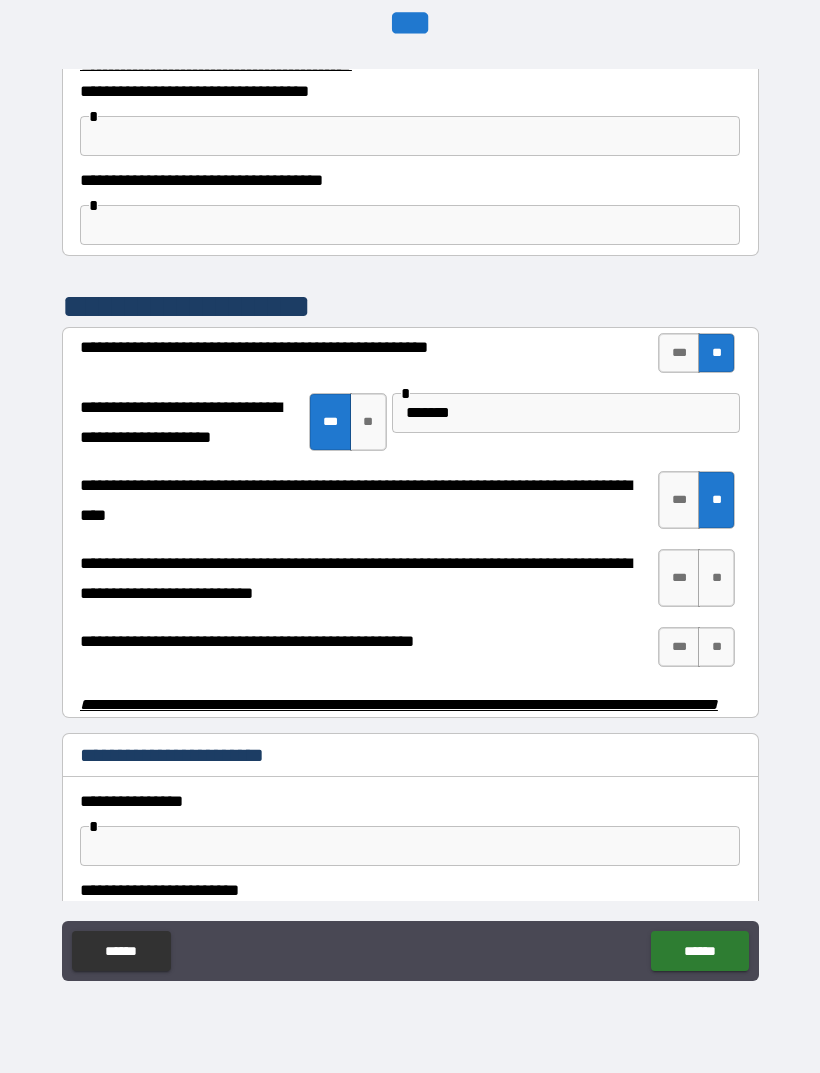 click on "**" at bounding box center (716, 578) 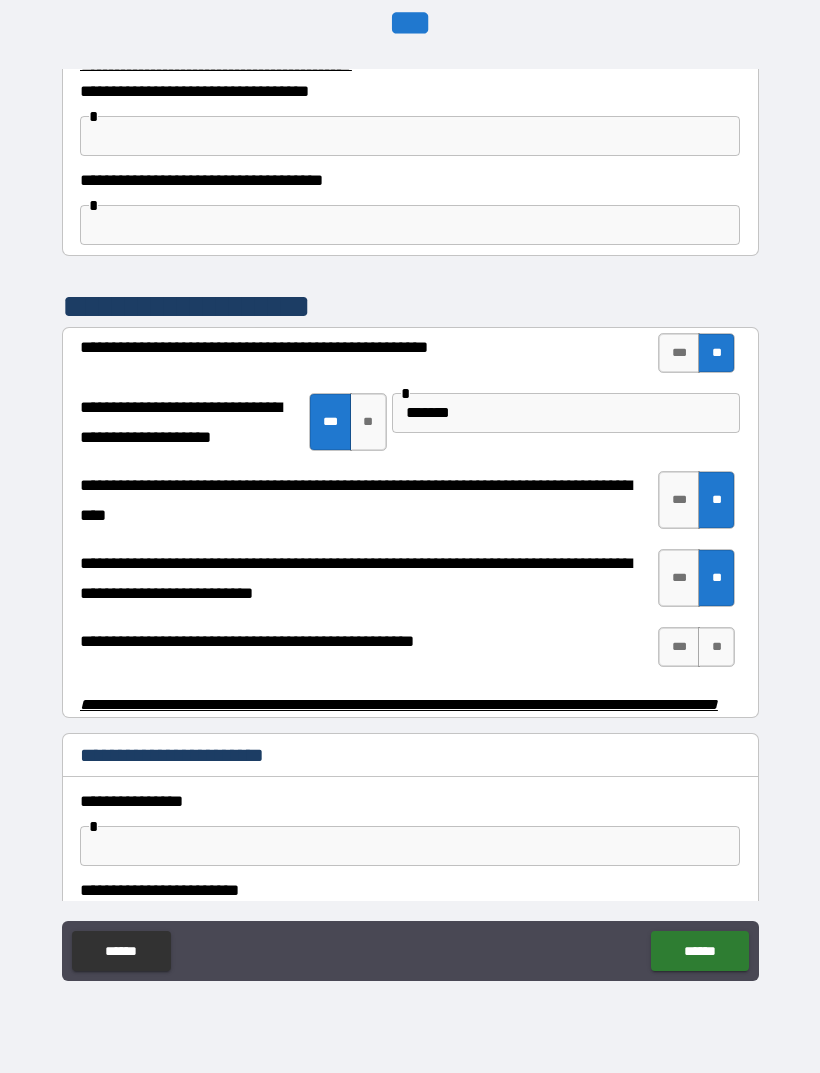 click on "***" at bounding box center [679, 647] 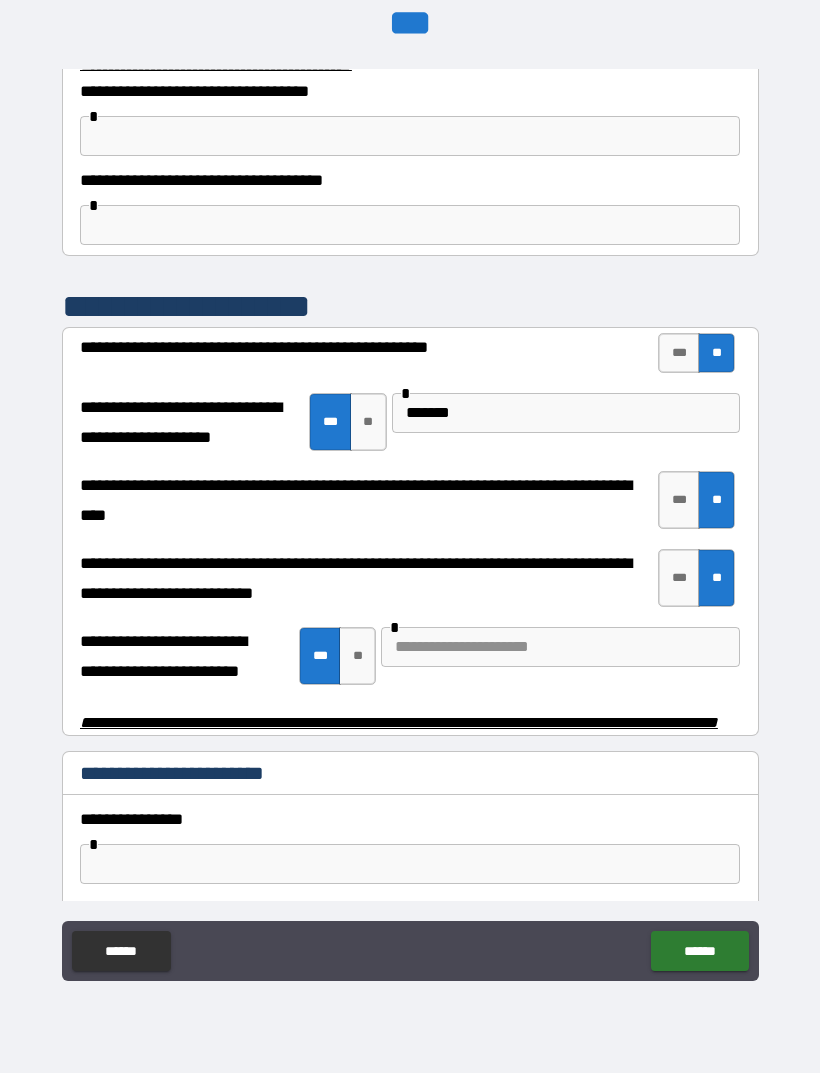 click at bounding box center (560, 647) 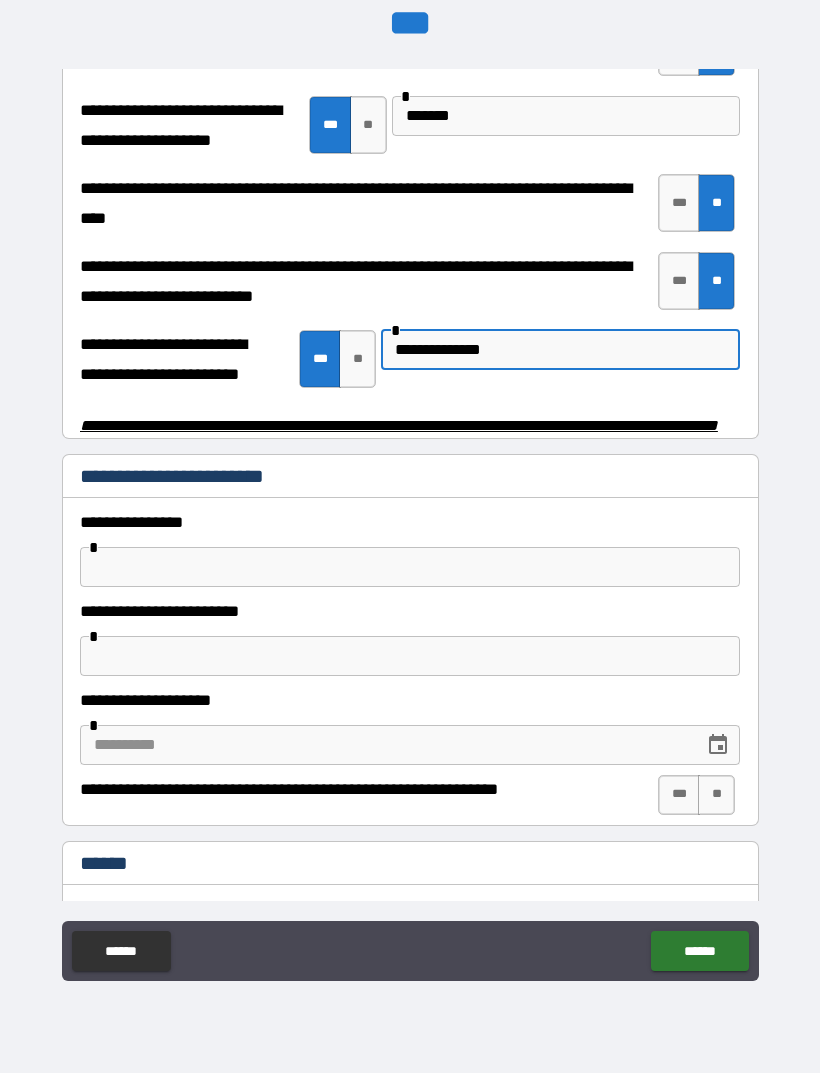 scroll, scrollTop: 3982, scrollLeft: 0, axis: vertical 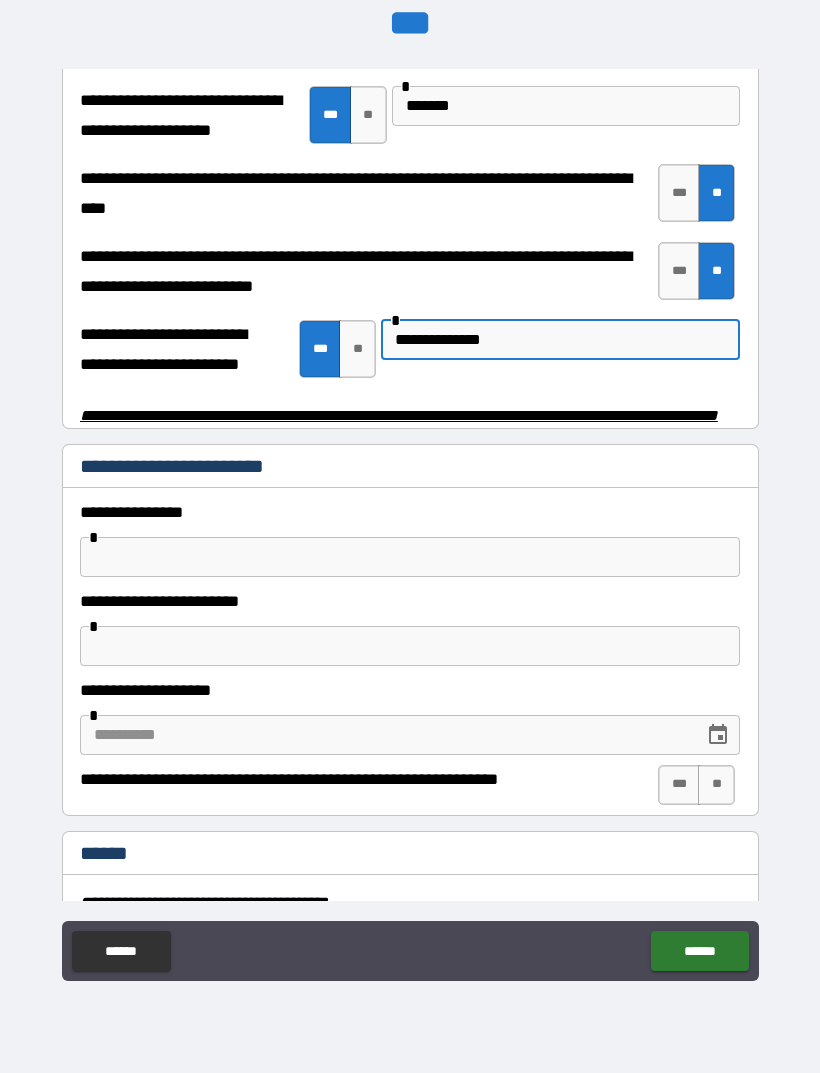 type on "**********" 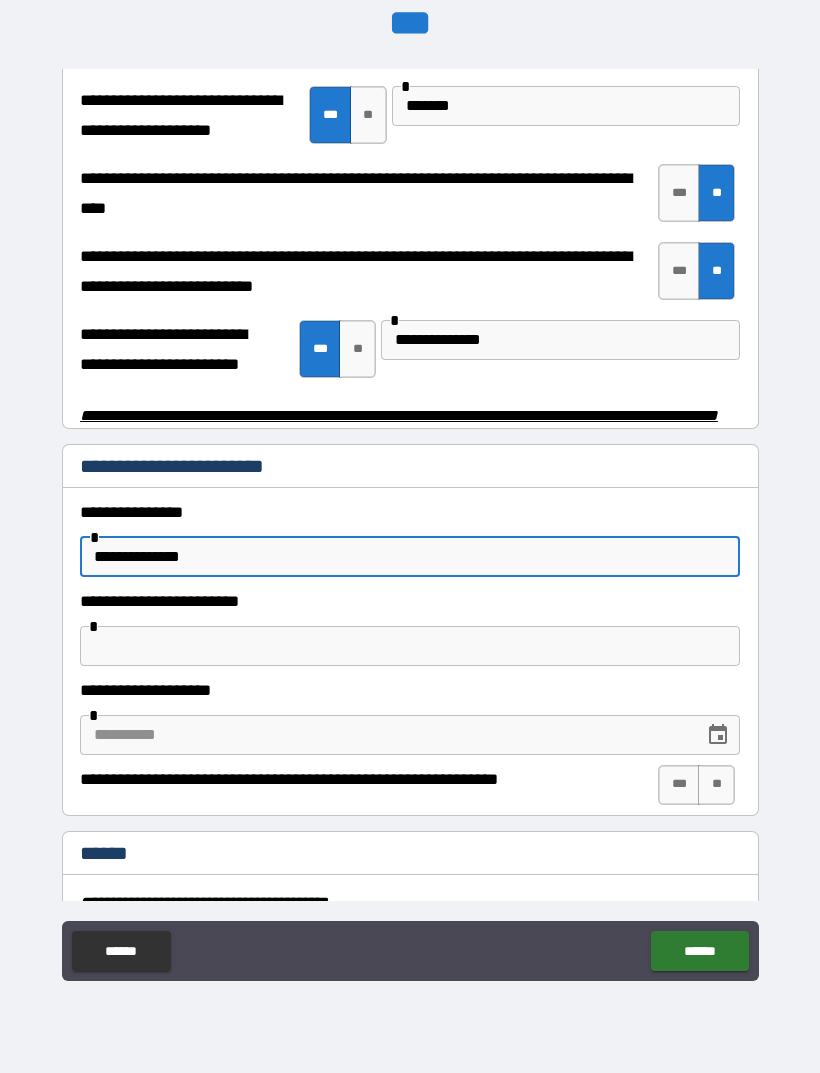 type on "**********" 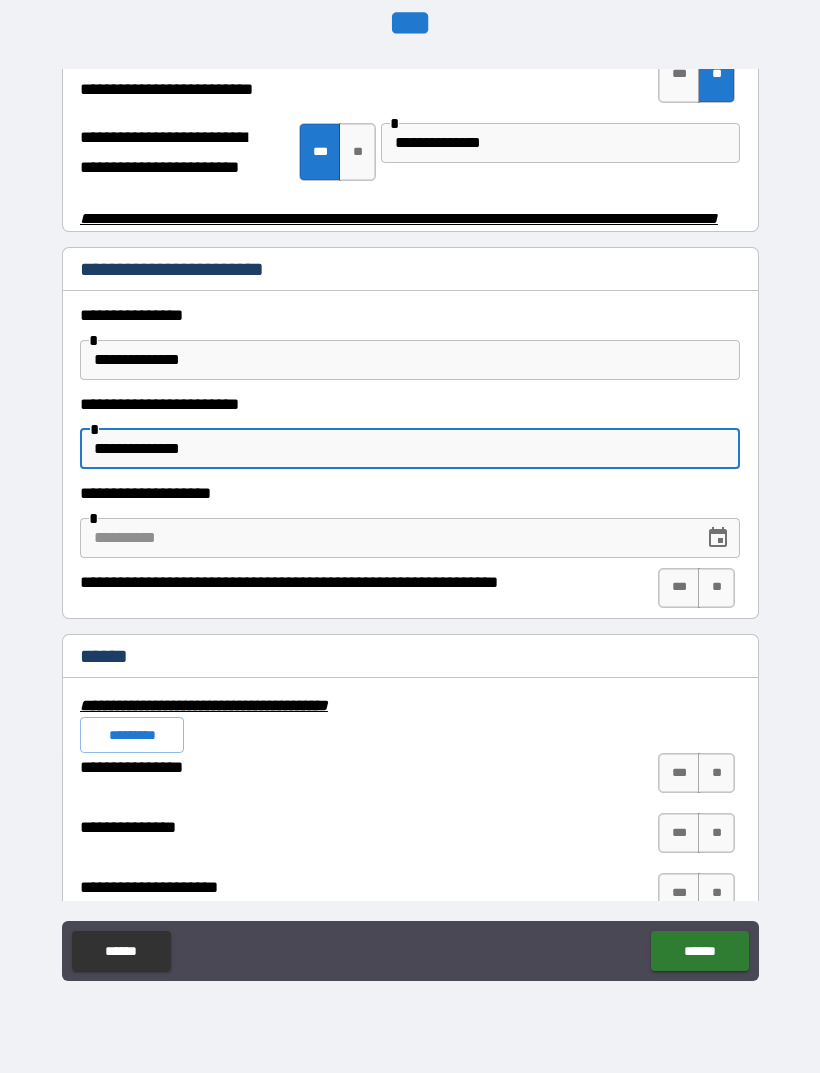 scroll, scrollTop: 4177, scrollLeft: 0, axis: vertical 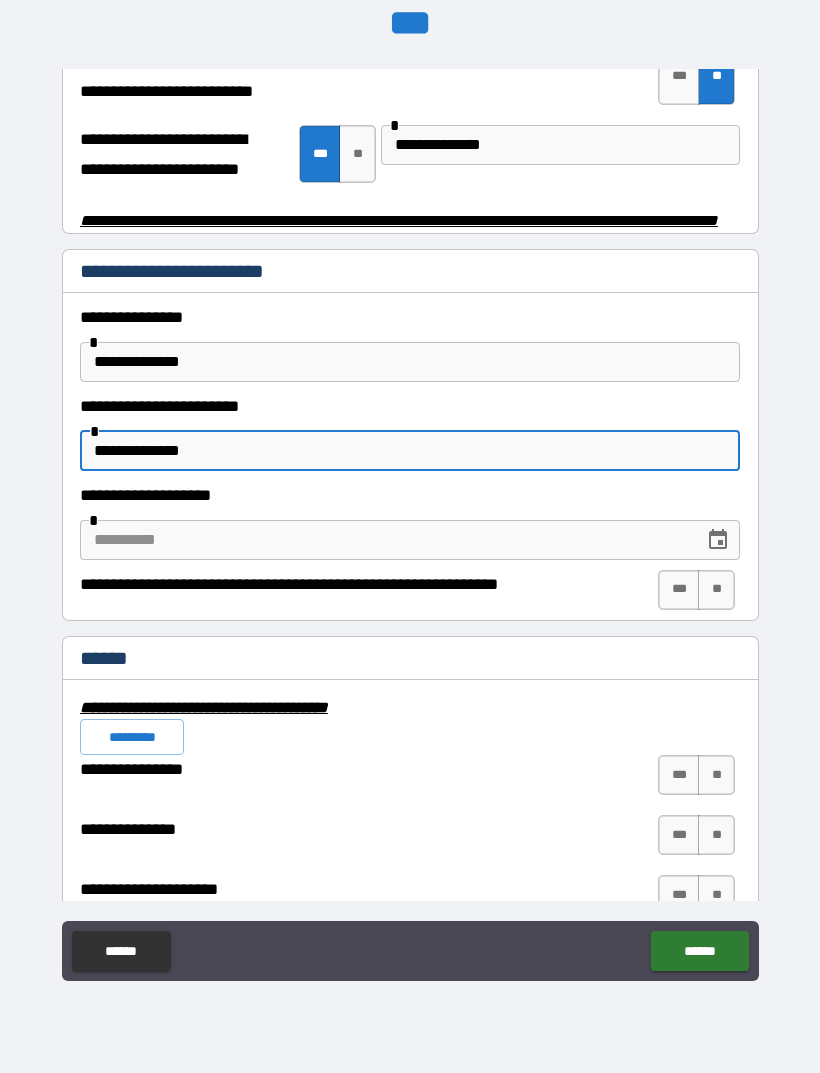 type on "**********" 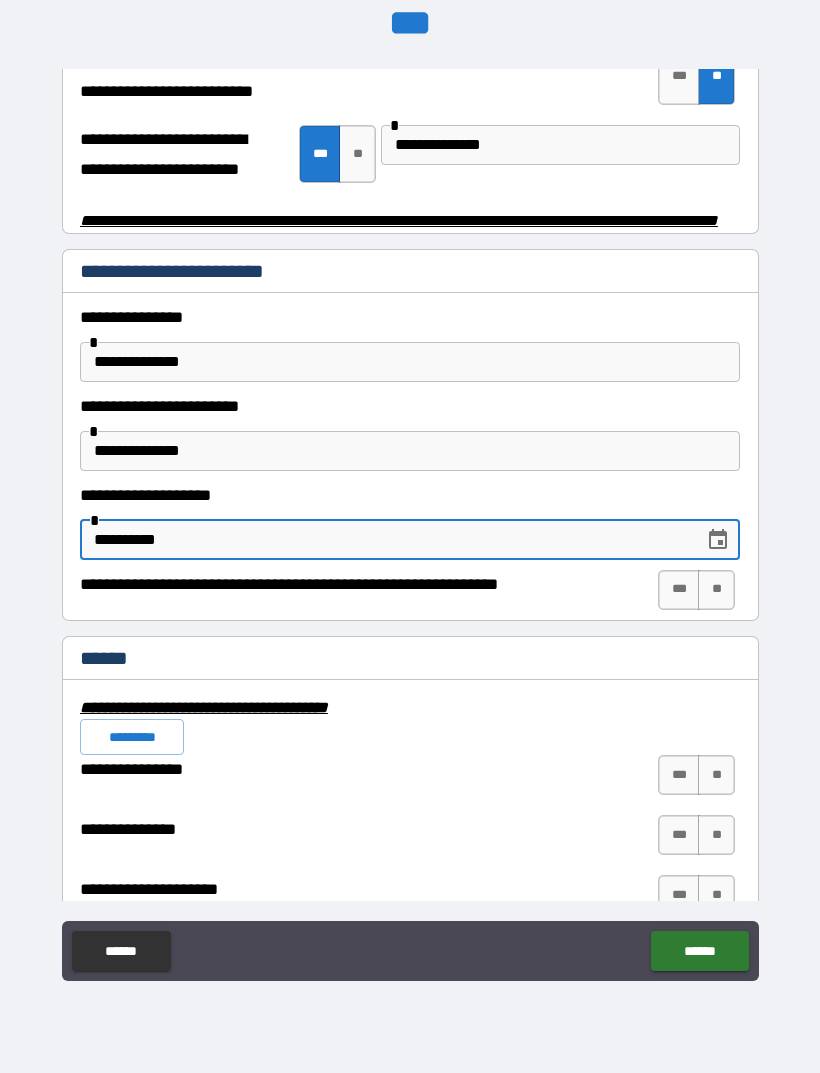 type on "**********" 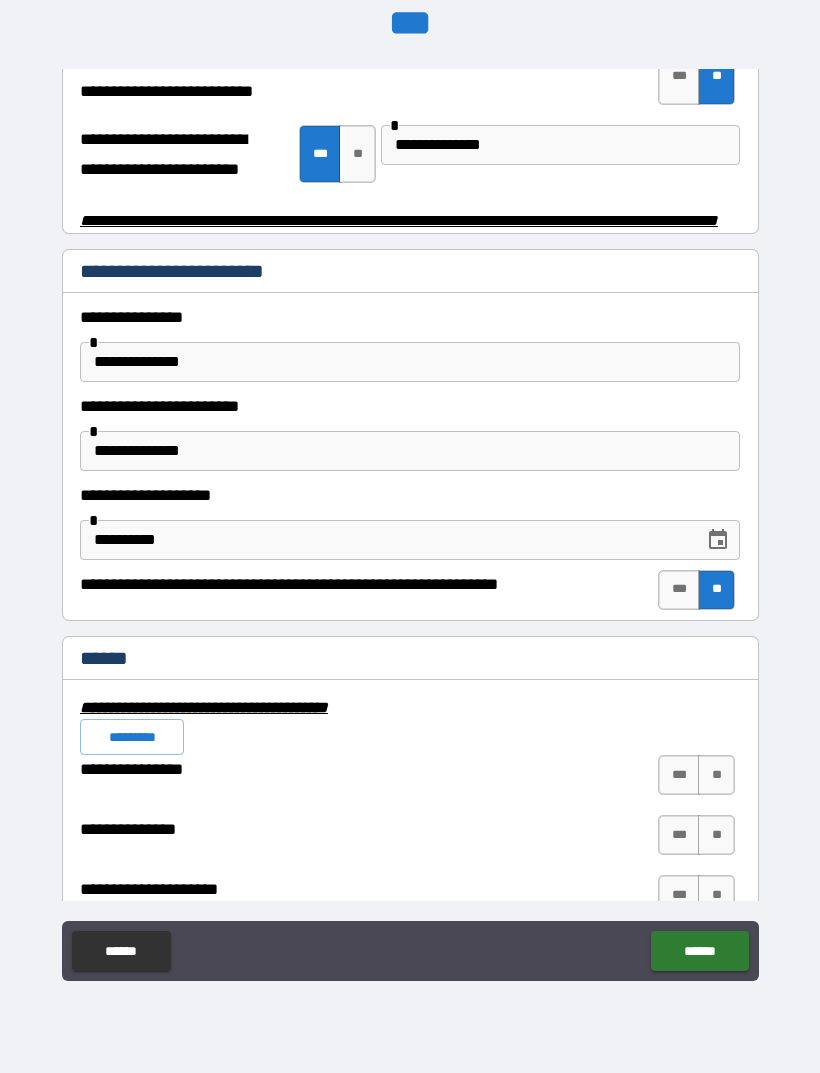 click on "**" at bounding box center (716, 775) 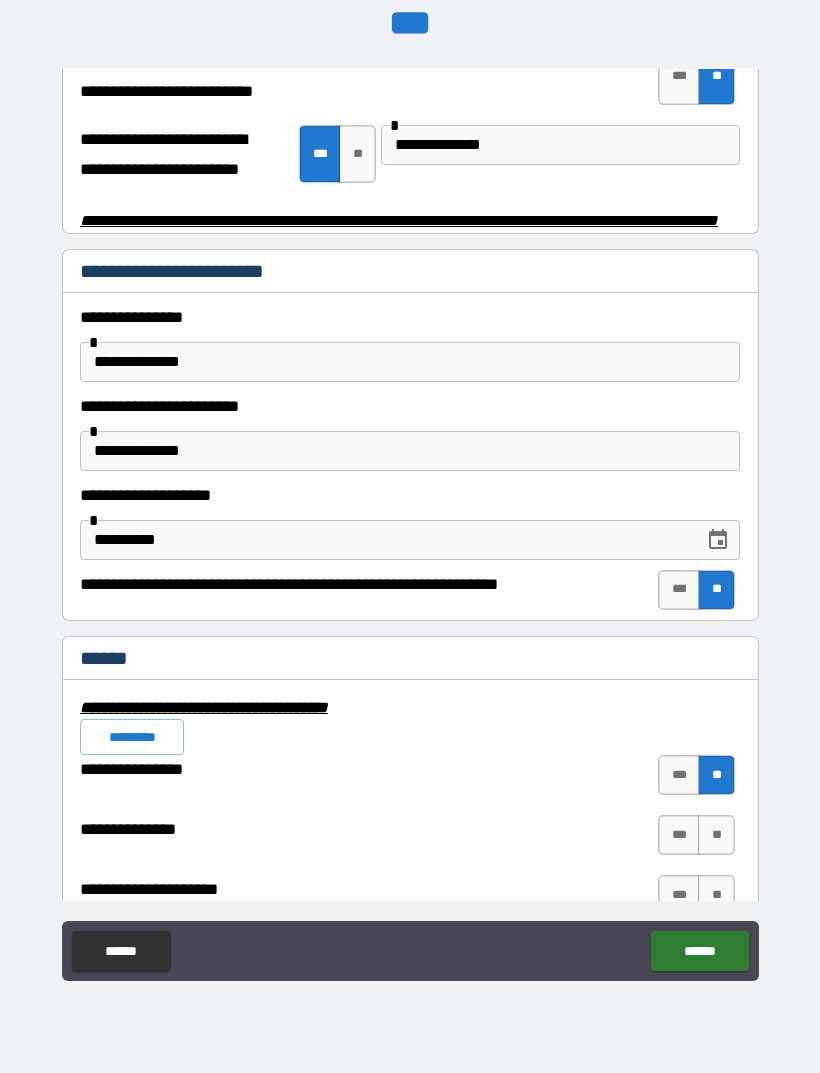 click on "**" at bounding box center (716, 835) 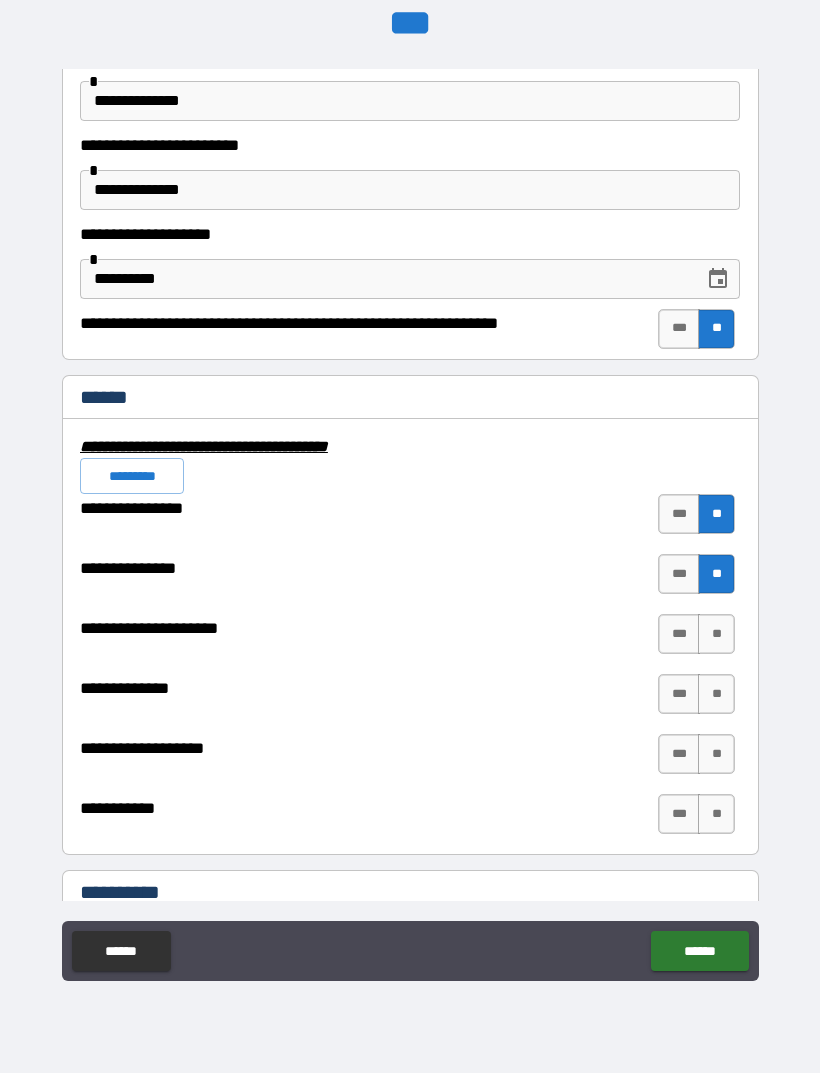 scroll, scrollTop: 4439, scrollLeft: 0, axis: vertical 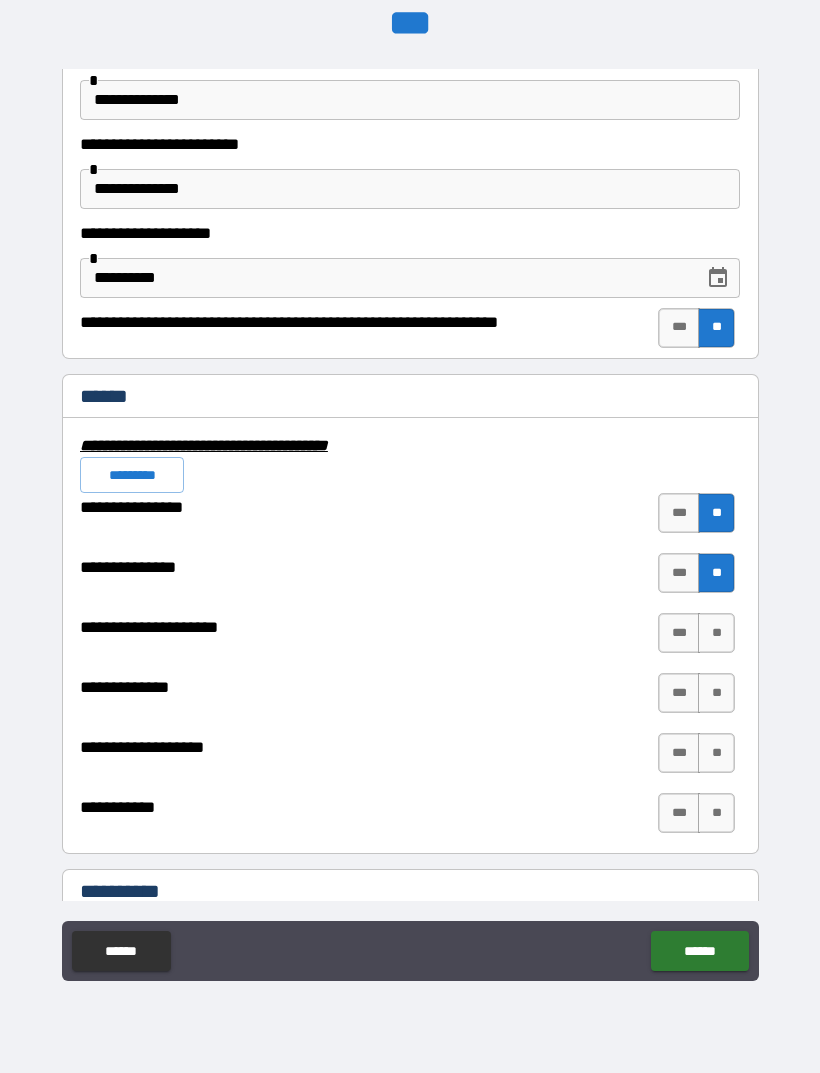 click on "**" at bounding box center (716, 633) 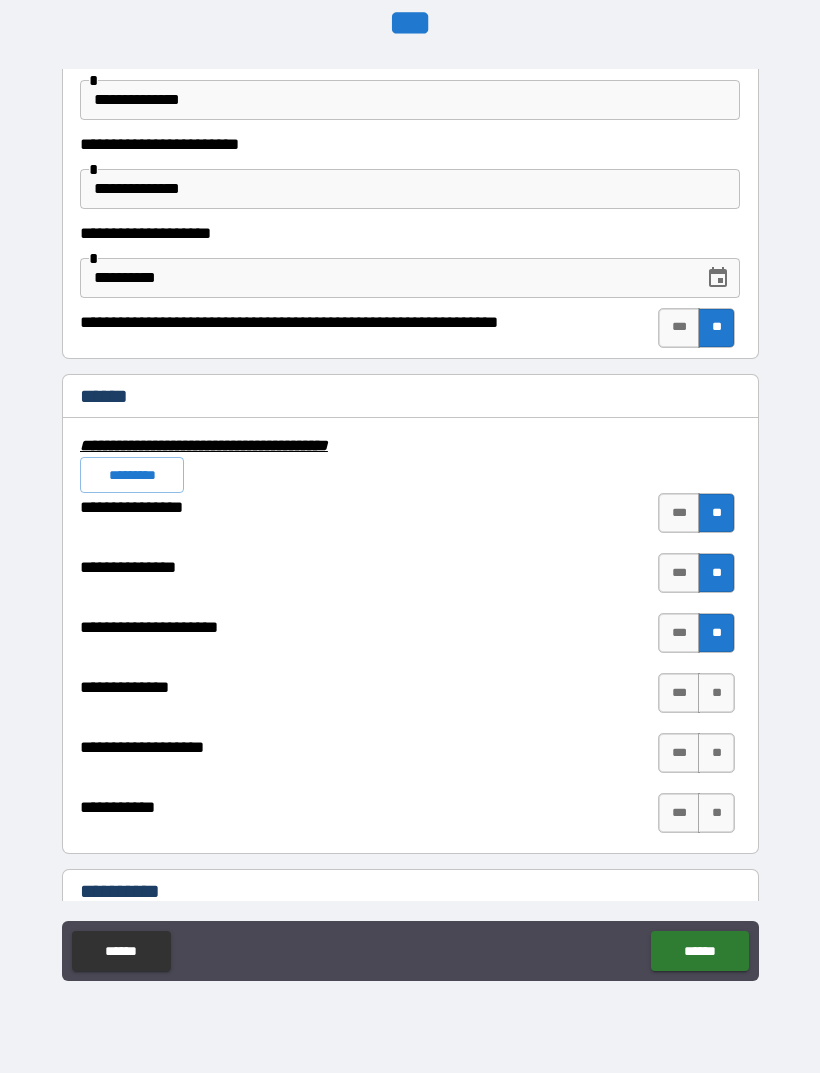 click on "**" at bounding box center (716, 693) 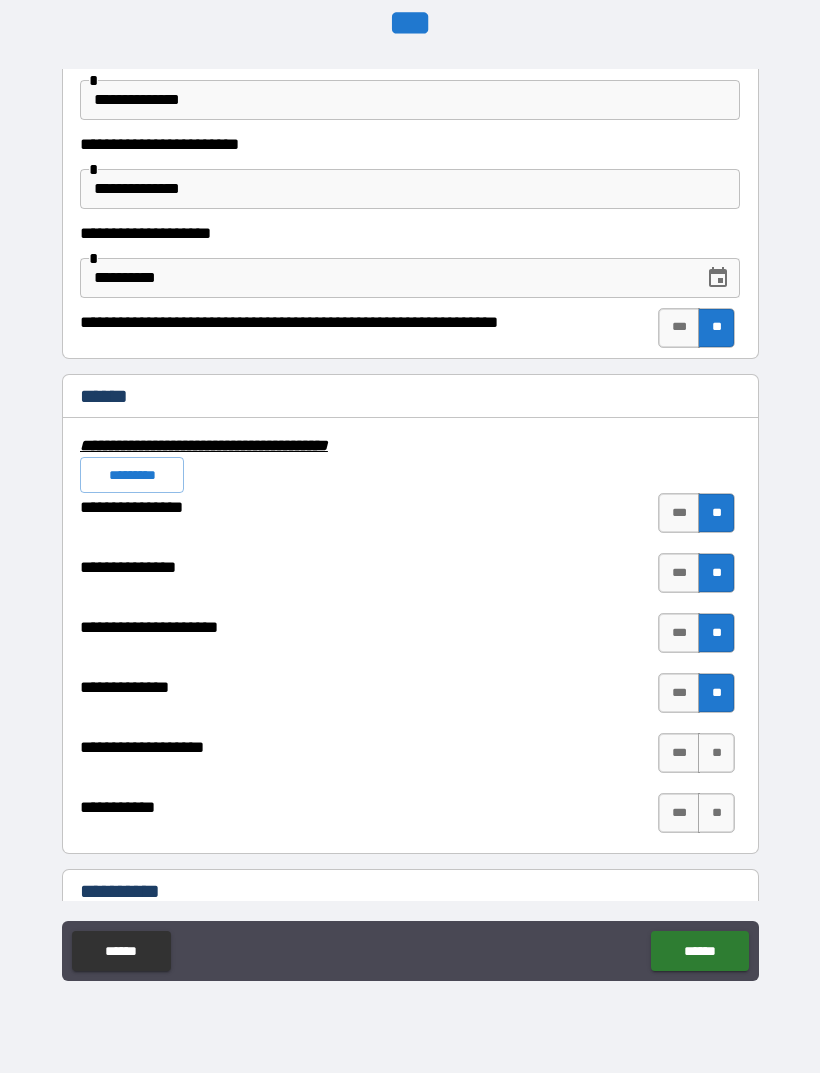 click on "**" at bounding box center [716, 753] 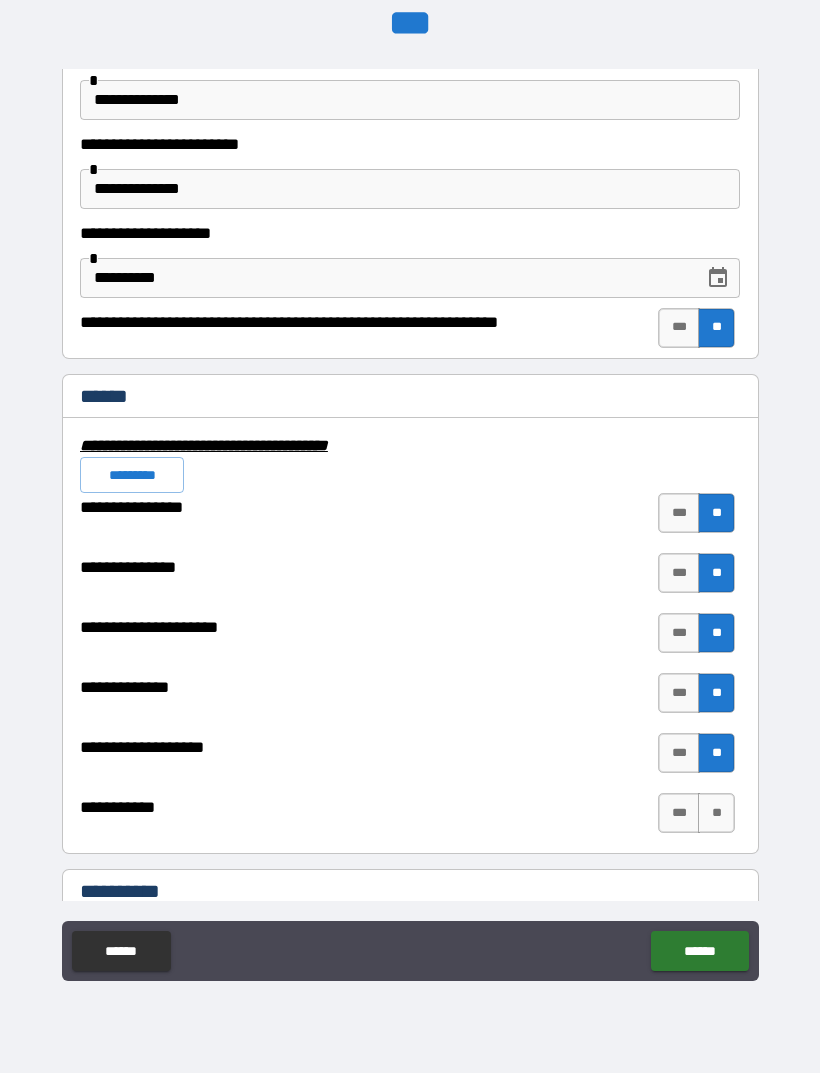 click on "**" at bounding box center [716, 813] 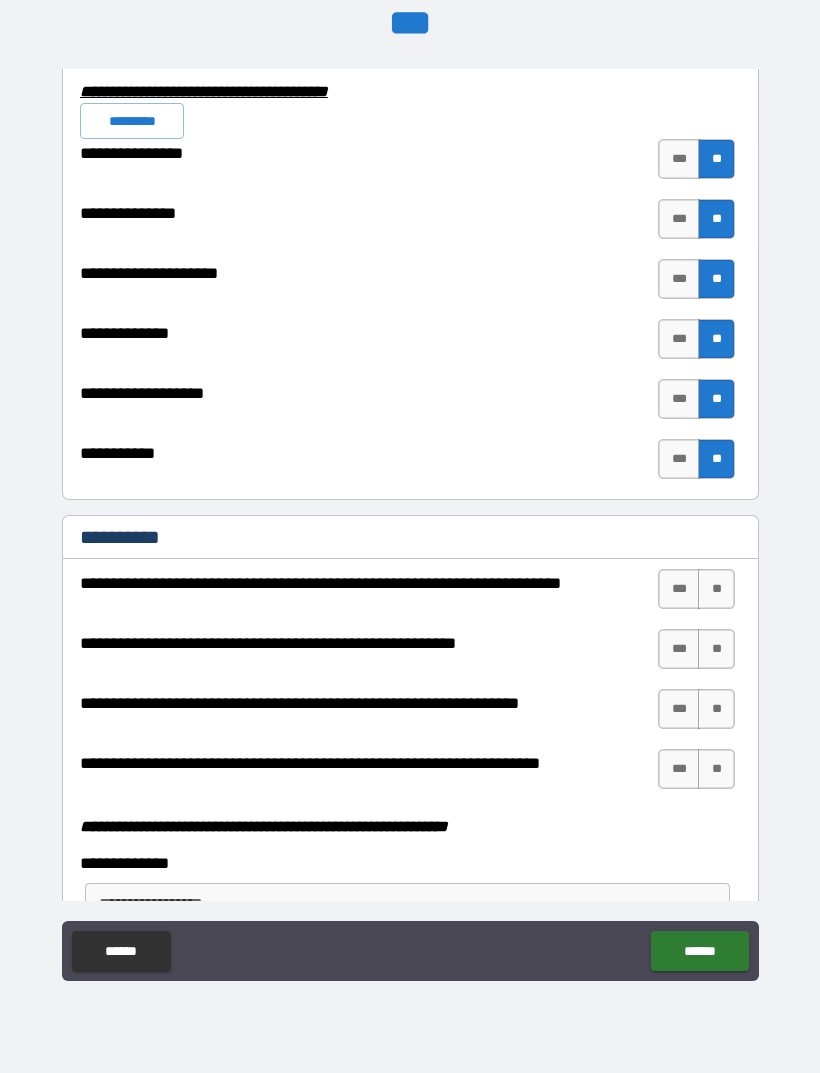 scroll, scrollTop: 4798, scrollLeft: 0, axis: vertical 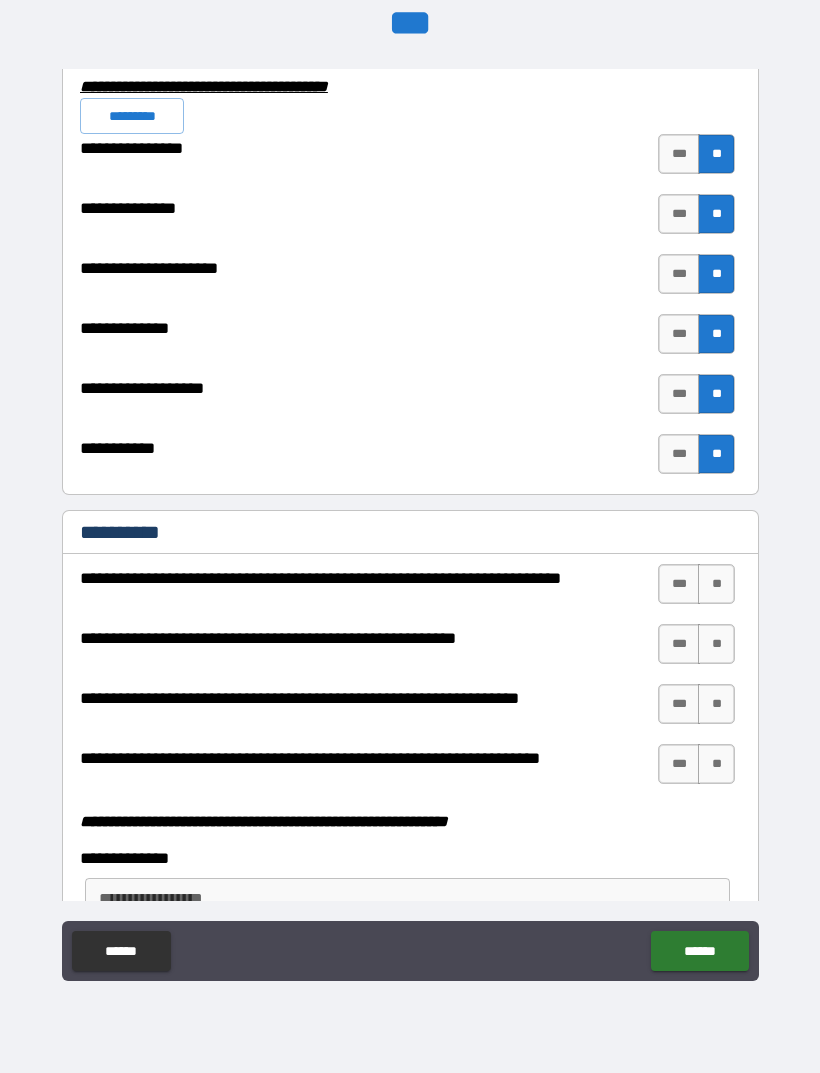 click on "**" at bounding box center [716, 584] 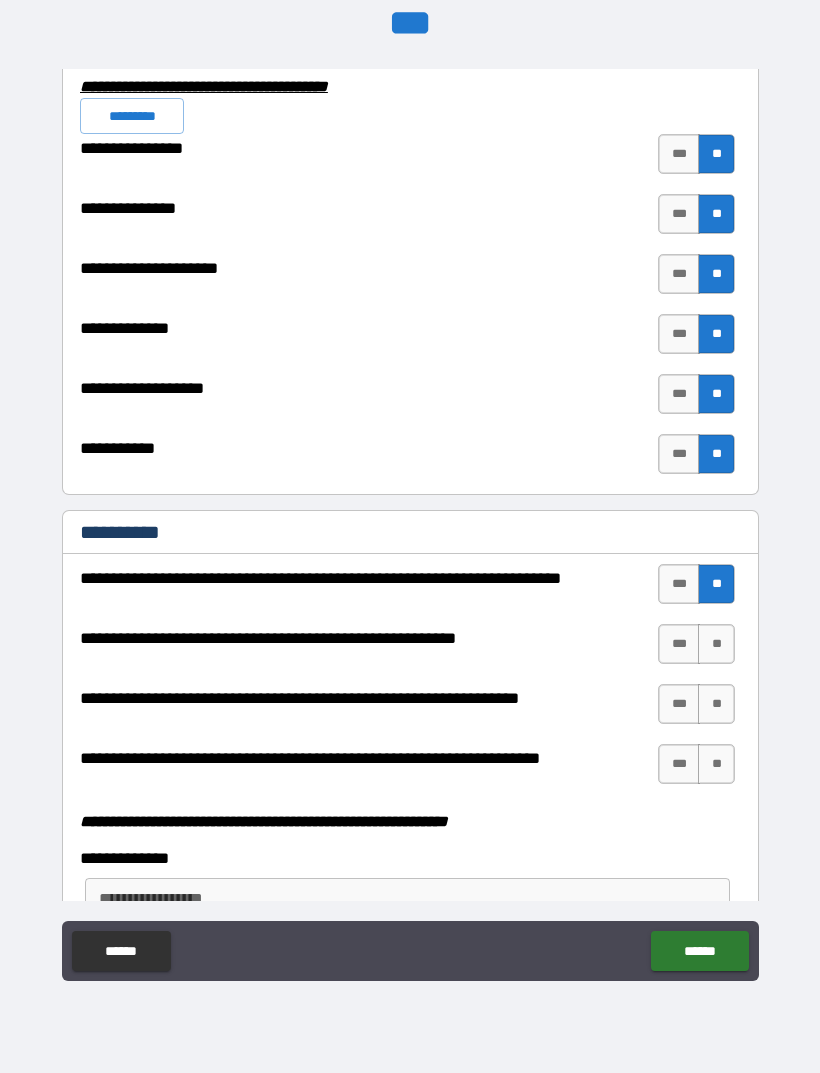 click on "**" at bounding box center (716, 644) 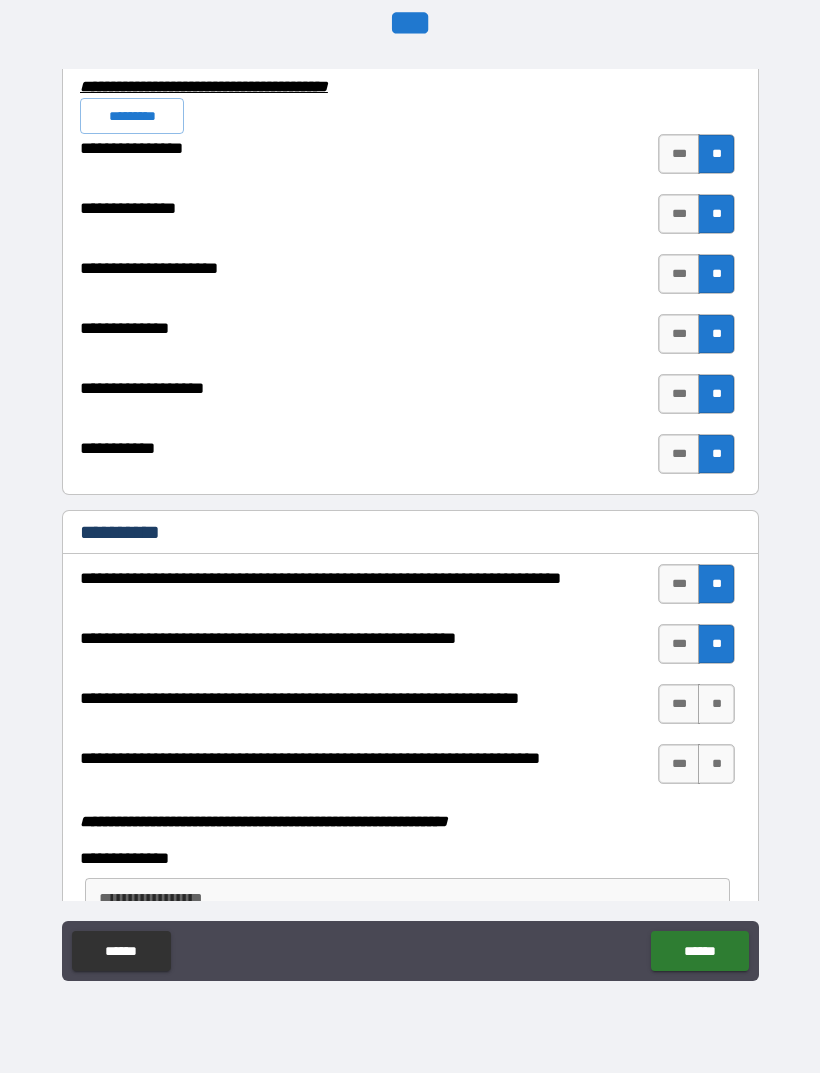 click on "**" at bounding box center (716, 704) 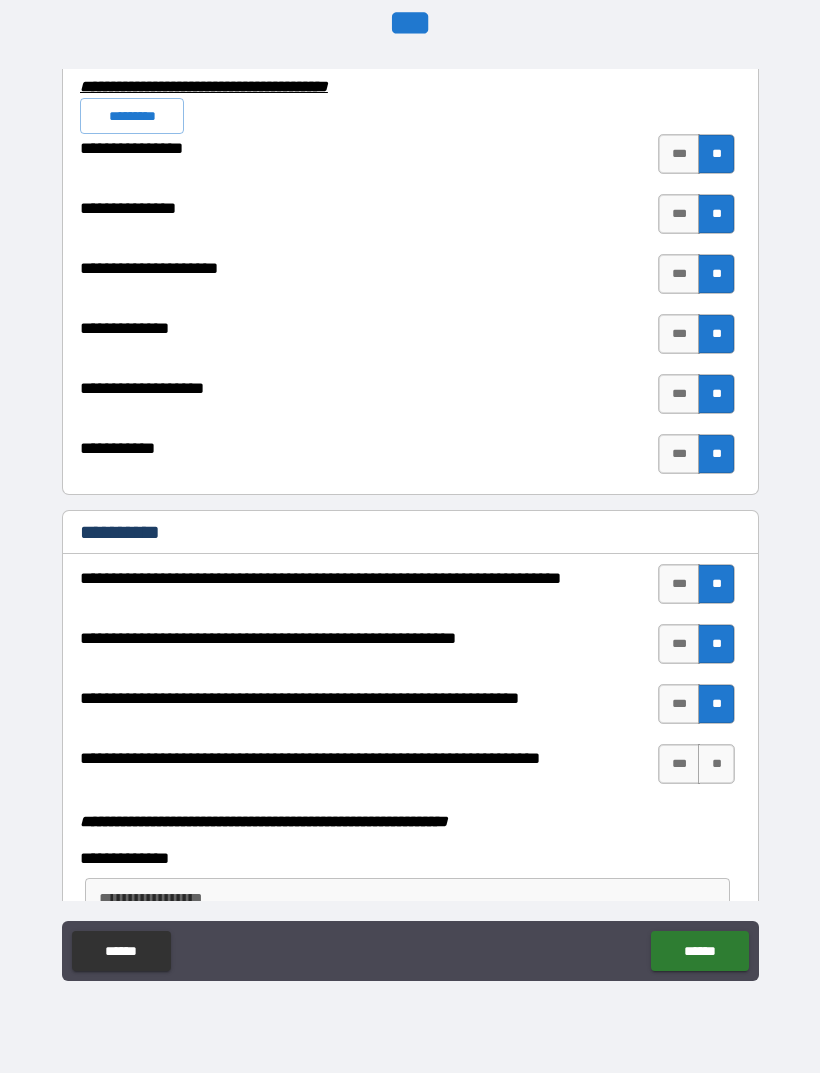 click on "***" at bounding box center [679, 764] 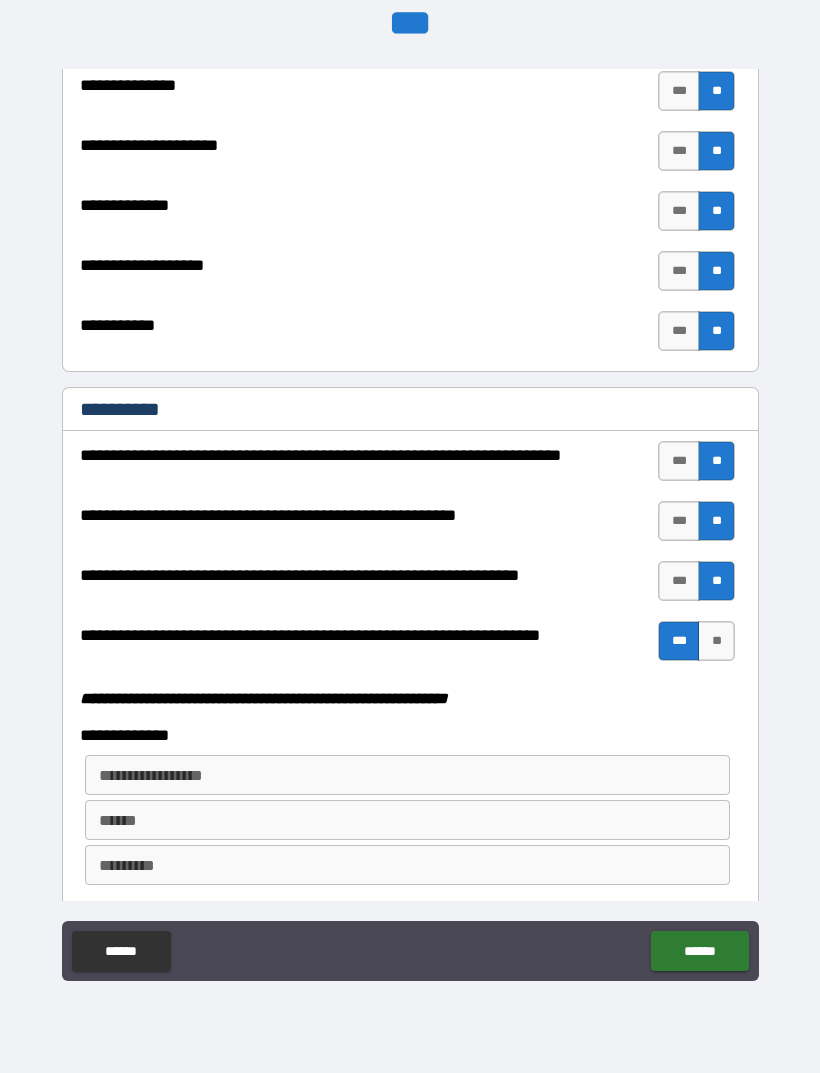 scroll, scrollTop: 4954, scrollLeft: 0, axis: vertical 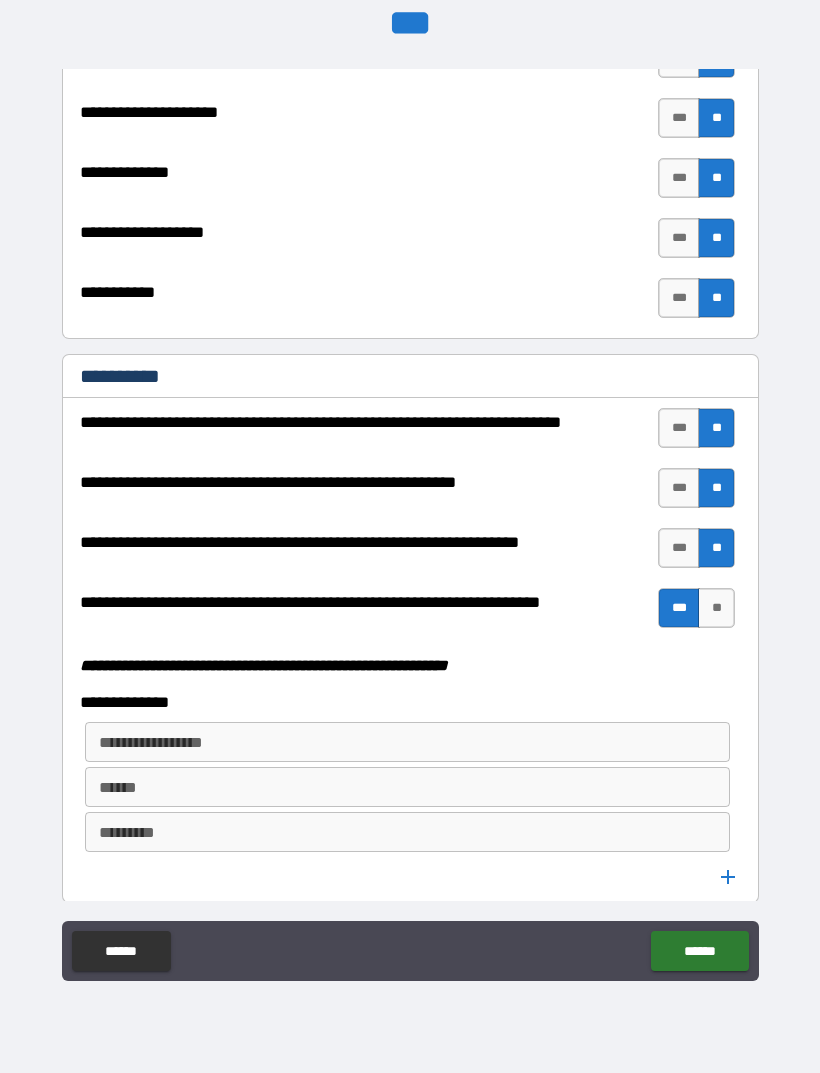 click on "**********" at bounding box center (406, 742) 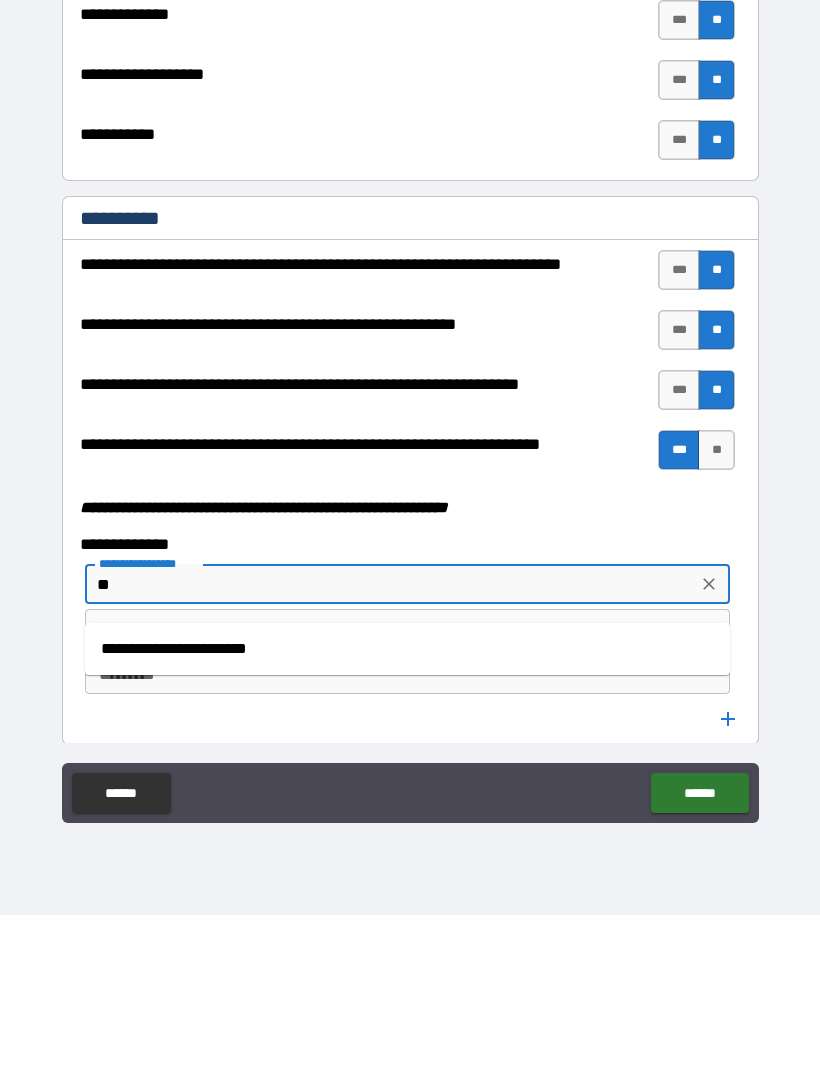 type on "*" 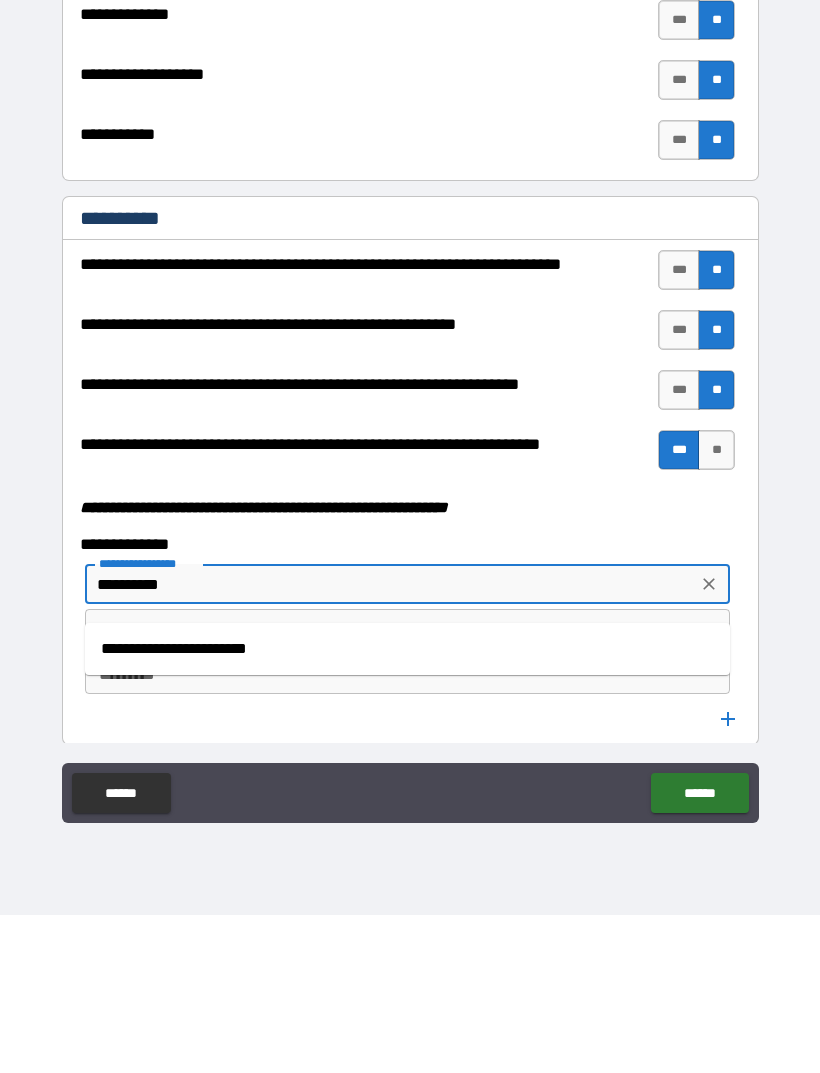 click on "**********" at bounding box center [407, 807] 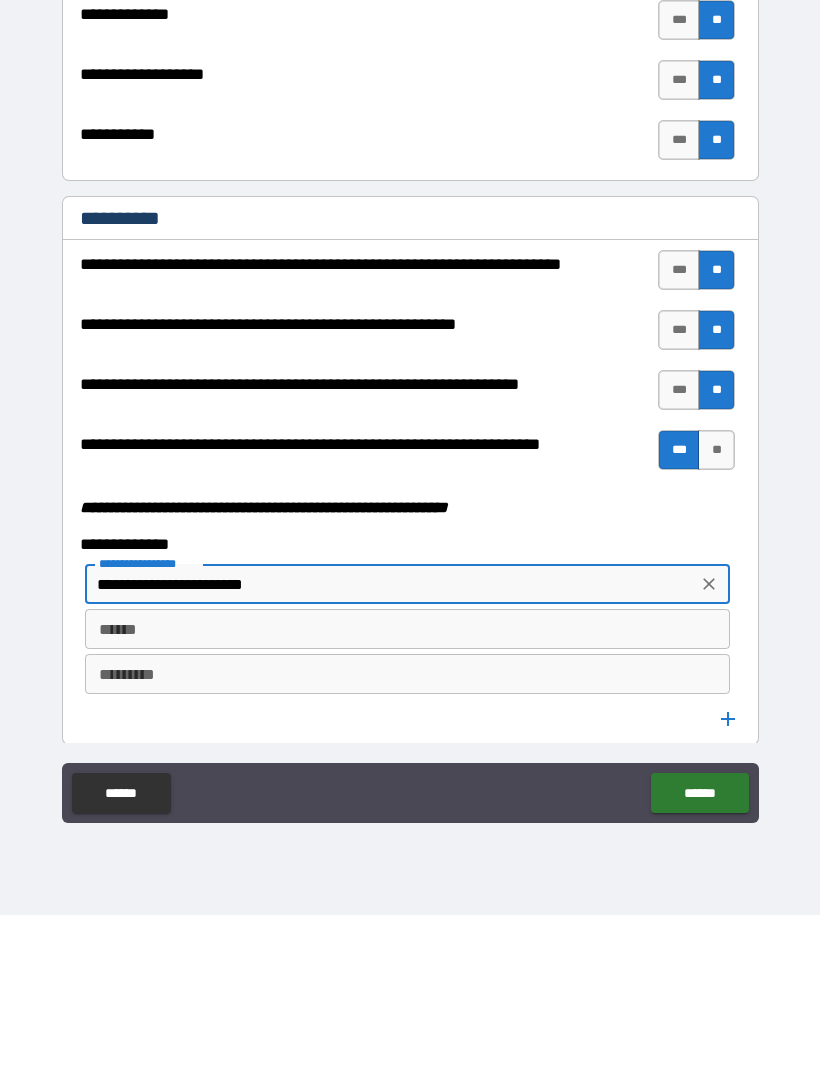 click on "******" at bounding box center (407, 787) 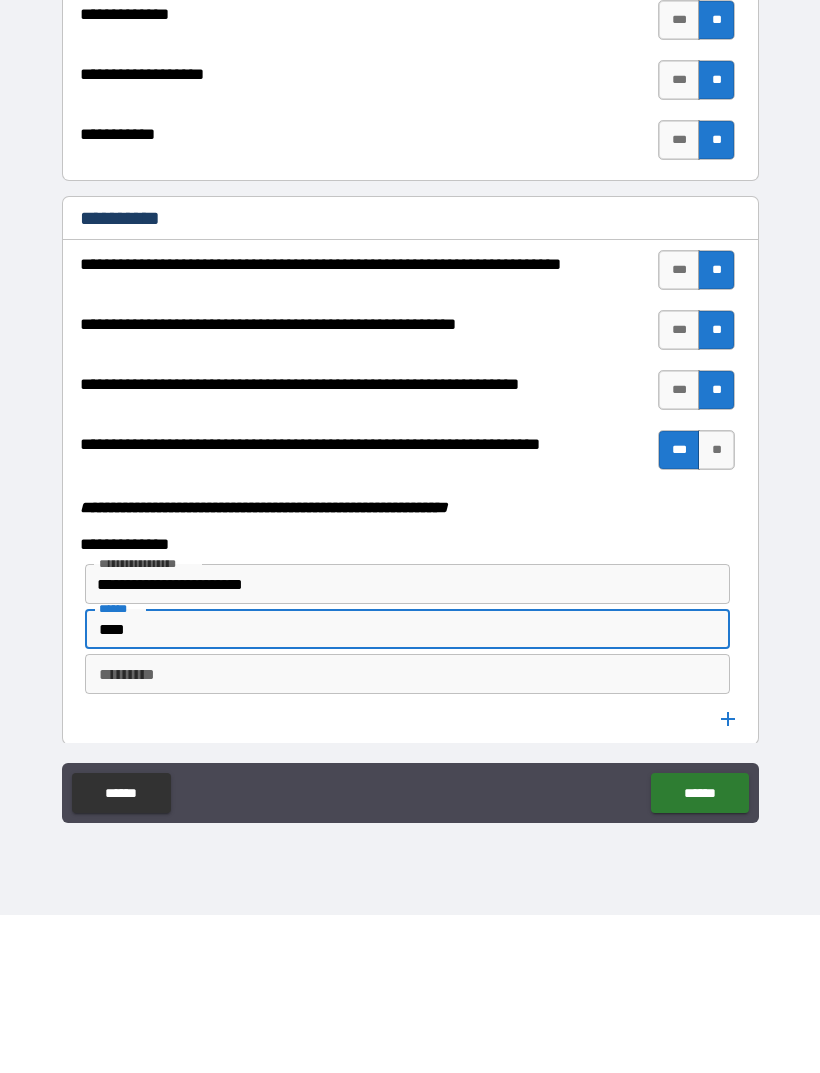 type on "****" 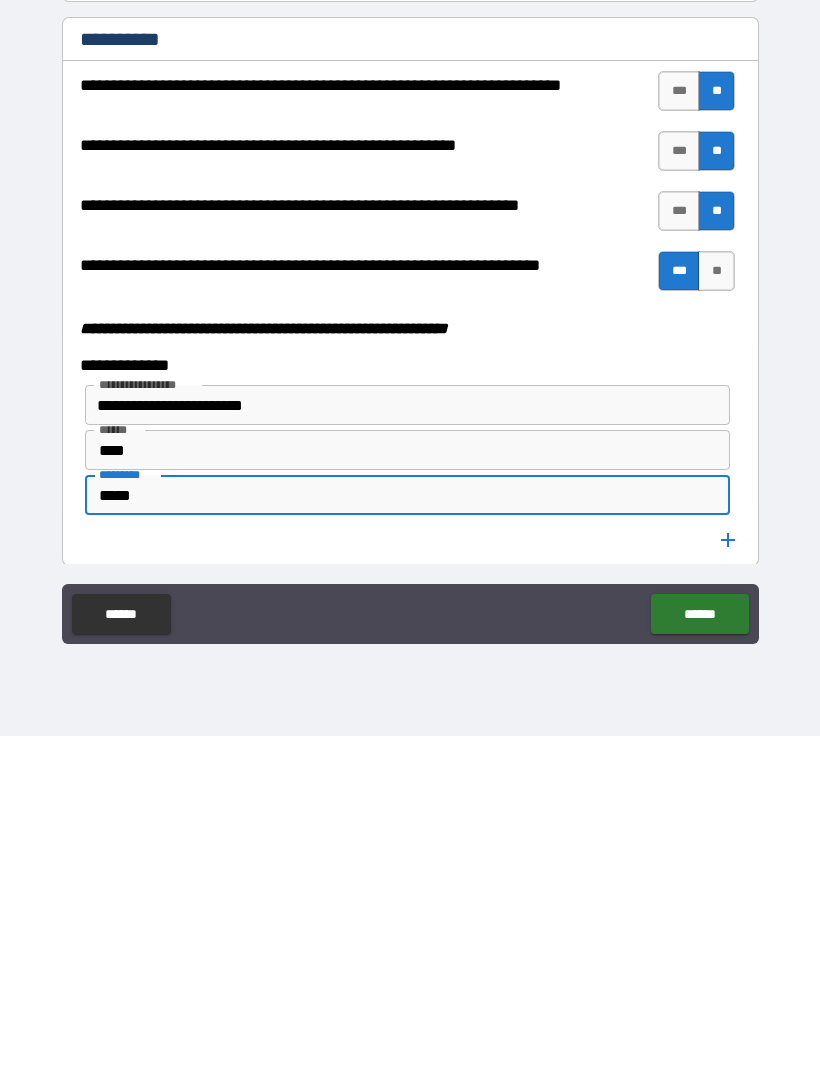 type on "*****" 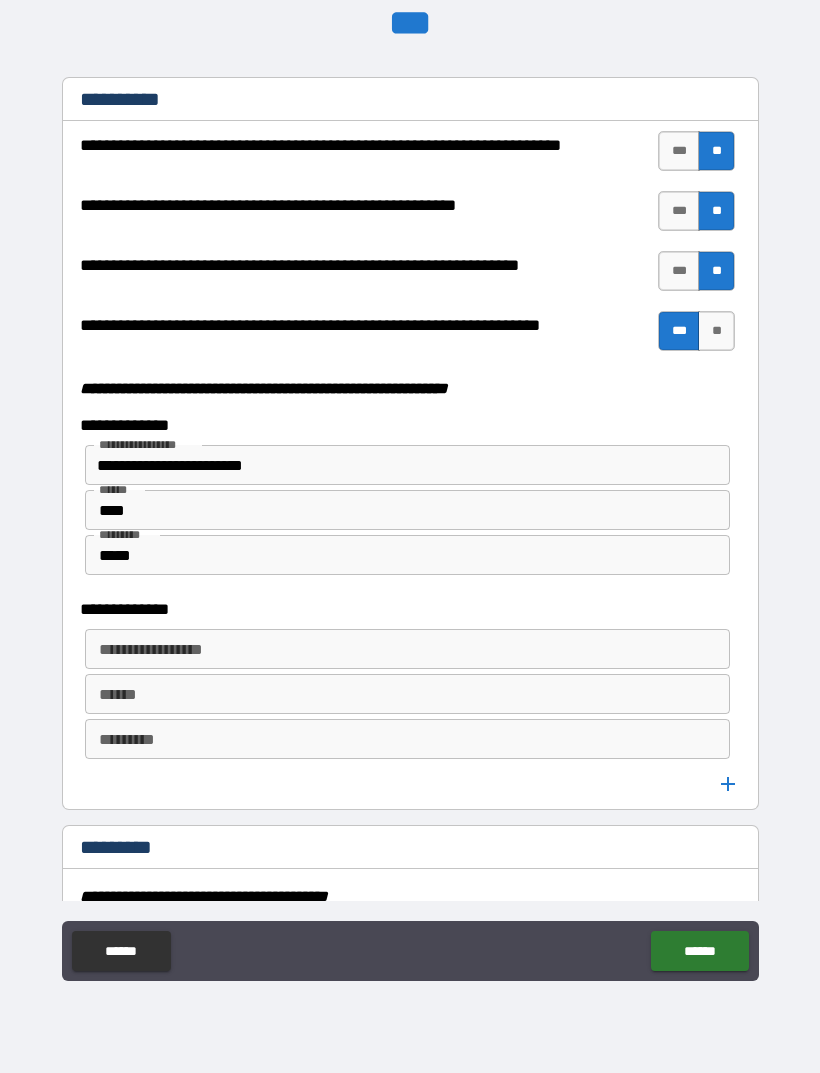scroll, scrollTop: 5233, scrollLeft: 0, axis: vertical 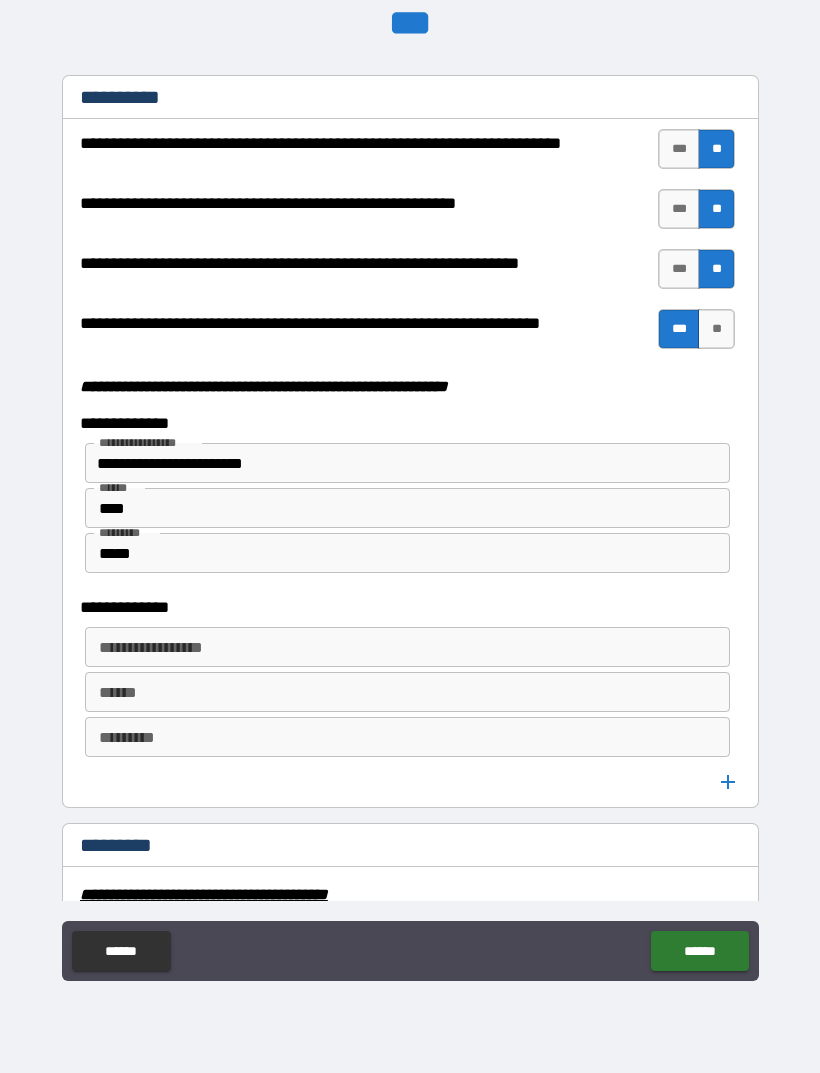 click on "**********" at bounding box center [406, 647] 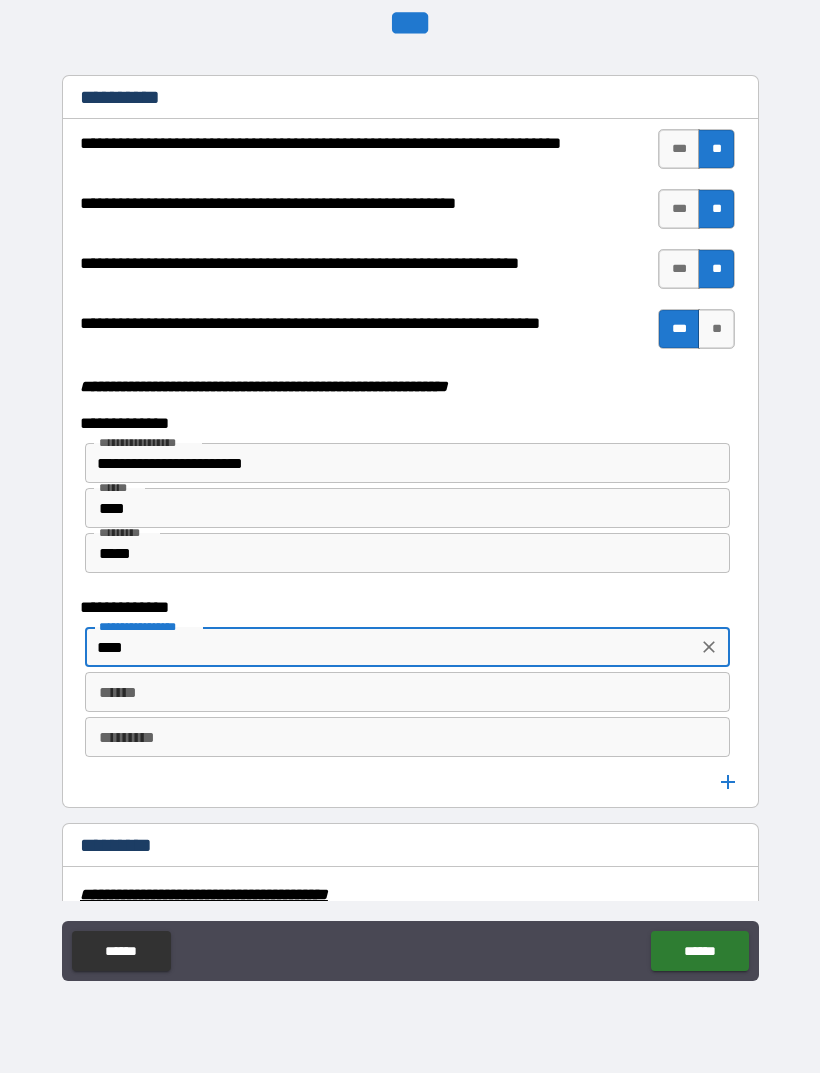 type on "****" 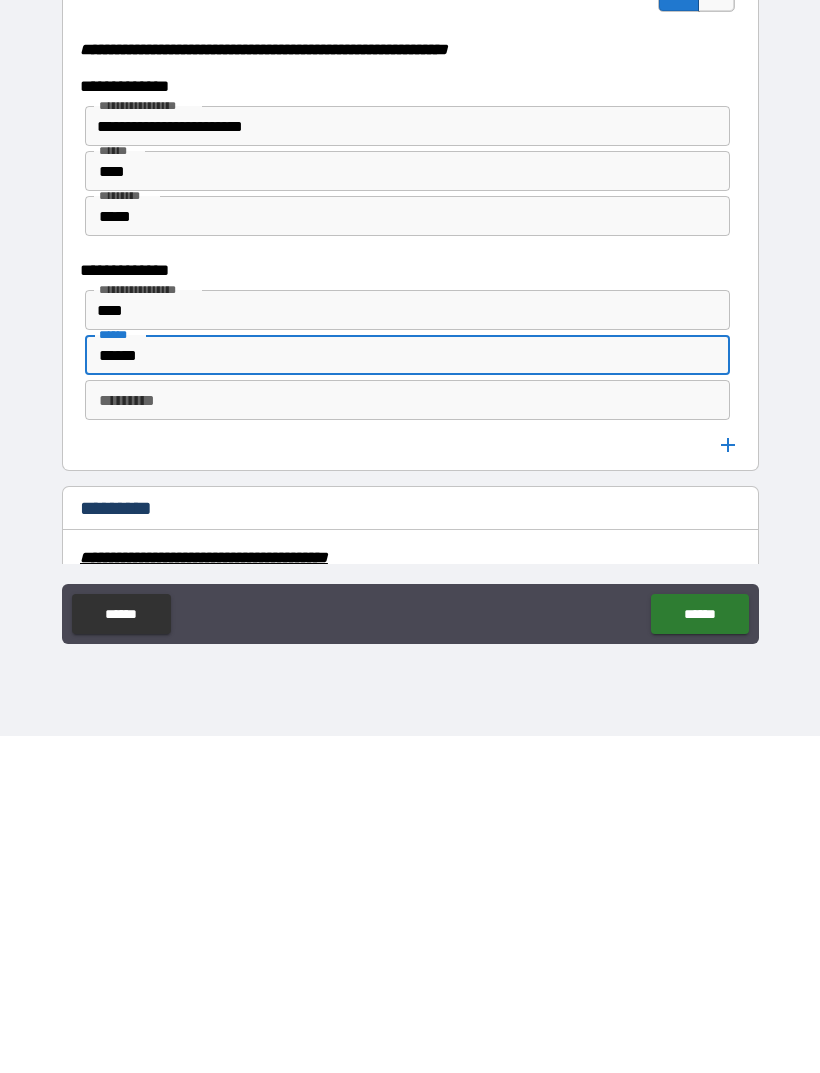 type on "******" 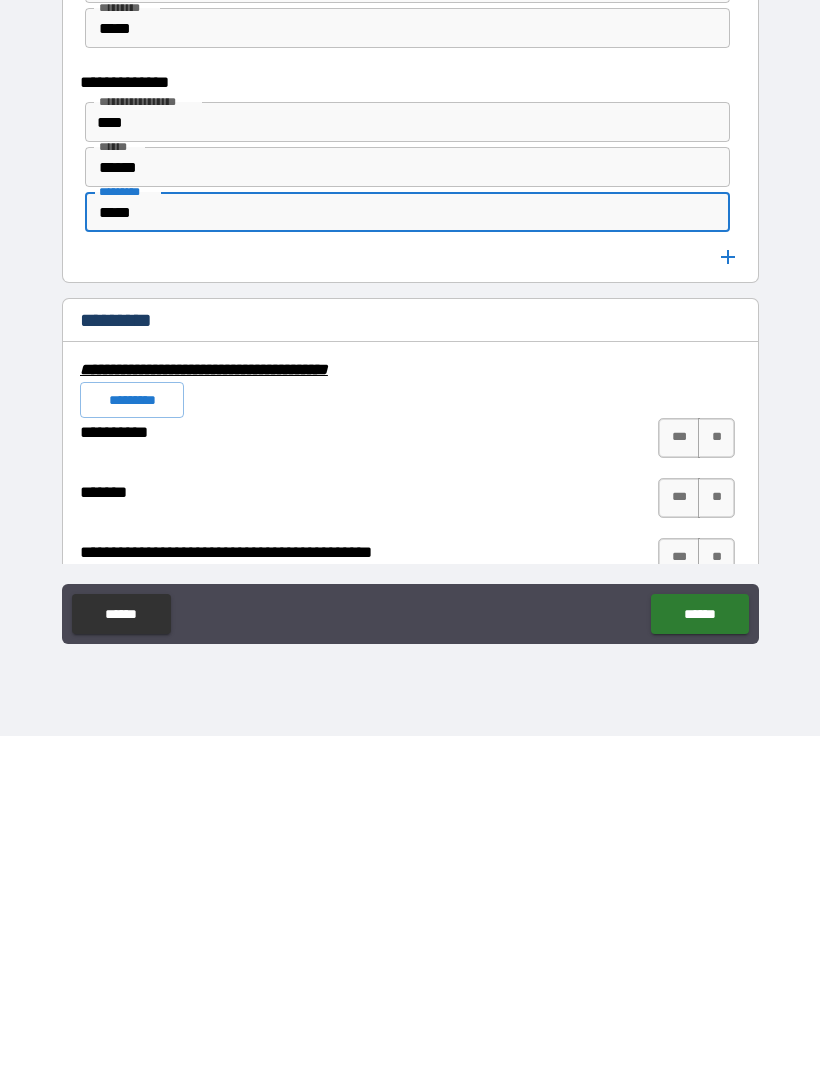 scroll, scrollTop: 5443, scrollLeft: 0, axis: vertical 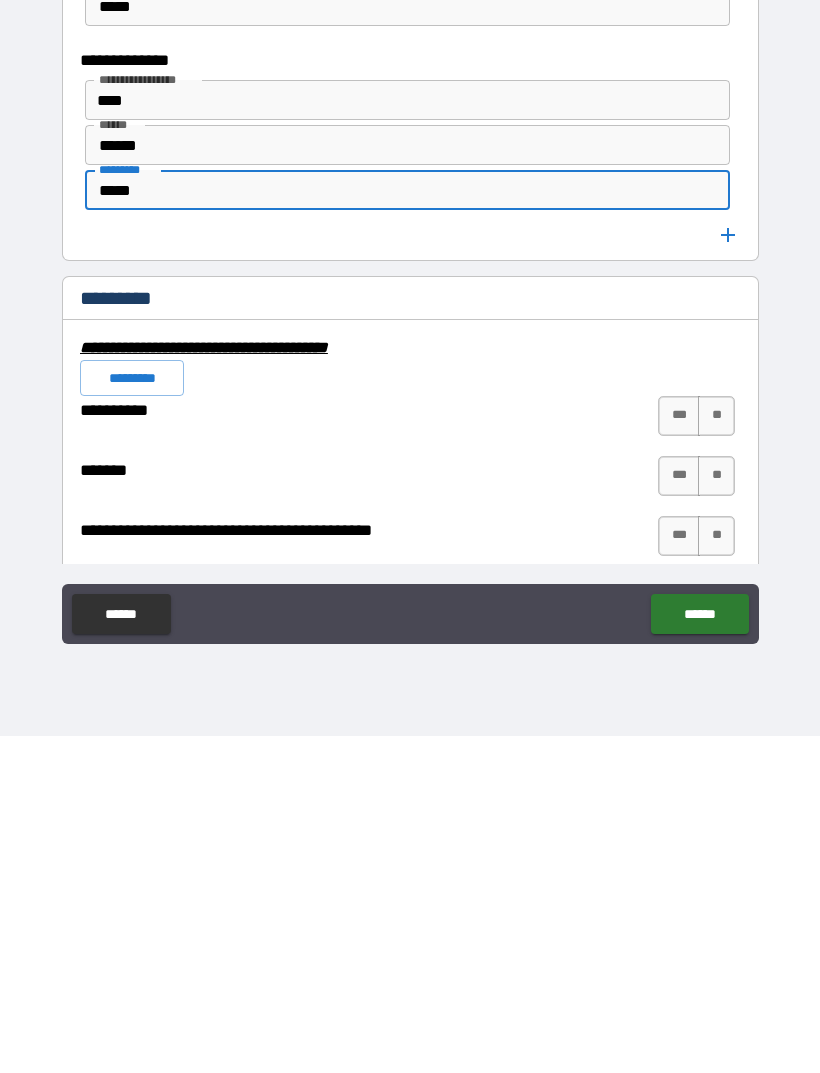 type on "*****" 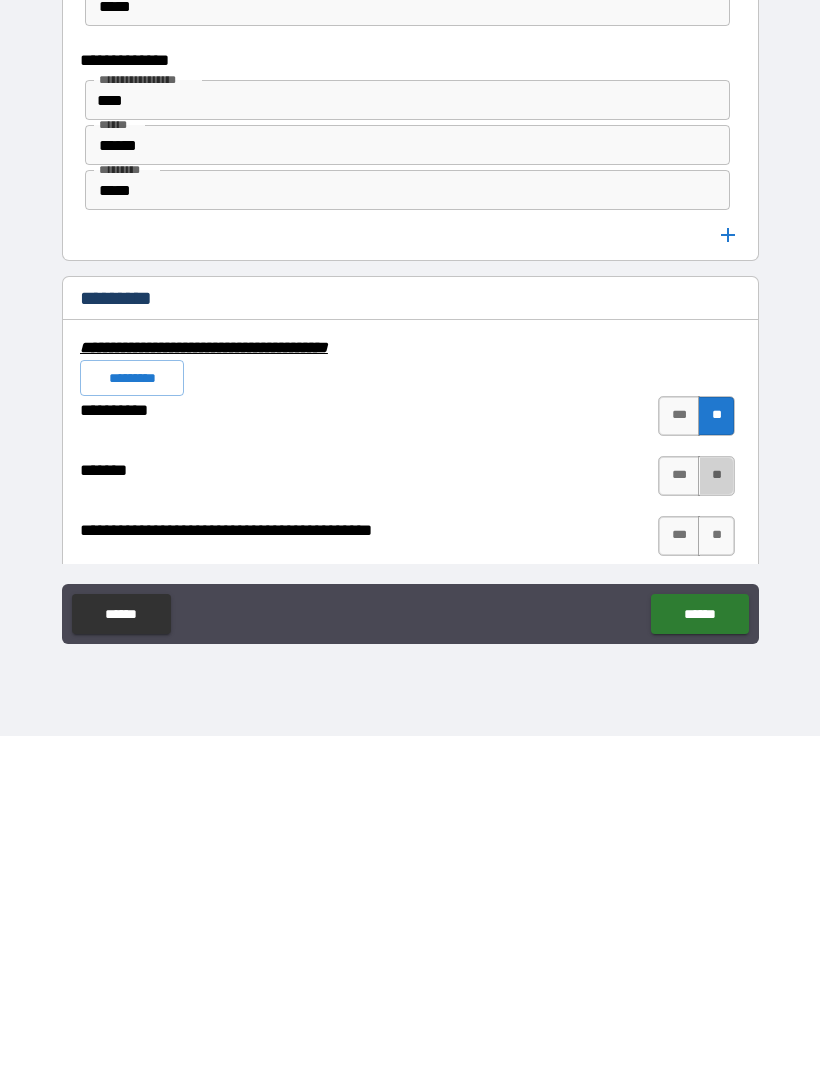 click on "**" at bounding box center [716, 813] 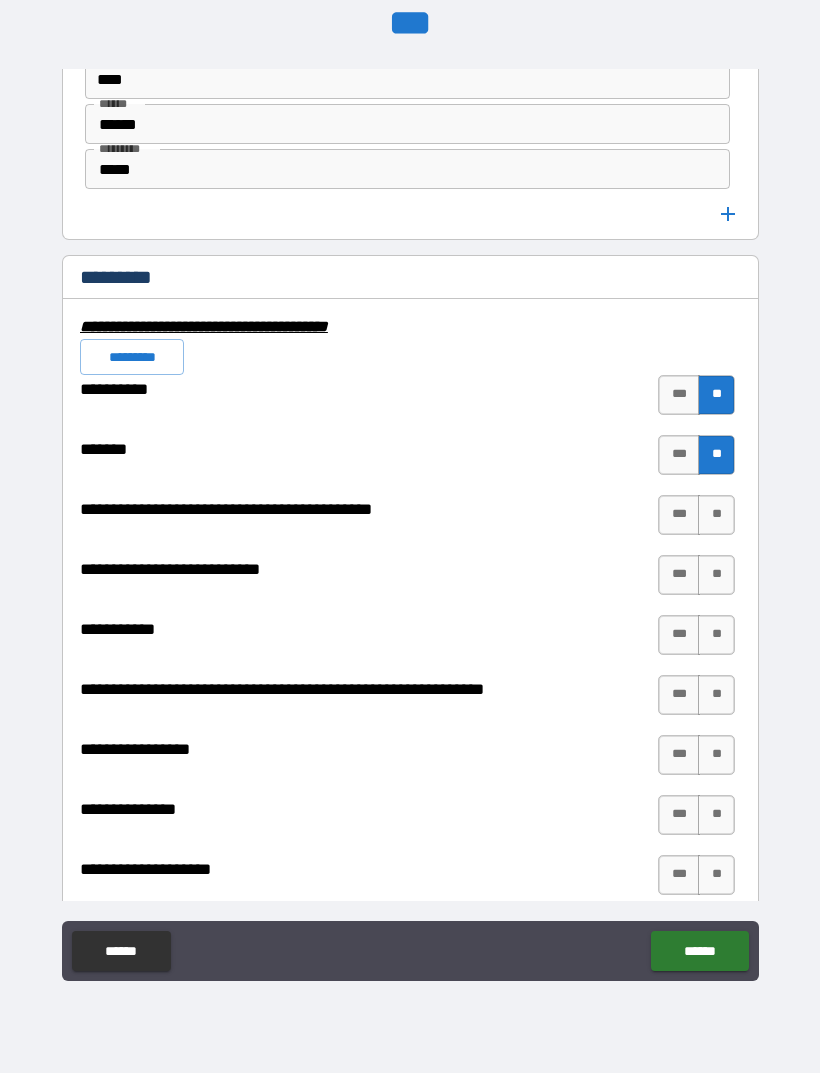 scroll, scrollTop: 5837, scrollLeft: 0, axis: vertical 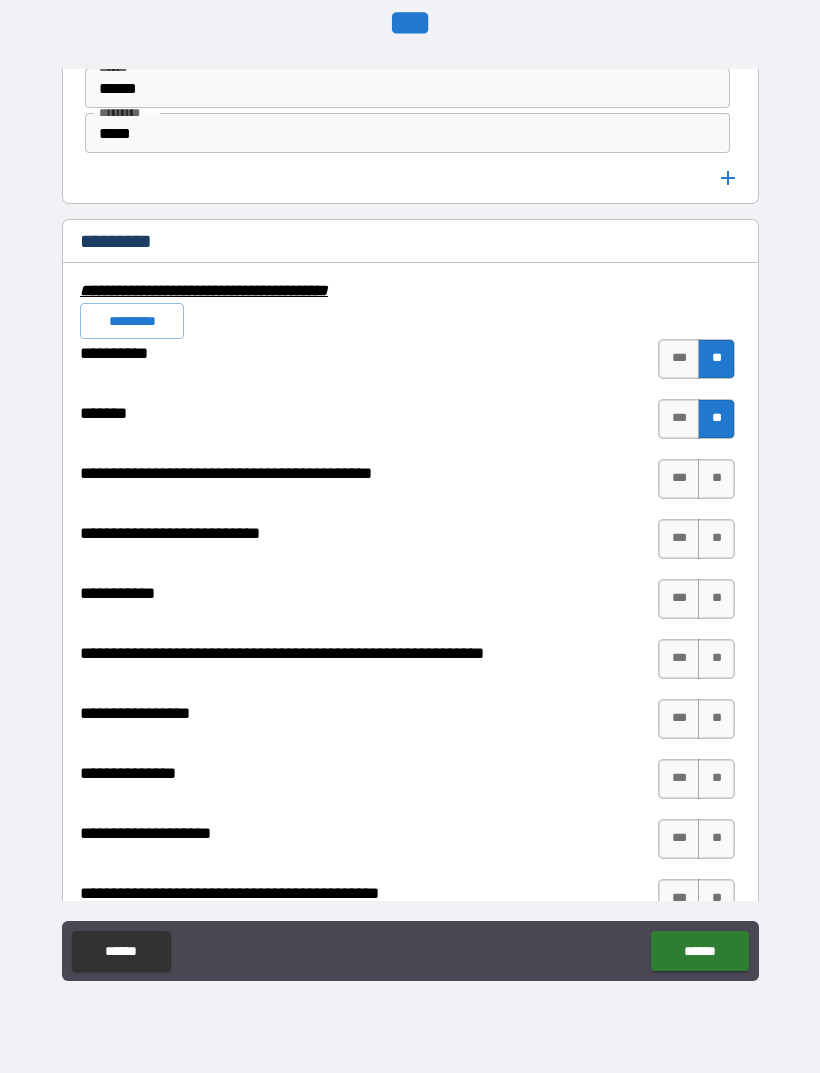 click on "**" at bounding box center [716, 479] 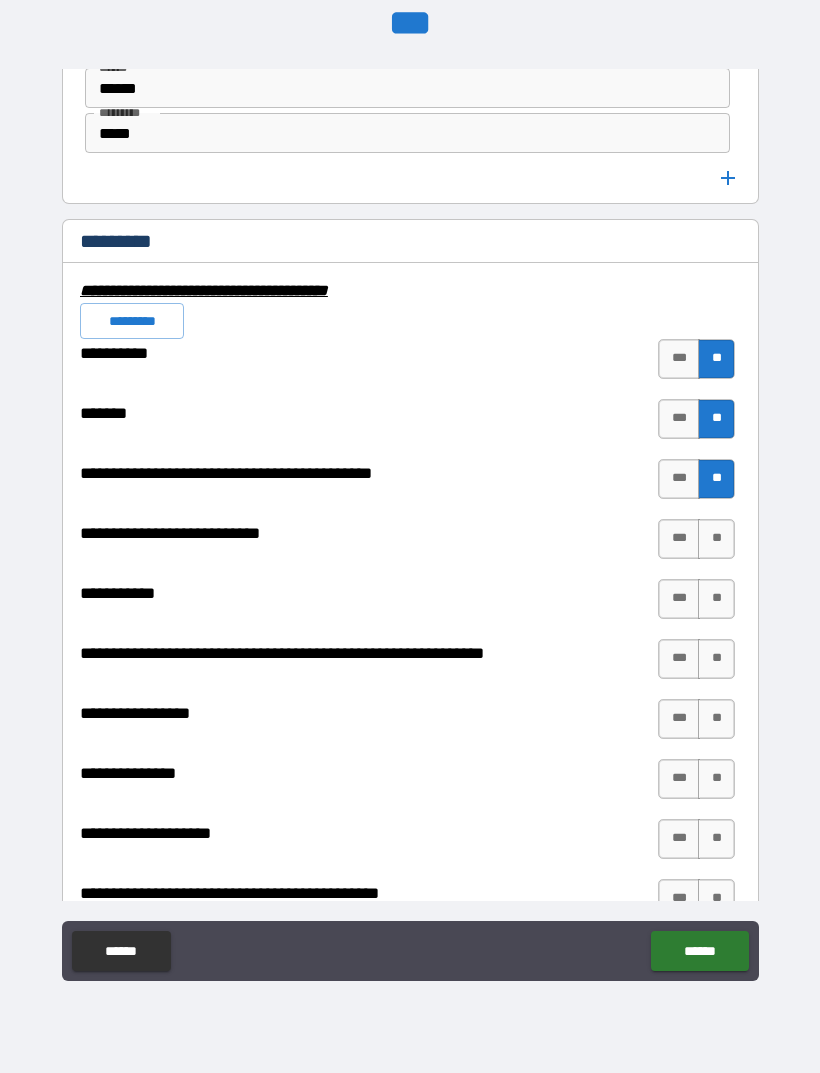 click on "**" at bounding box center (716, 539) 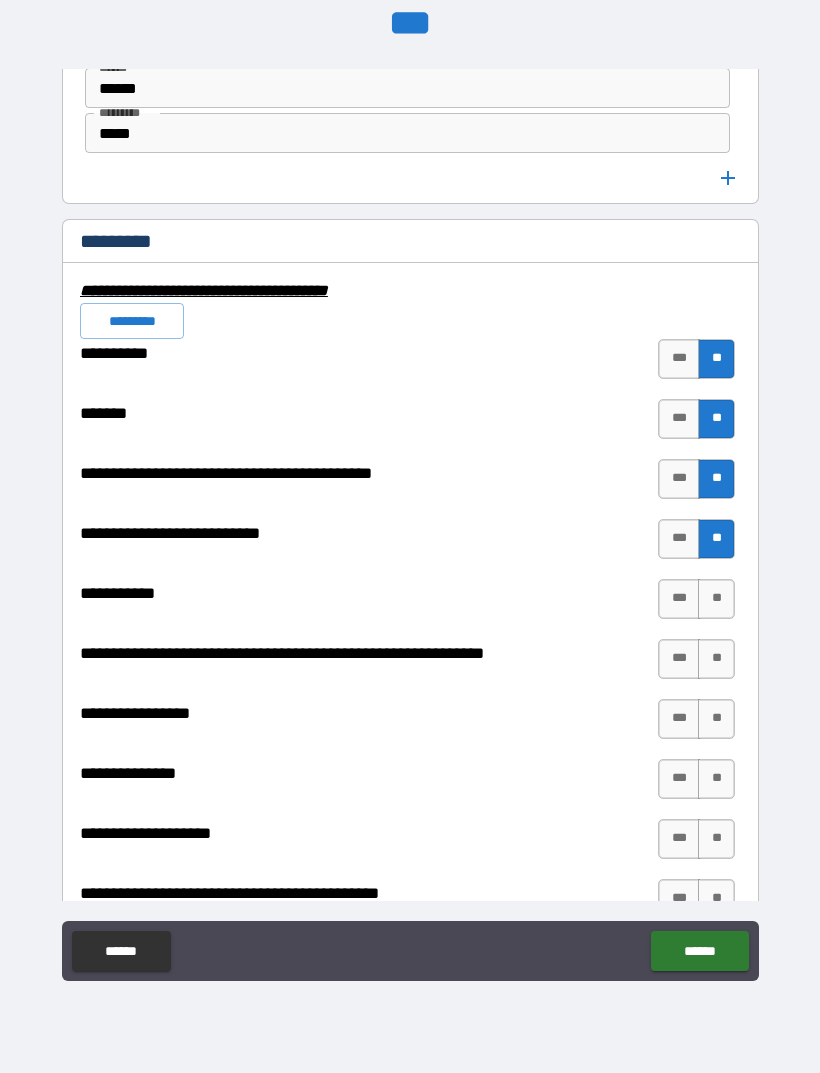 click on "**" at bounding box center [716, 599] 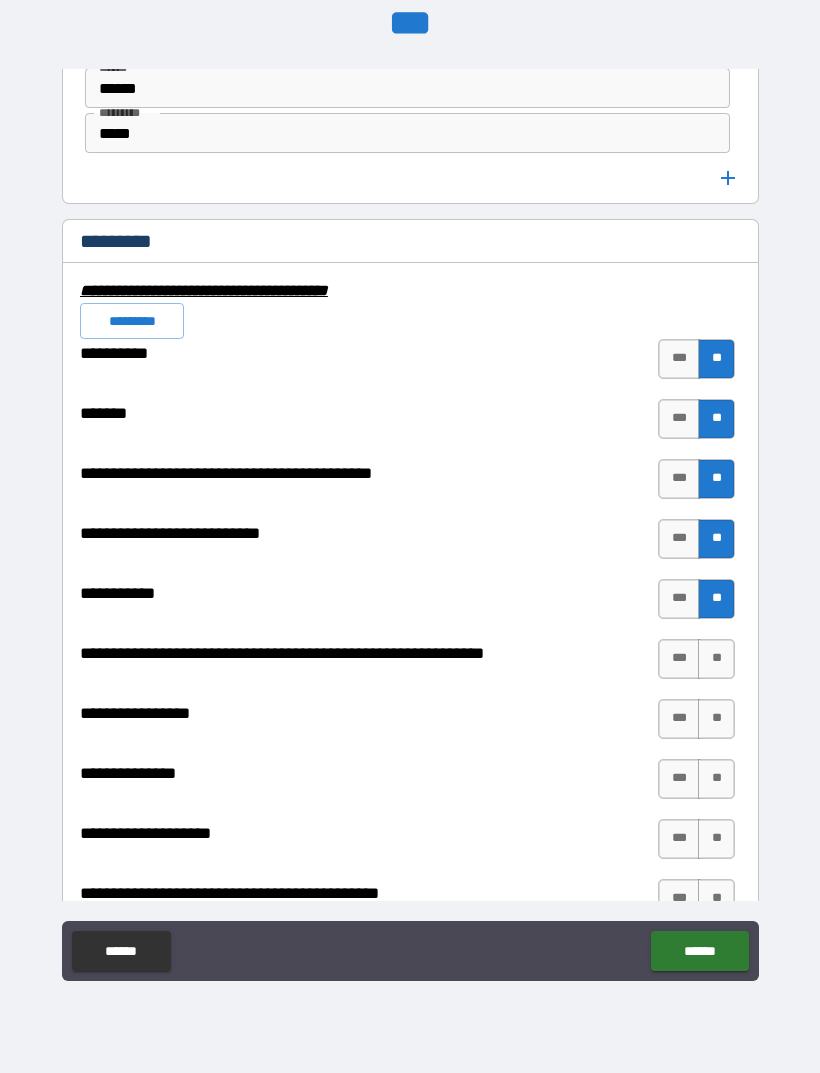 click on "**" at bounding box center (716, 659) 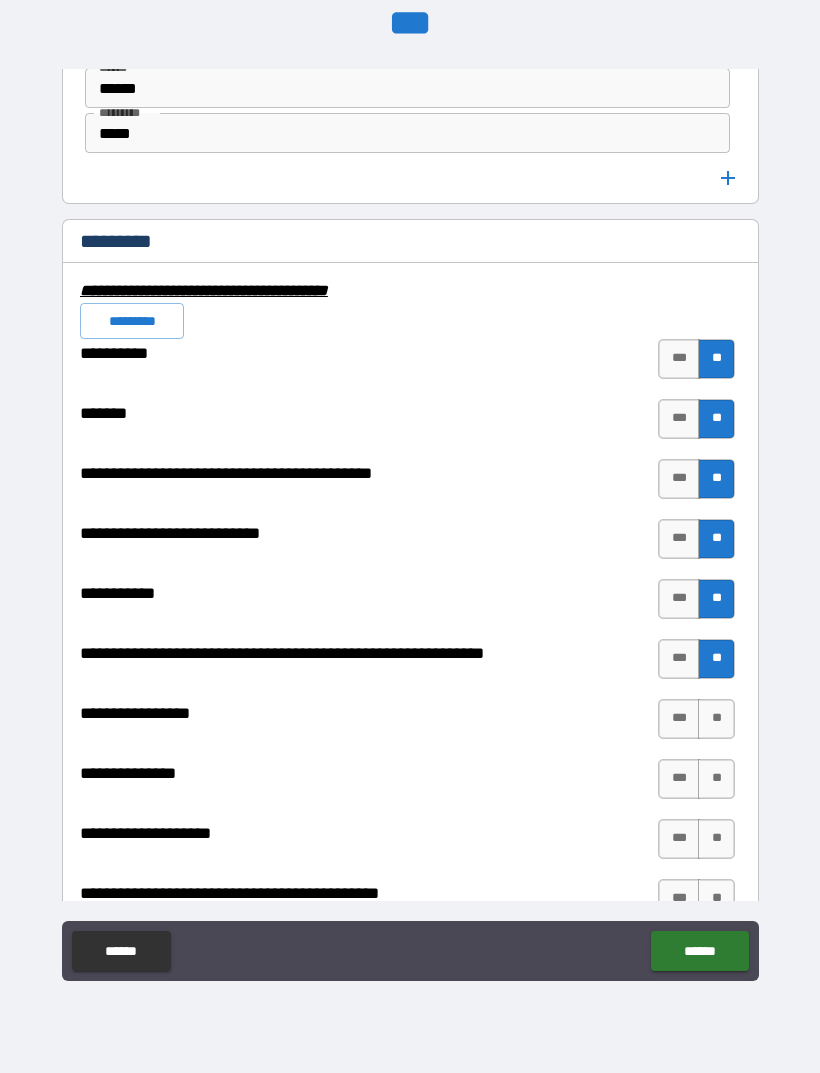 click on "**" at bounding box center [716, 719] 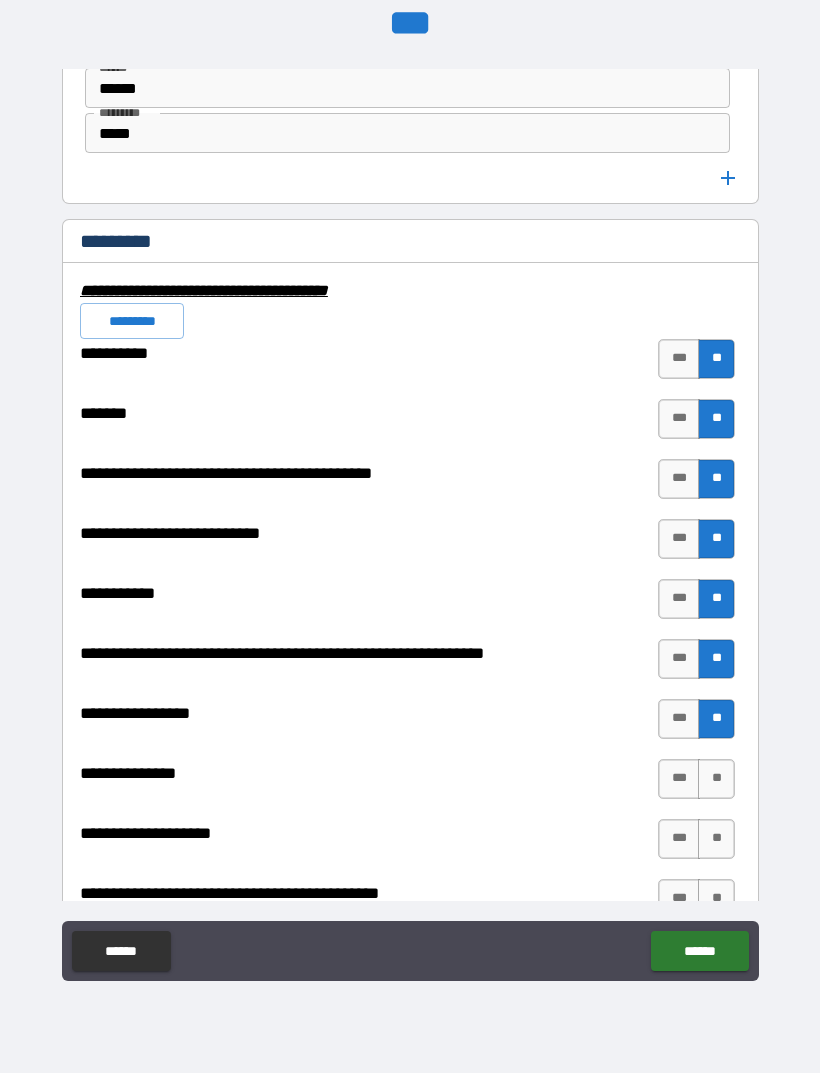 click on "**" at bounding box center (716, 779) 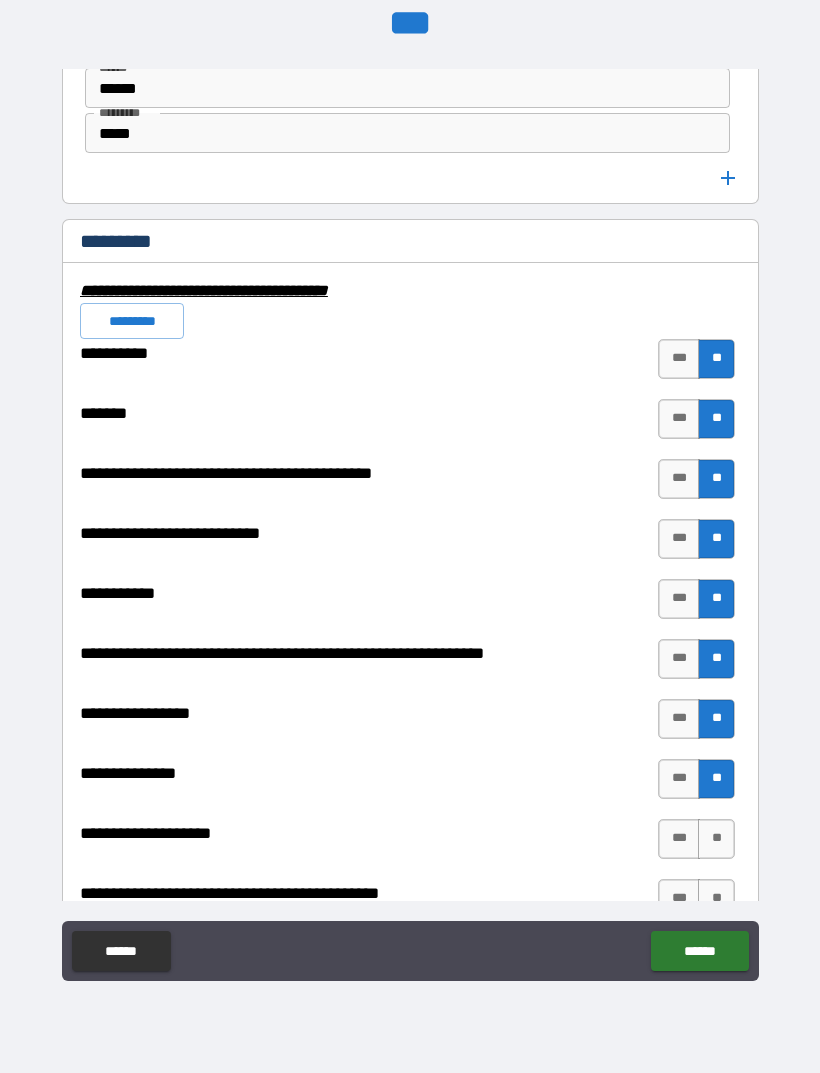 click on "***" at bounding box center (679, 839) 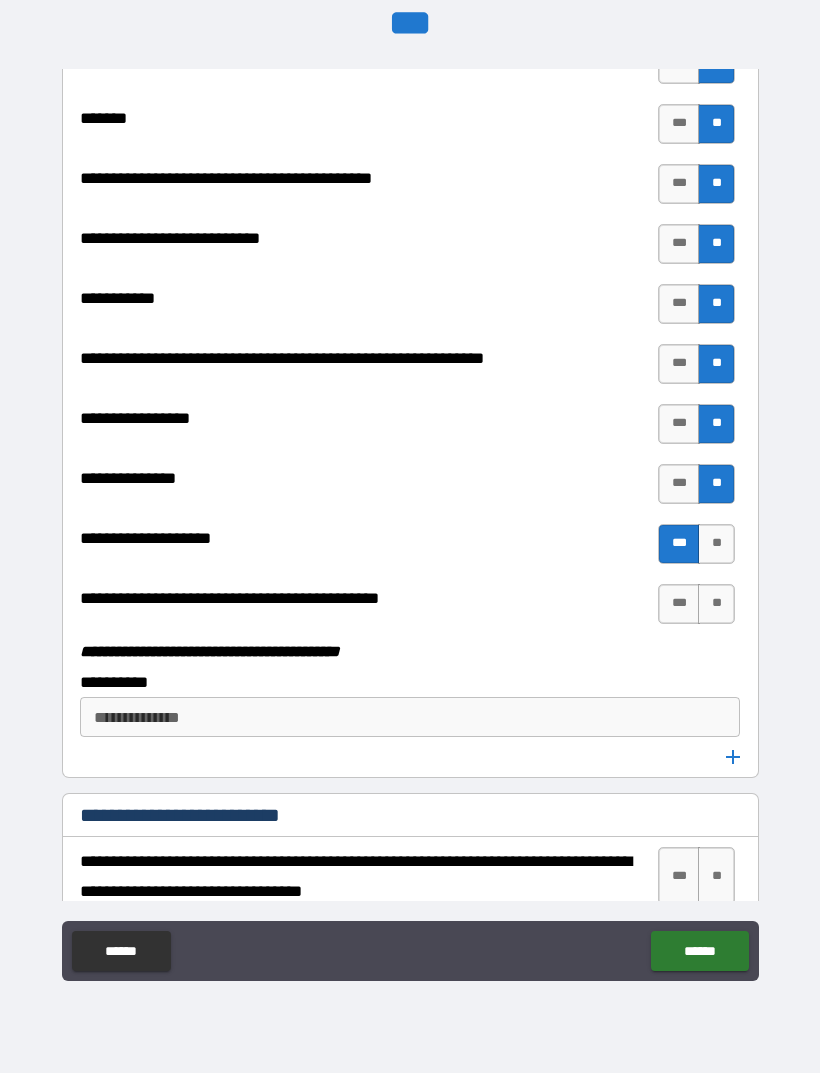 scroll, scrollTop: 6134, scrollLeft: 0, axis: vertical 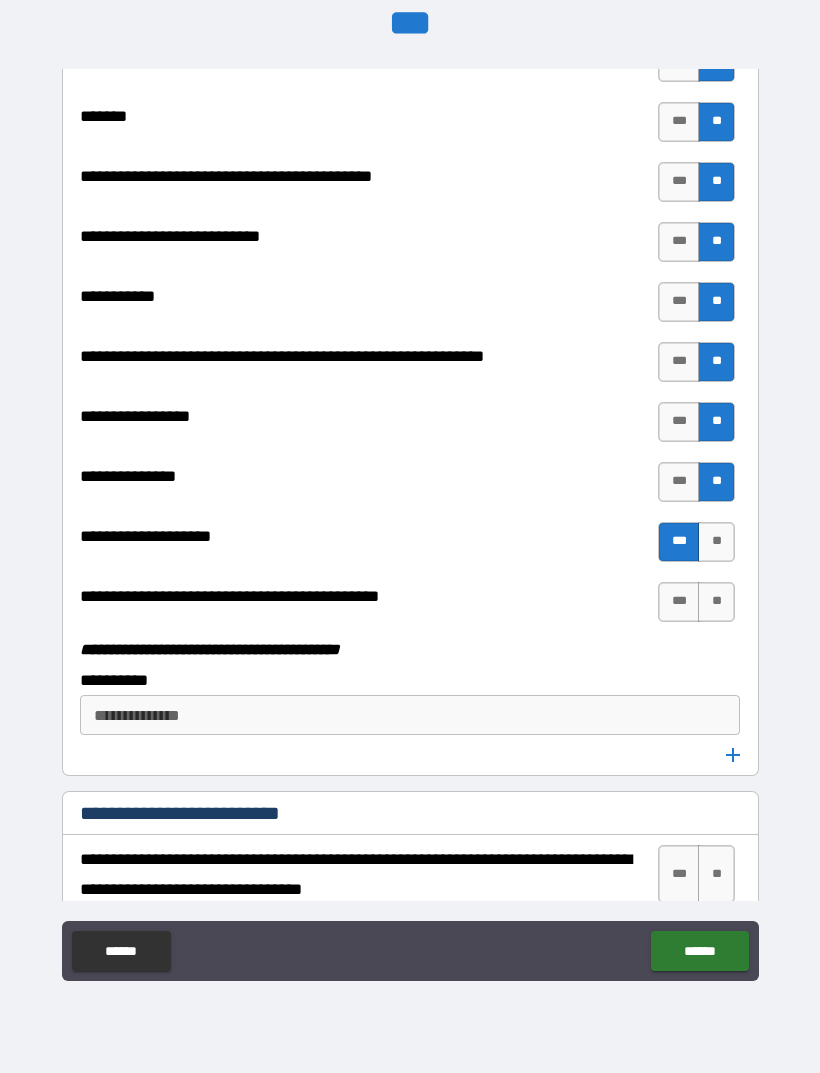 click on "***" at bounding box center [679, 602] 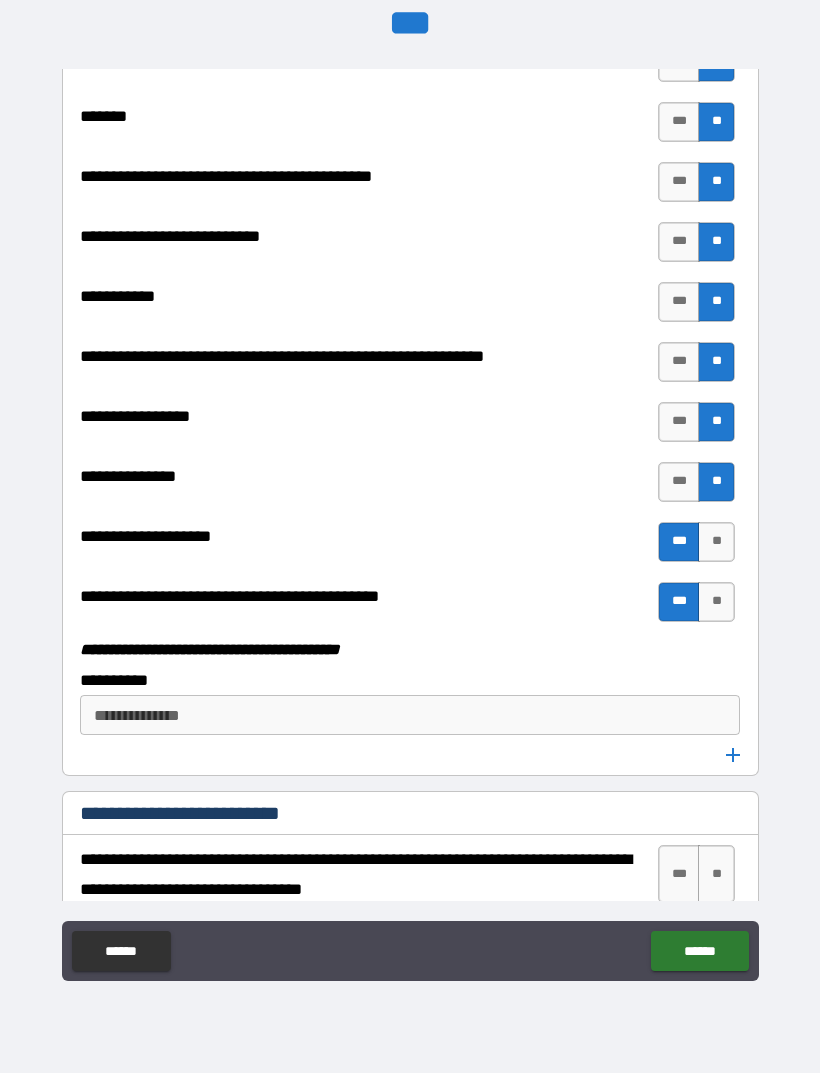 click on "**********" at bounding box center [408, 715] 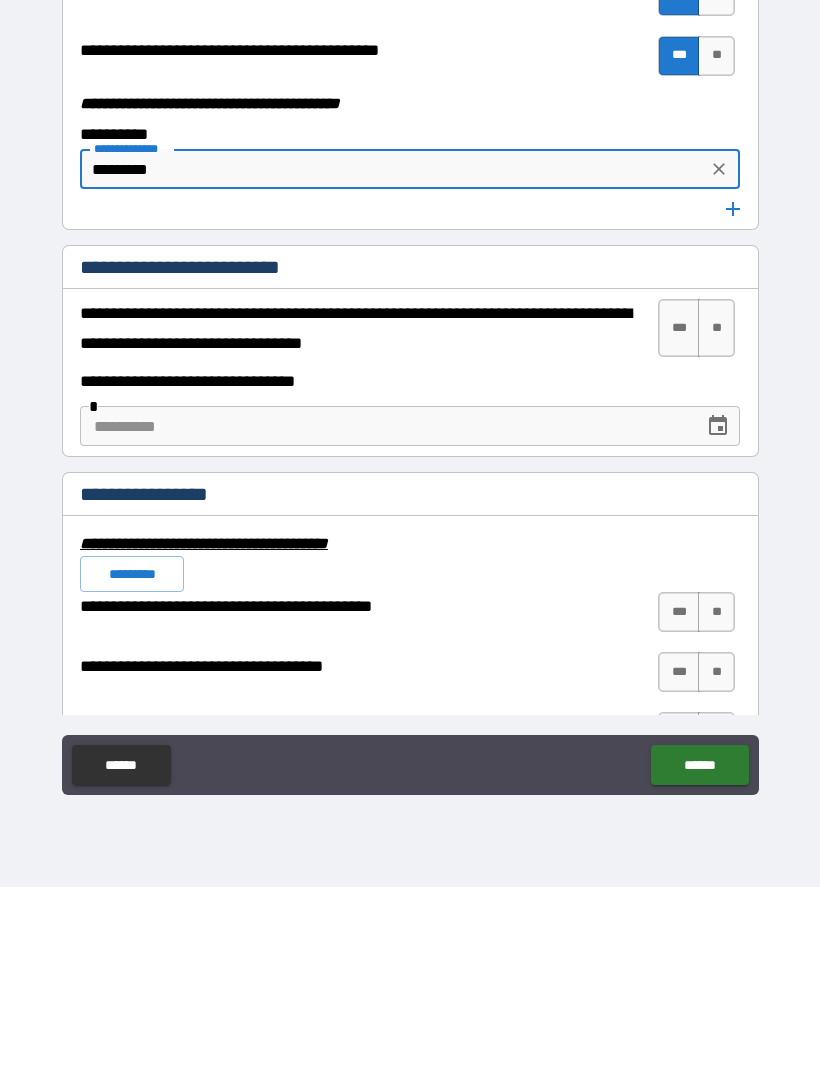 scroll, scrollTop: 6496, scrollLeft: 0, axis: vertical 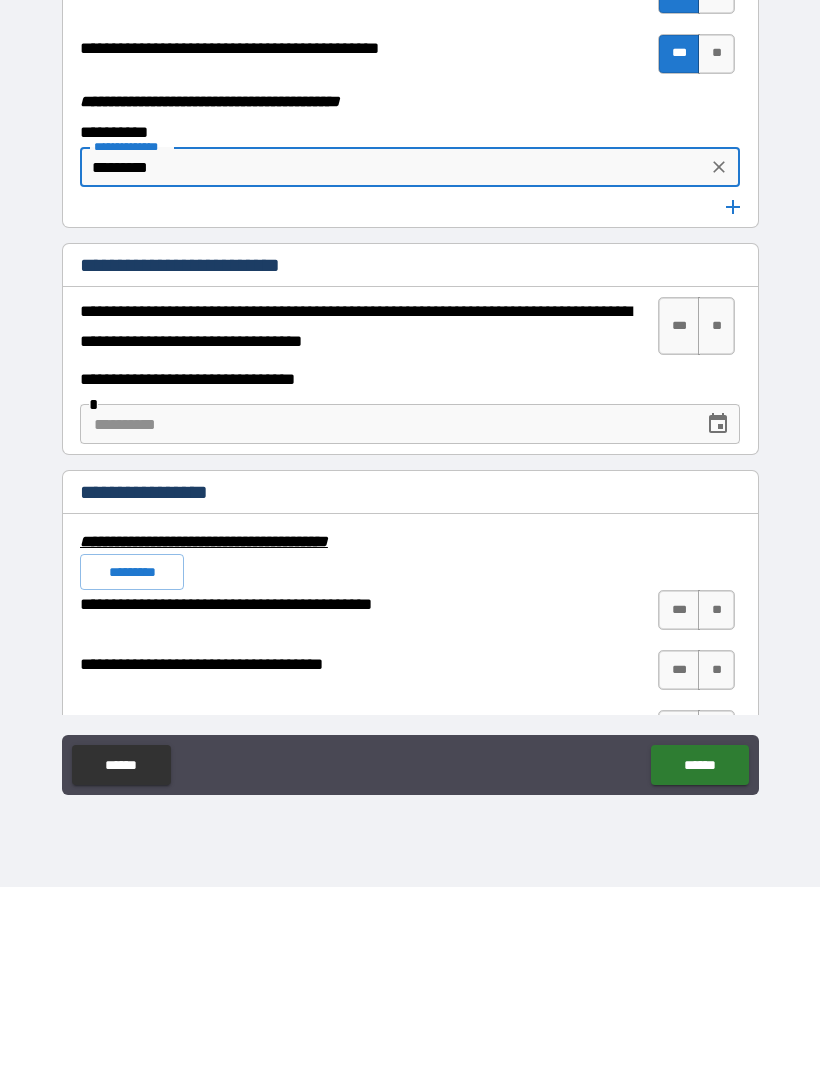 type on "*********" 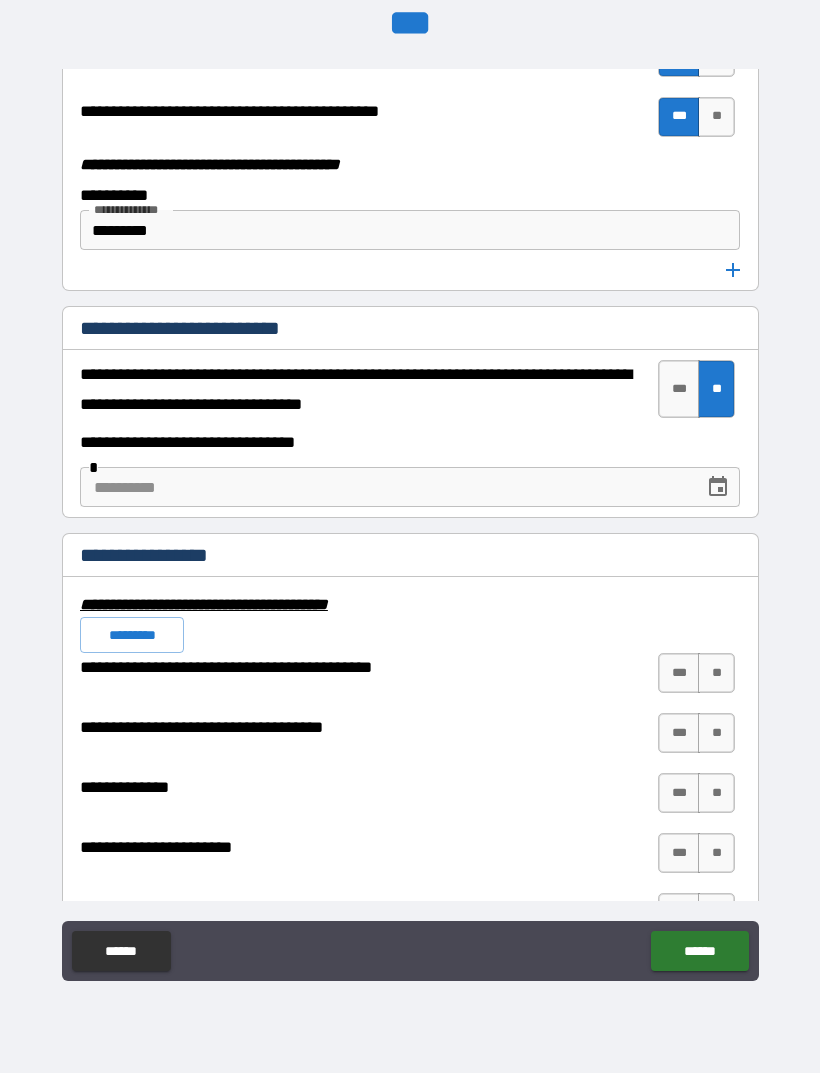 scroll, scrollTop: 6620, scrollLeft: 0, axis: vertical 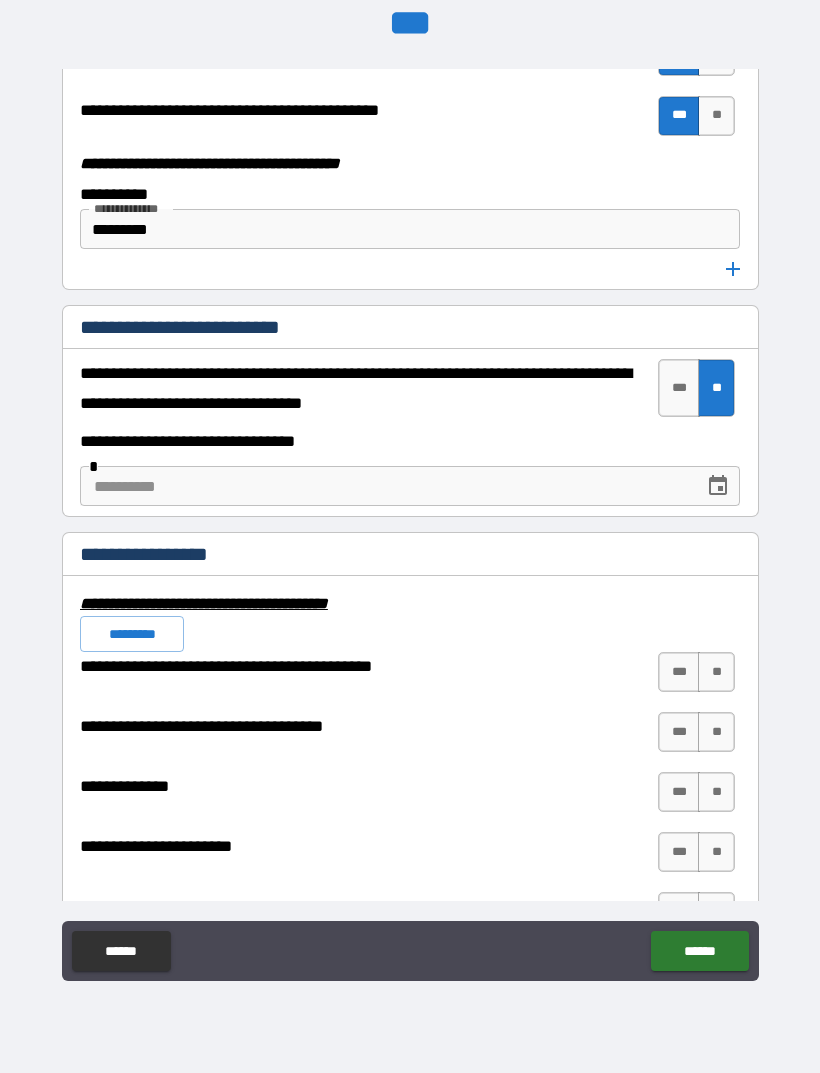 click on "**" at bounding box center (716, 672) 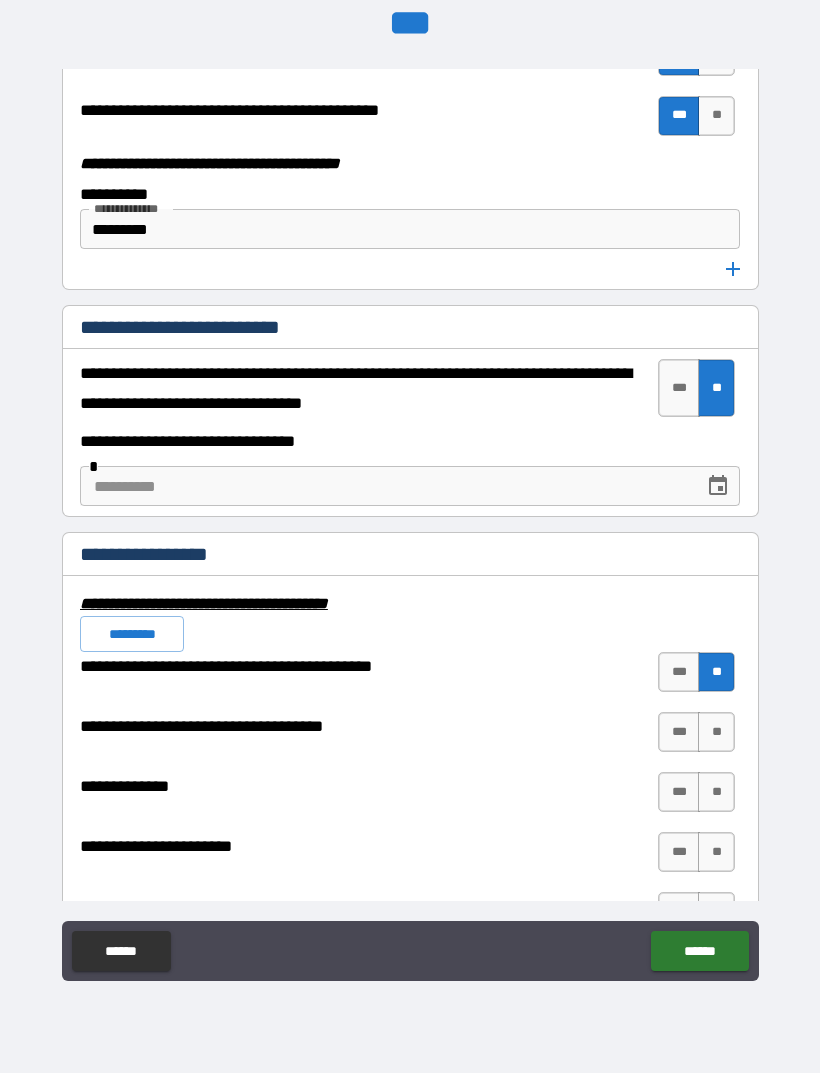 click on "**" at bounding box center (716, 732) 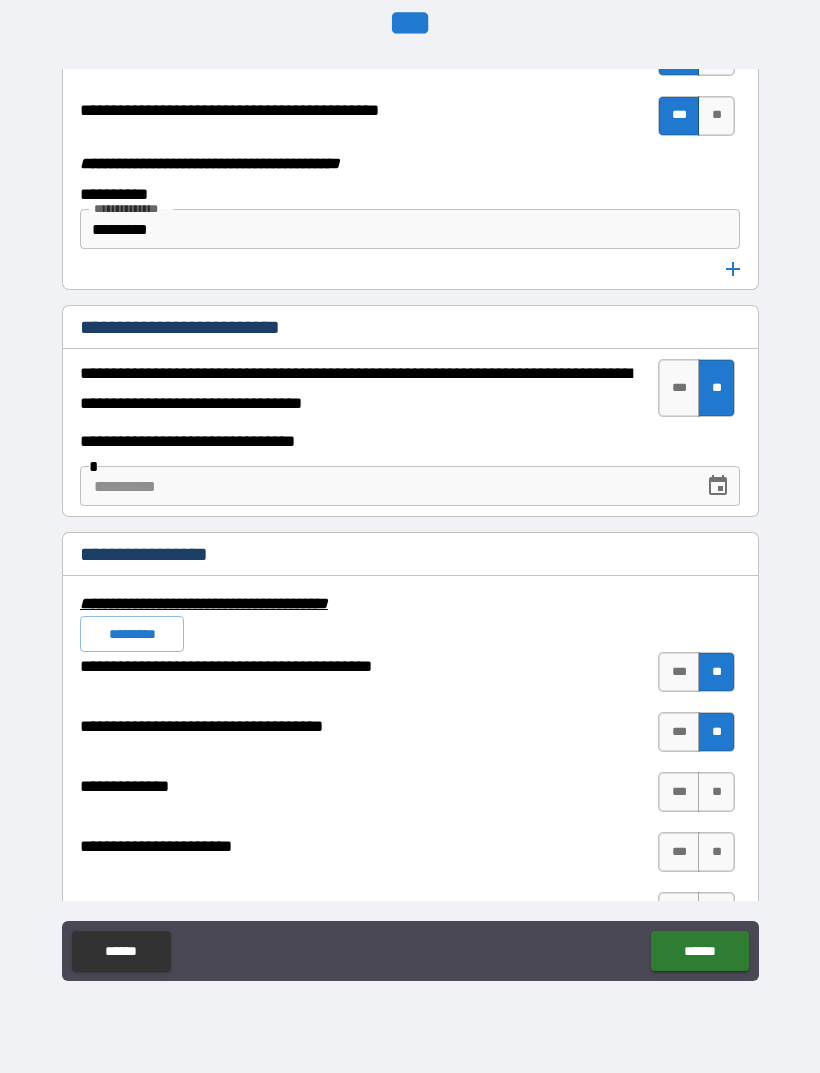 click on "**" at bounding box center [716, 792] 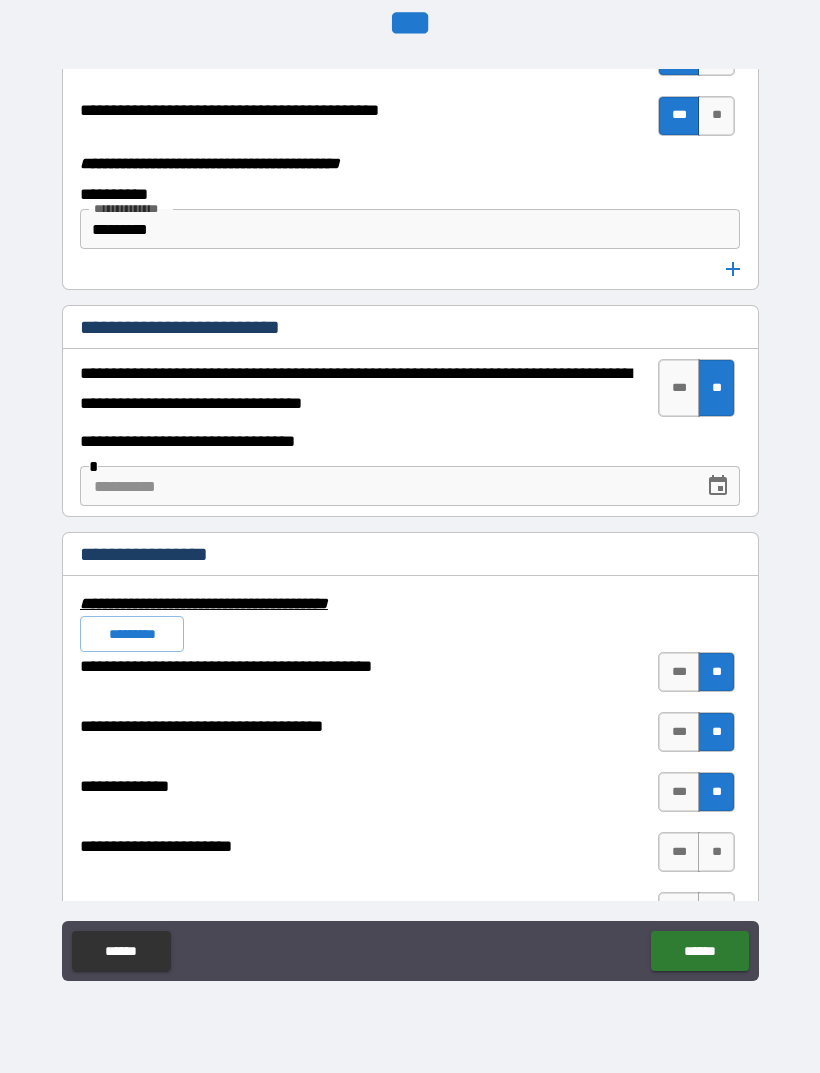 click on "**" at bounding box center (716, 852) 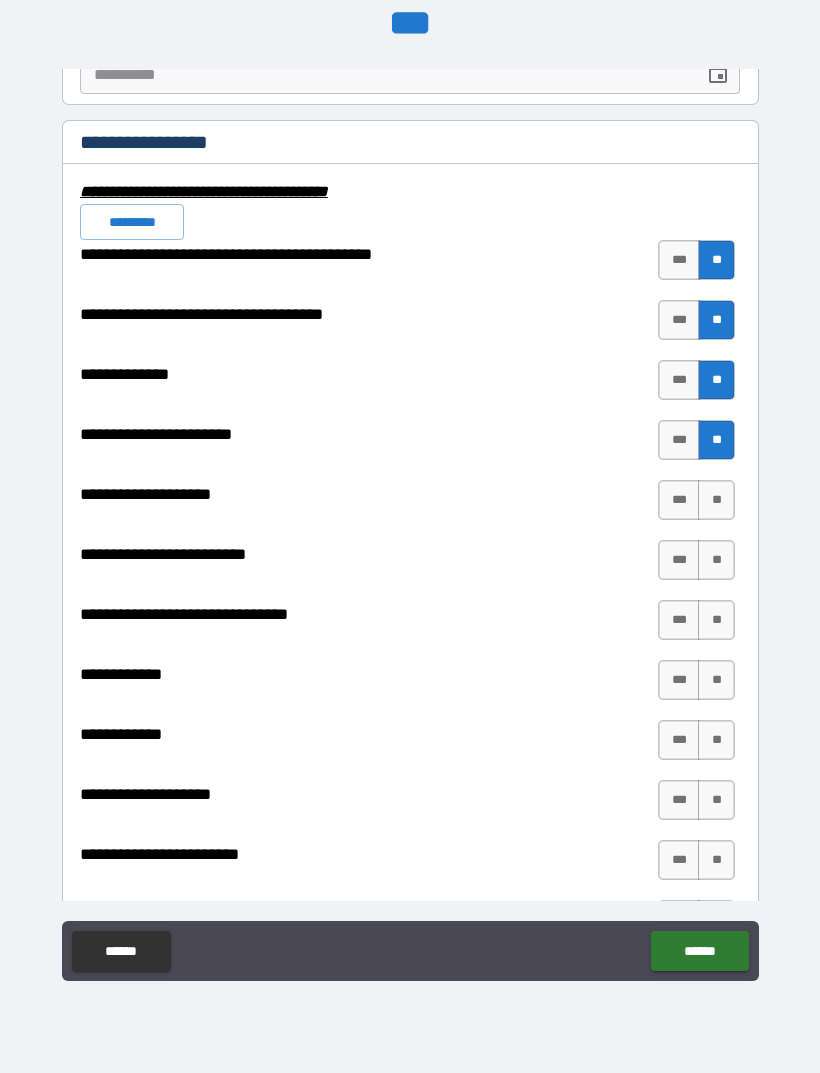 scroll, scrollTop: 7042, scrollLeft: 0, axis: vertical 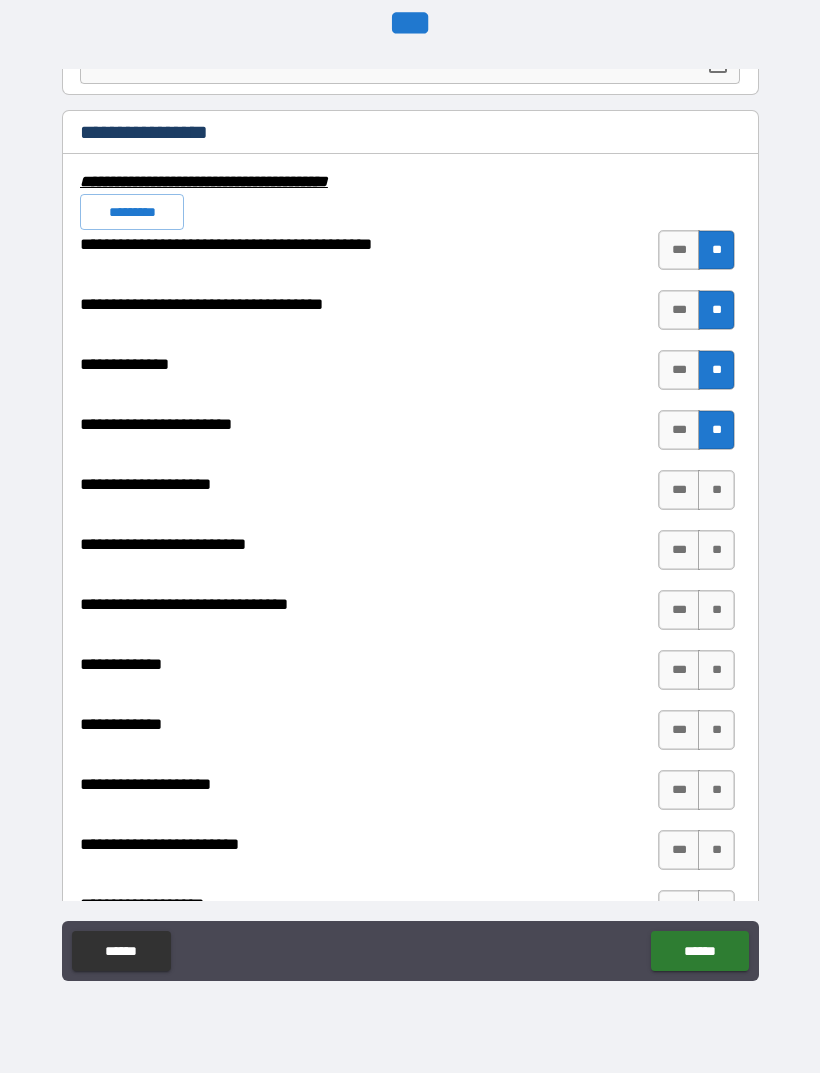click on "**" at bounding box center [716, 490] 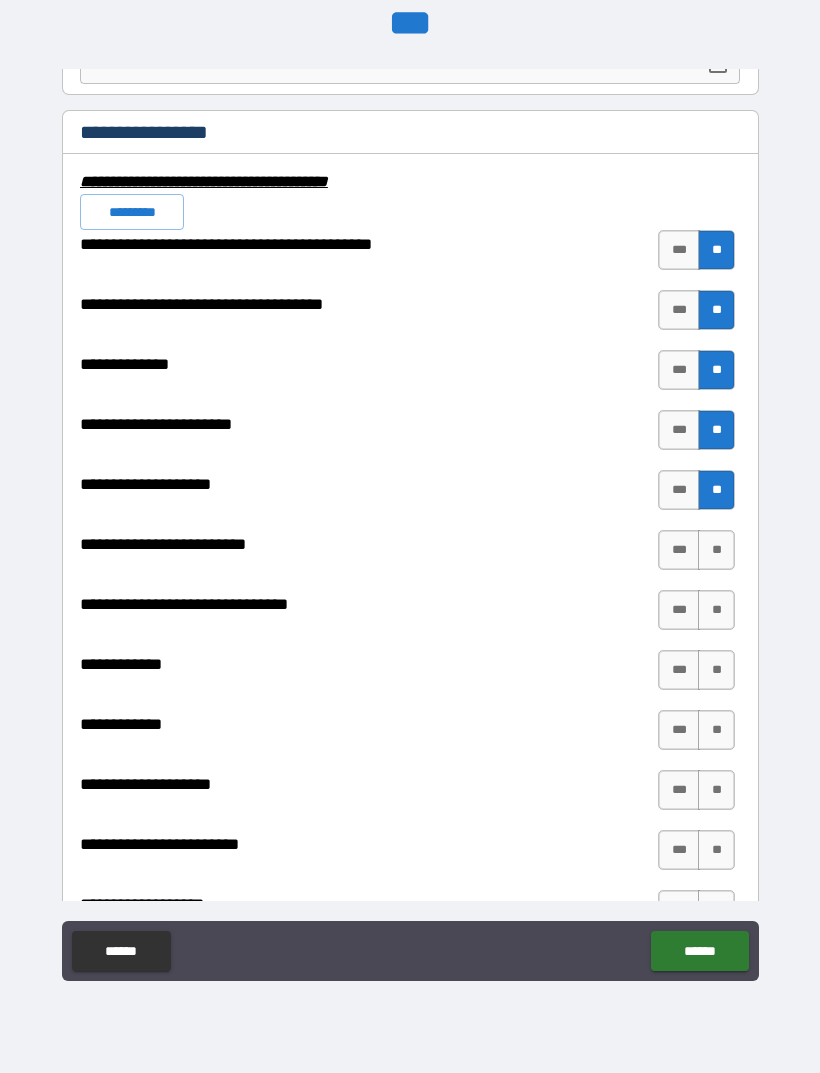click on "**" at bounding box center (716, 550) 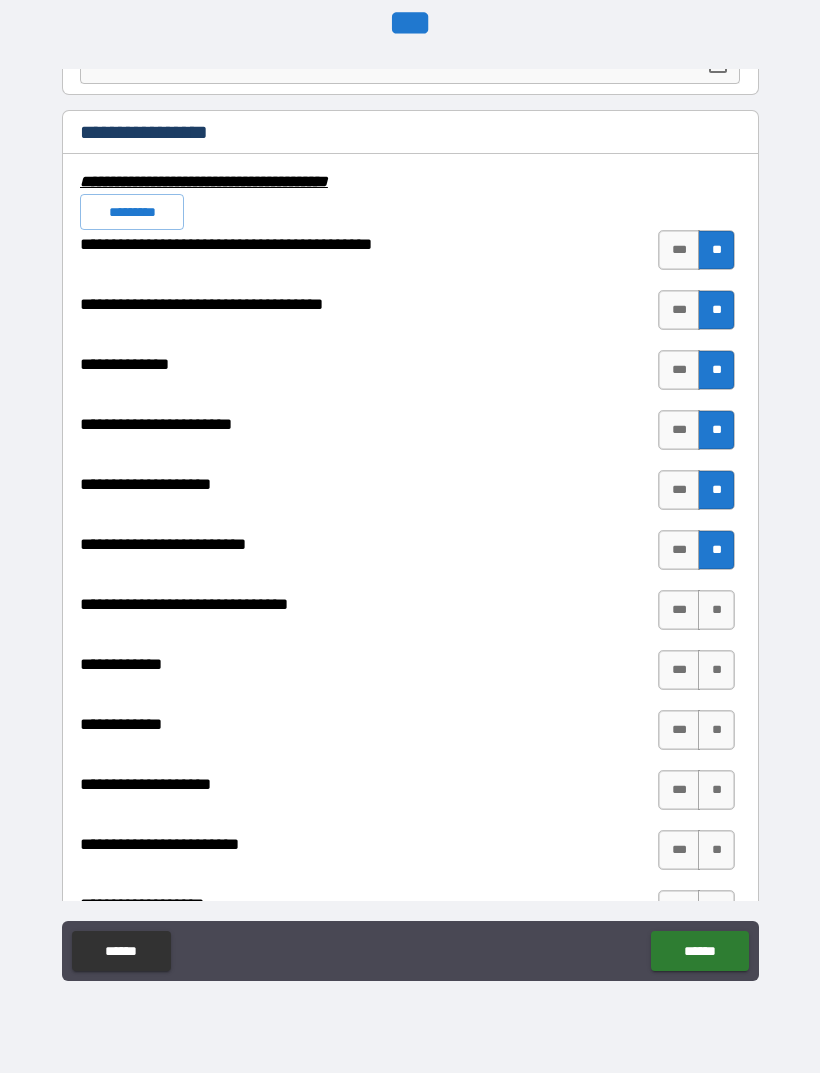 click on "**" at bounding box center [716, 610] 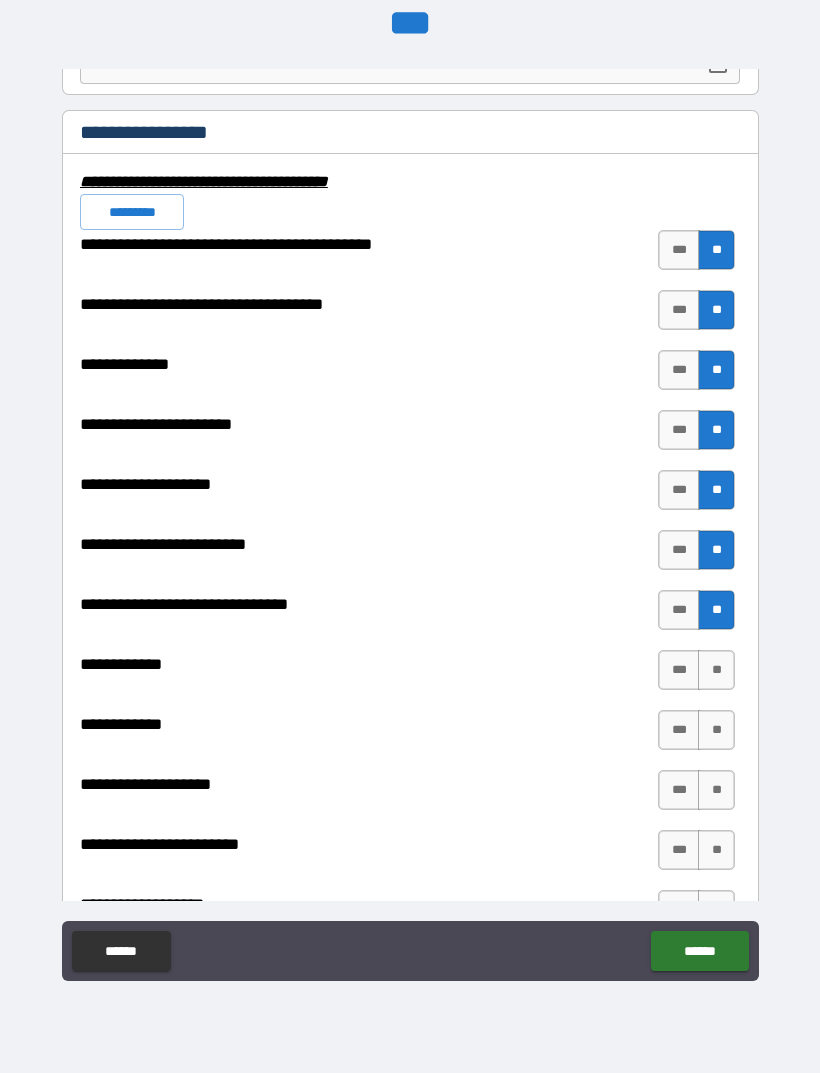 click on "**" at bounding box center [716, 670] 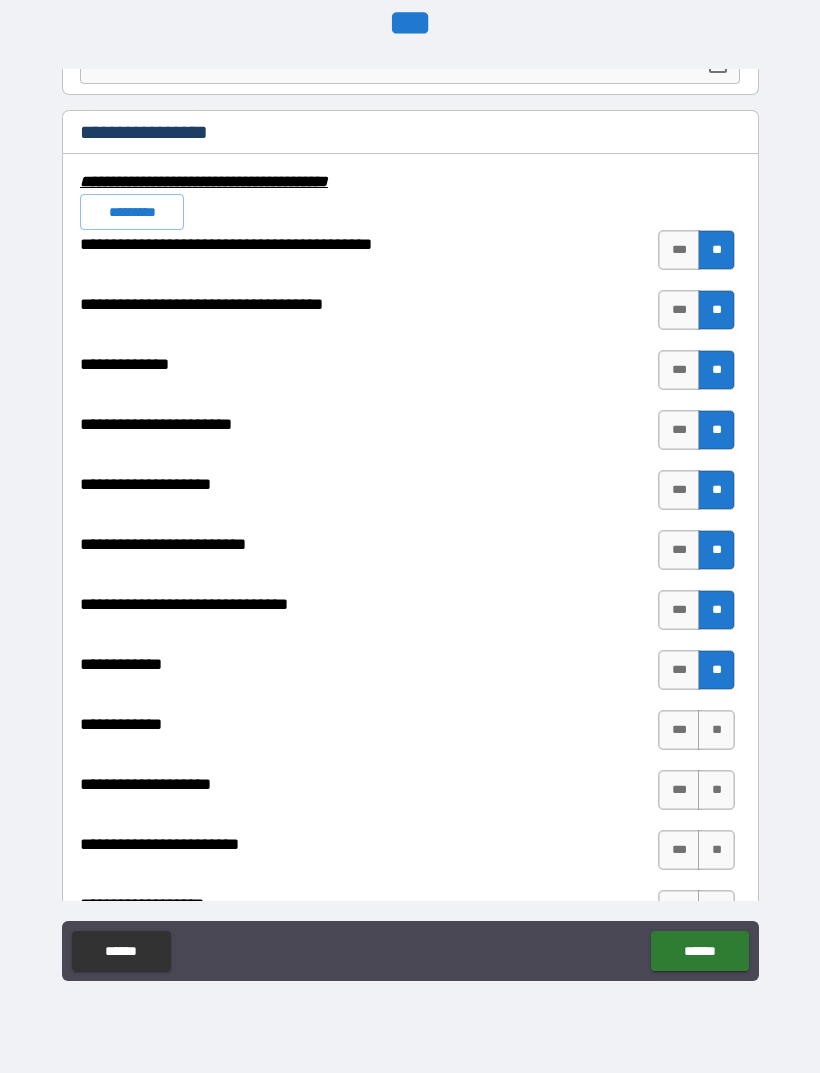 click on "**" at bounding box center (716, 850) 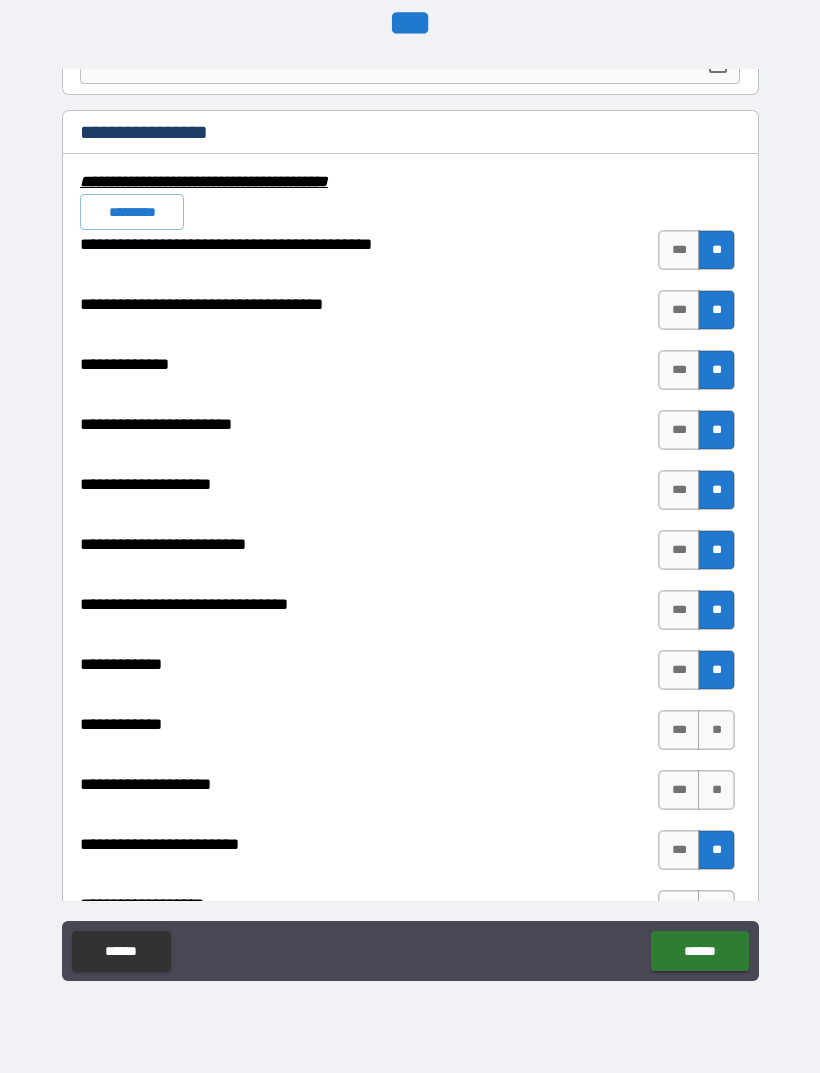 click on "**" at bounding box center [716, 790] 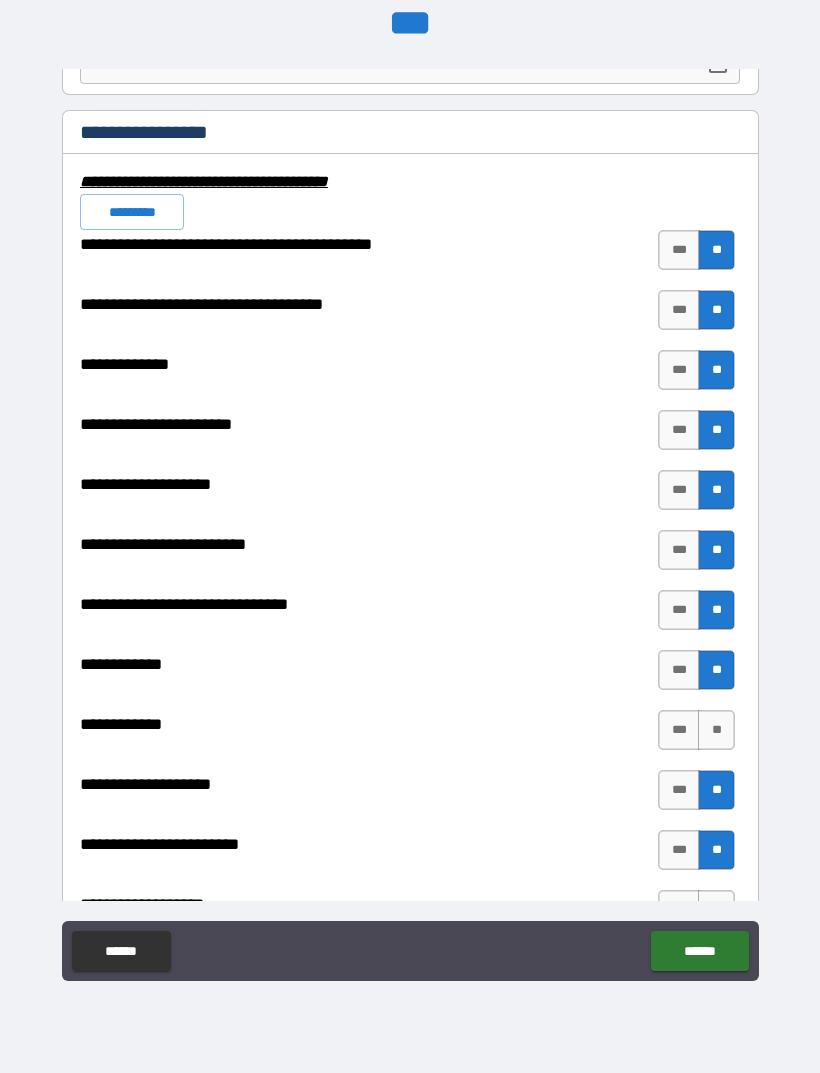 click on "**" at bounding box center (716, 730) 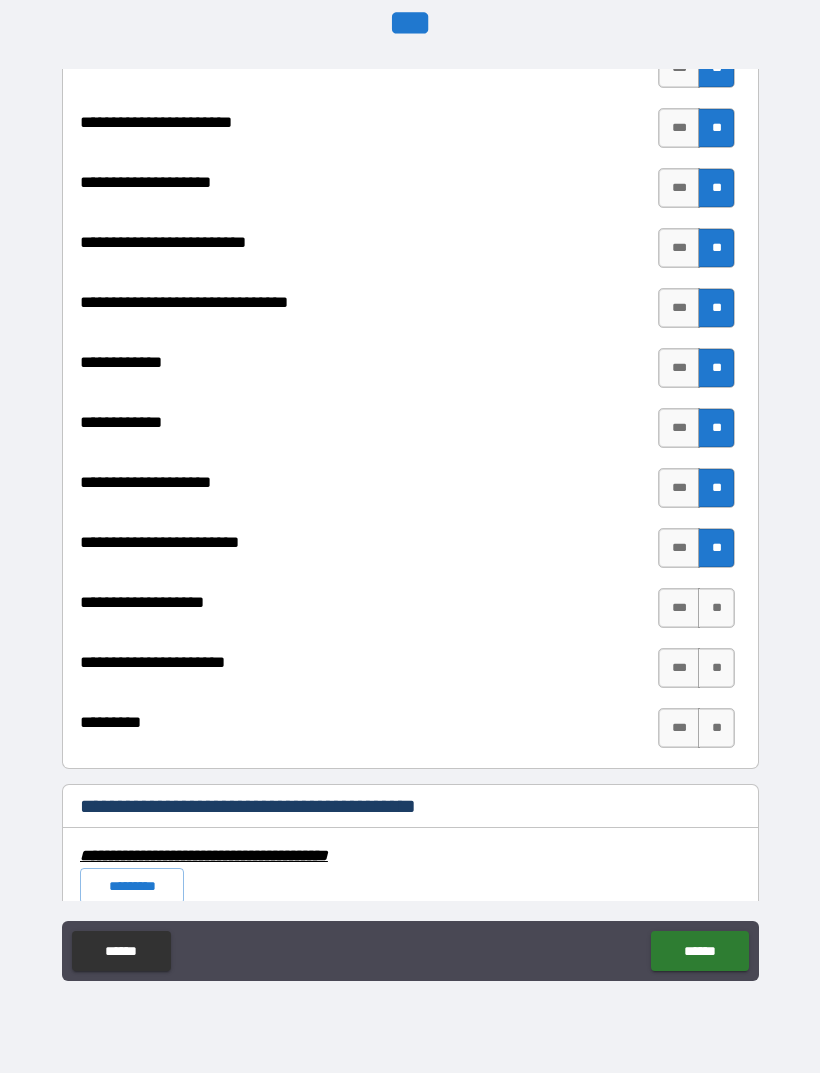 scroll, scrollTop: 7395, scrollLeft: 0, axis: vertical 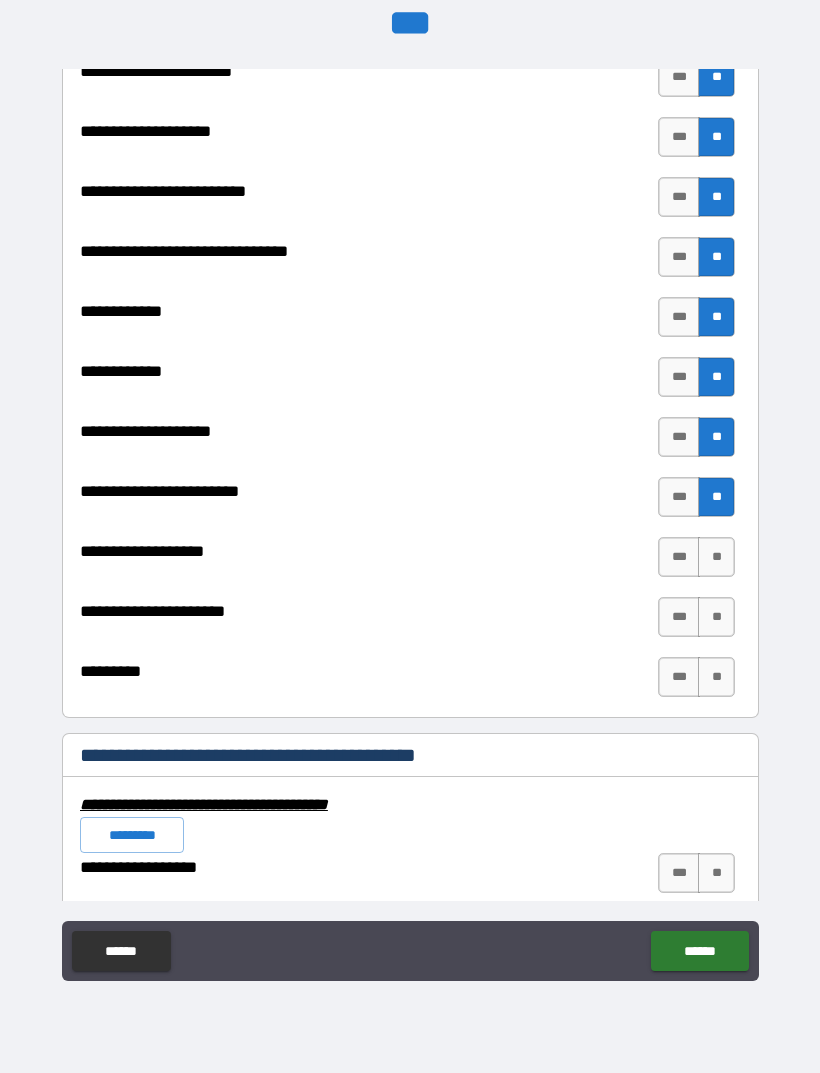 click on "**" at bounding box center [716, 557] 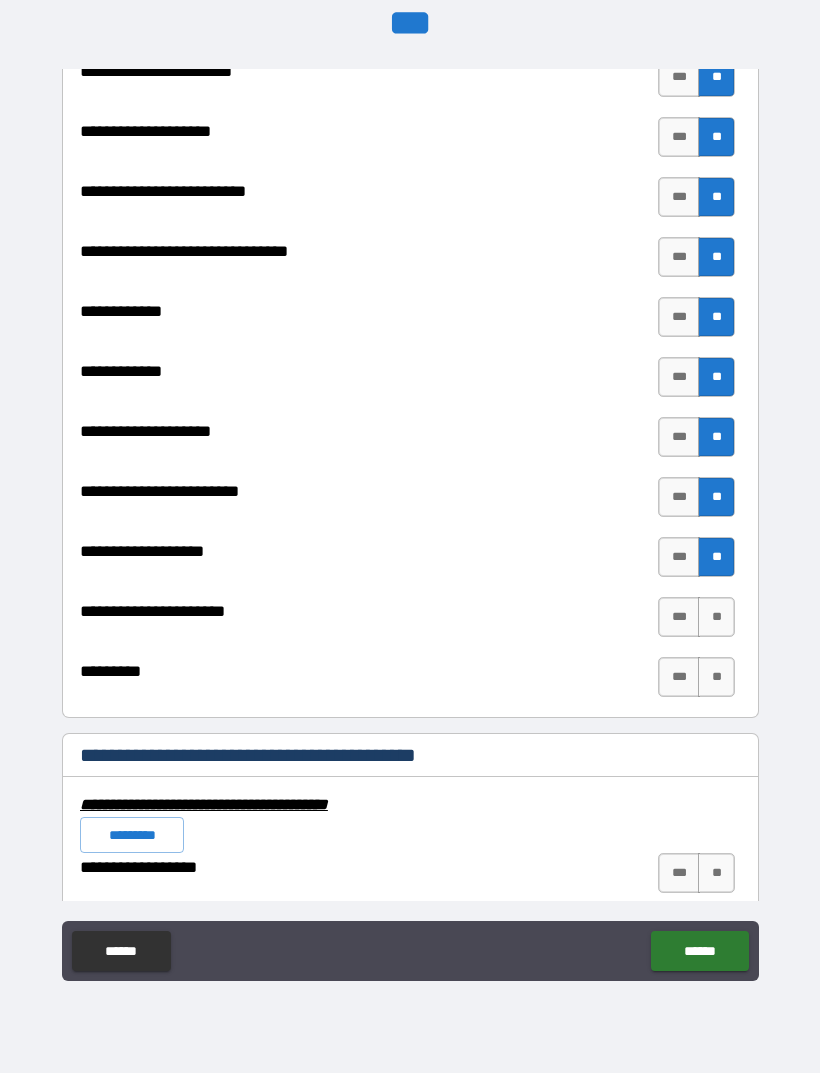 click on "**" at bounding box center [716, 617] 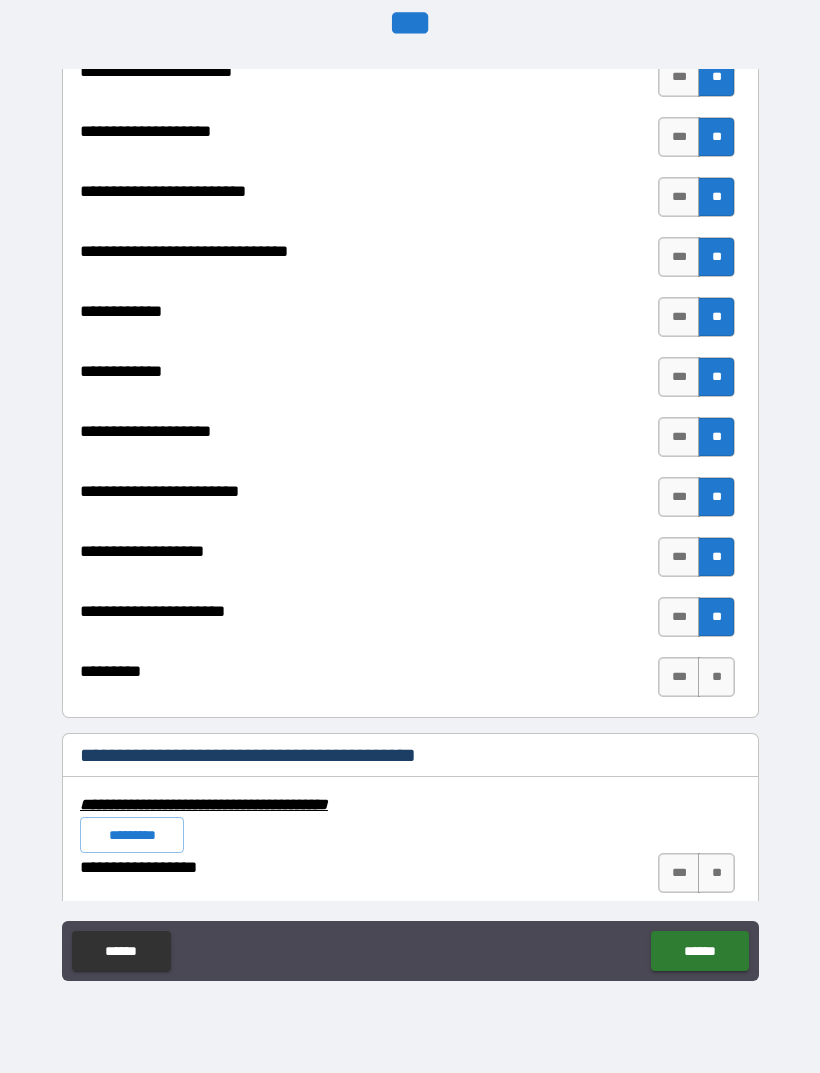 click on "**" at bounding box center (716, 677) 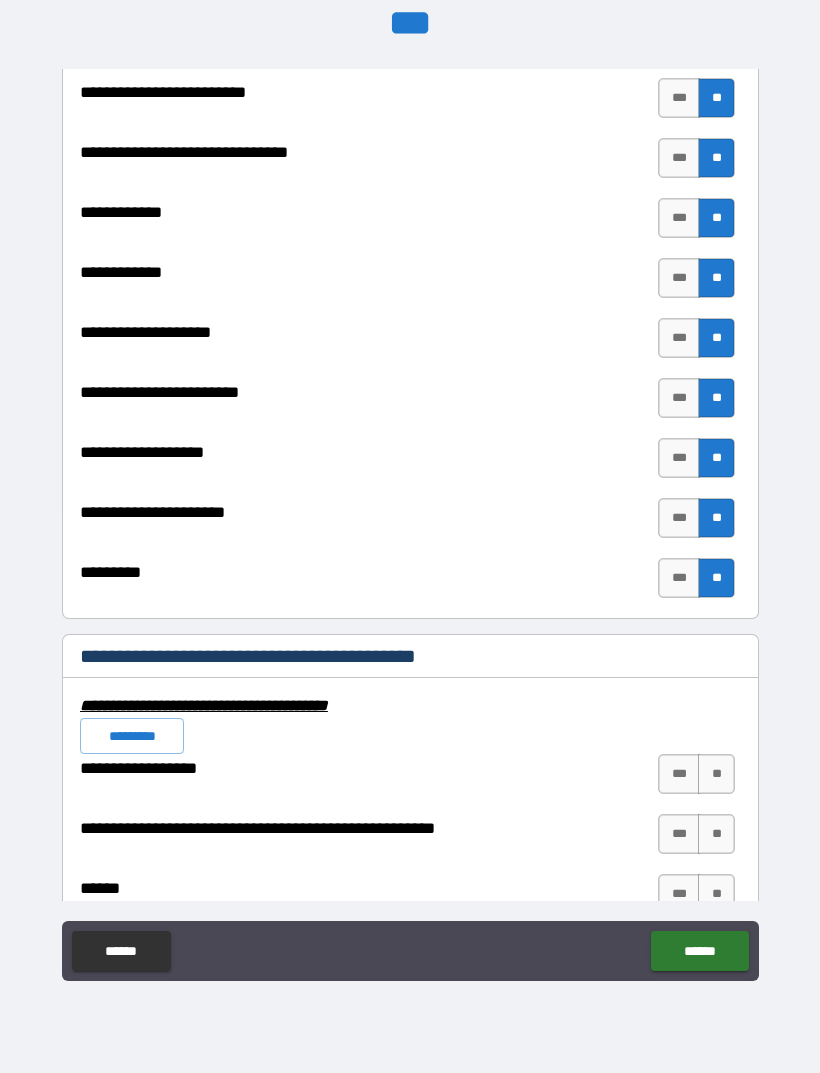 scroll, scrollTop: 7549, scrollLeft: 0, axis: vertical 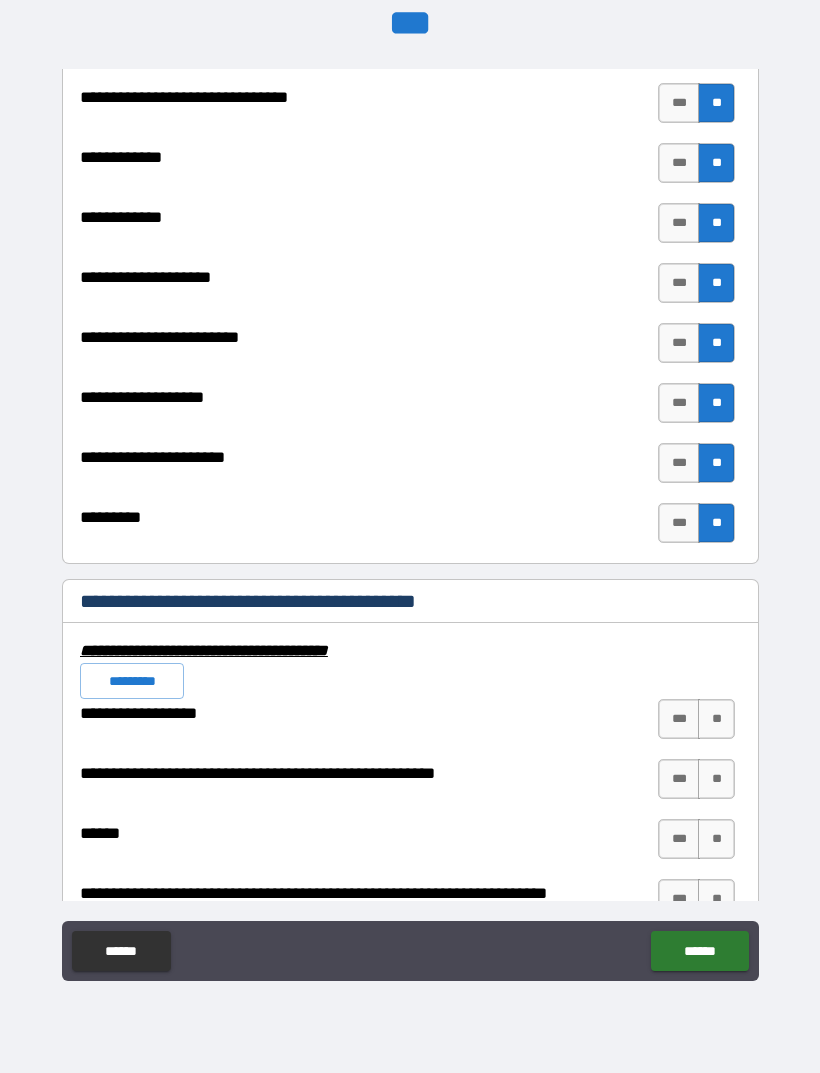 click on "**" at bounding box center (716, 719) 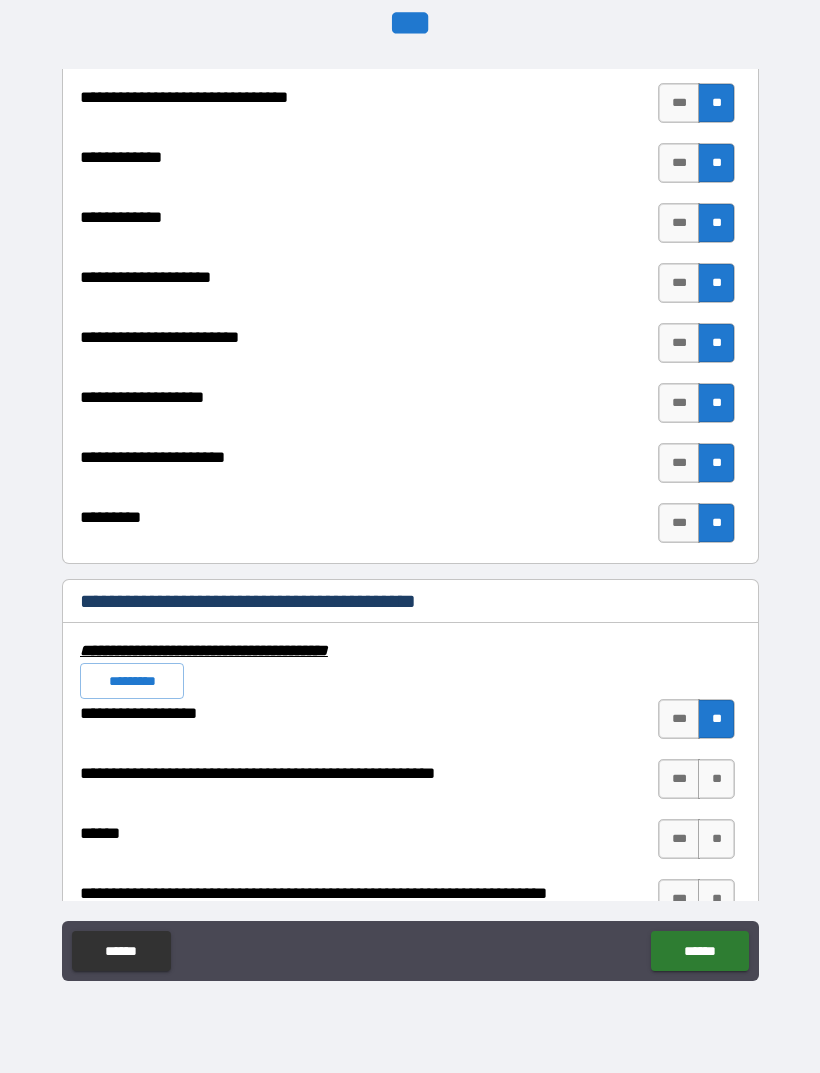 click on "**" at bounding box center [716, 779] 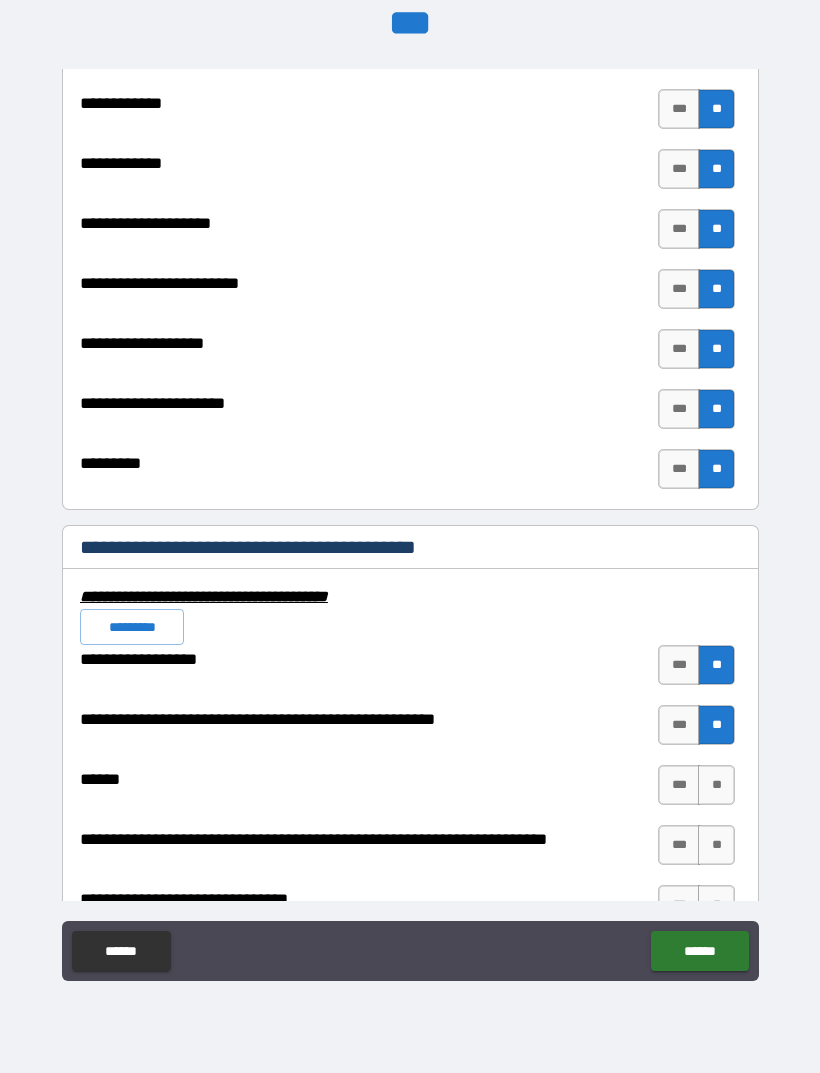 scroll, scrollTop: 7621, scrollLeft: 0, axis: vertical 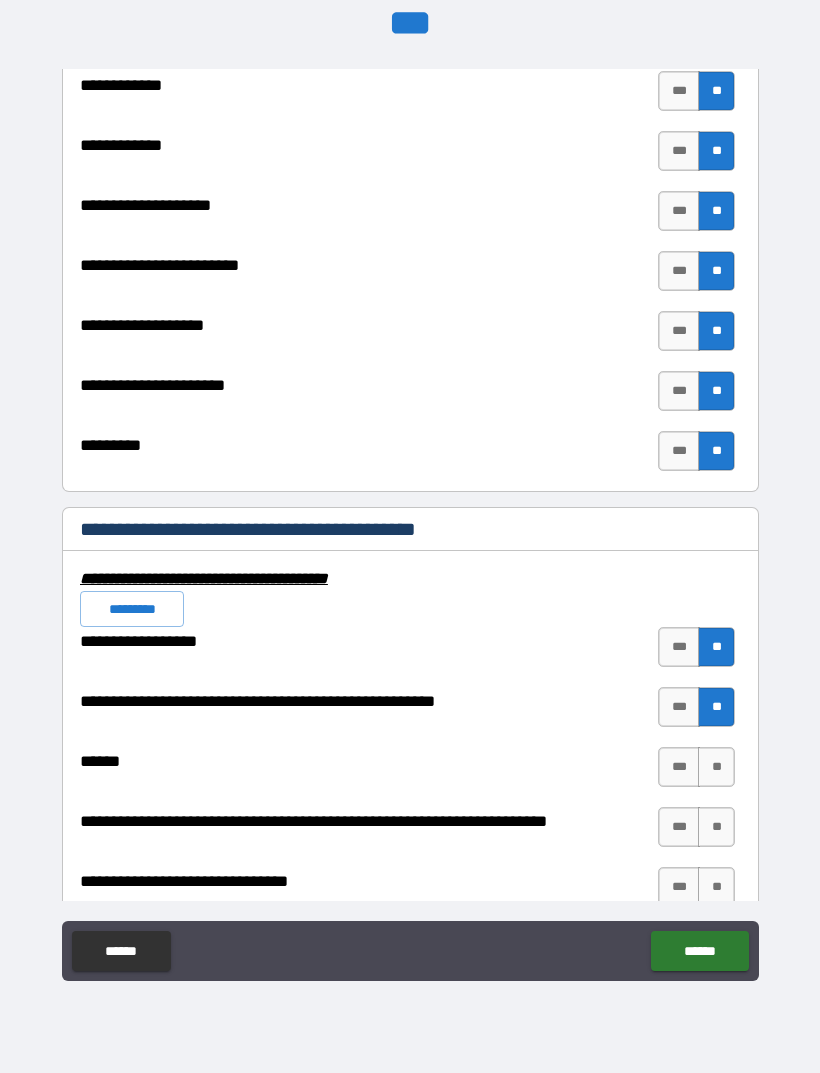 click on "**" at bounding box center [716, 767] 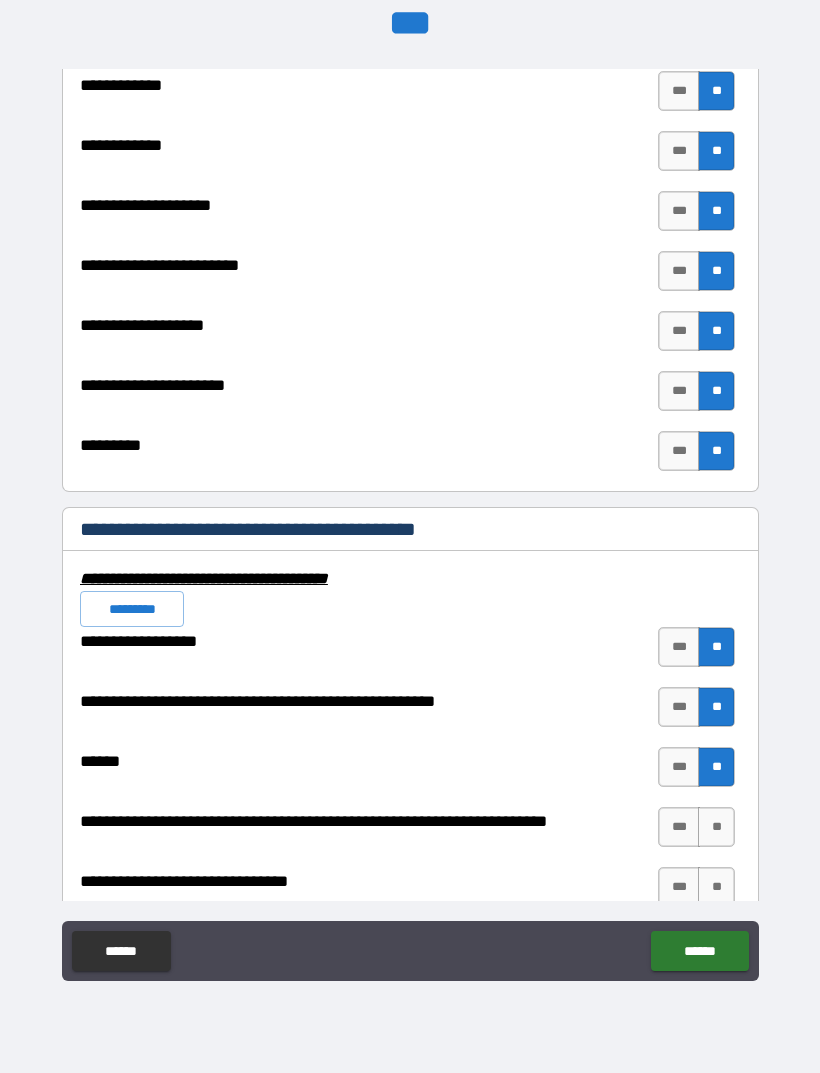 click on "**" at bounding box center (716, 827) 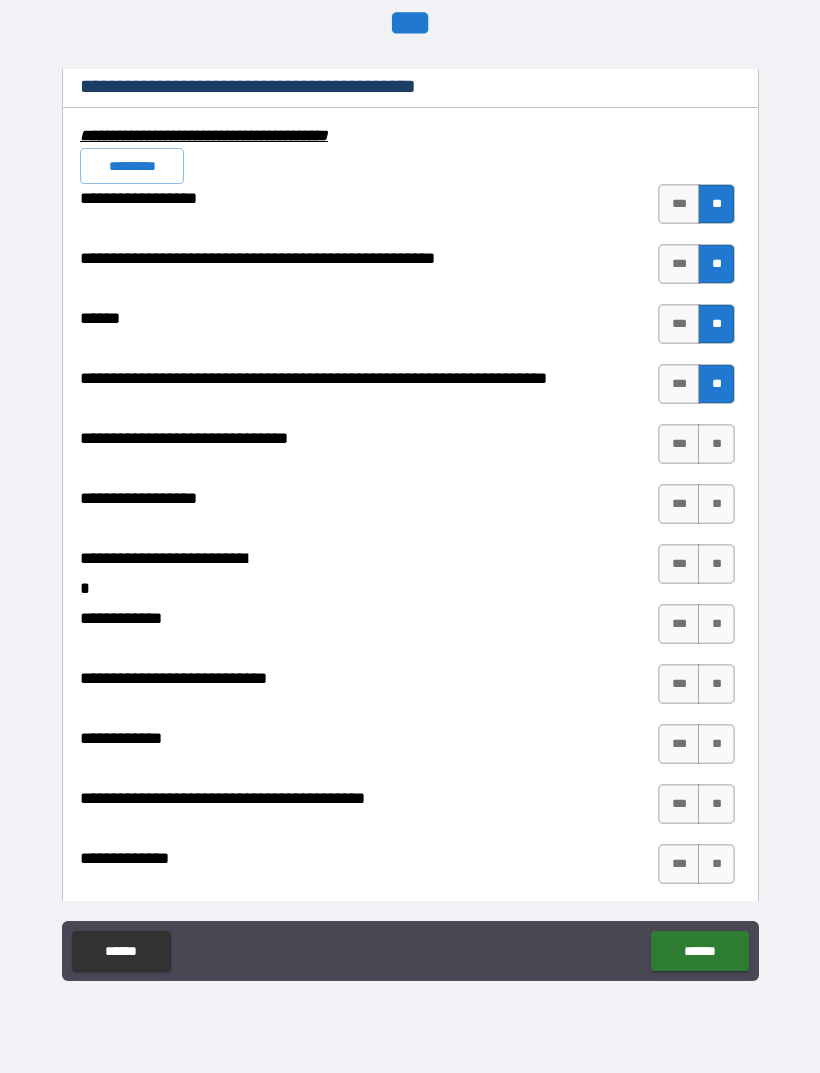 scroll, scrollTop: 8074, scrollLeft: 0, axis: vertical 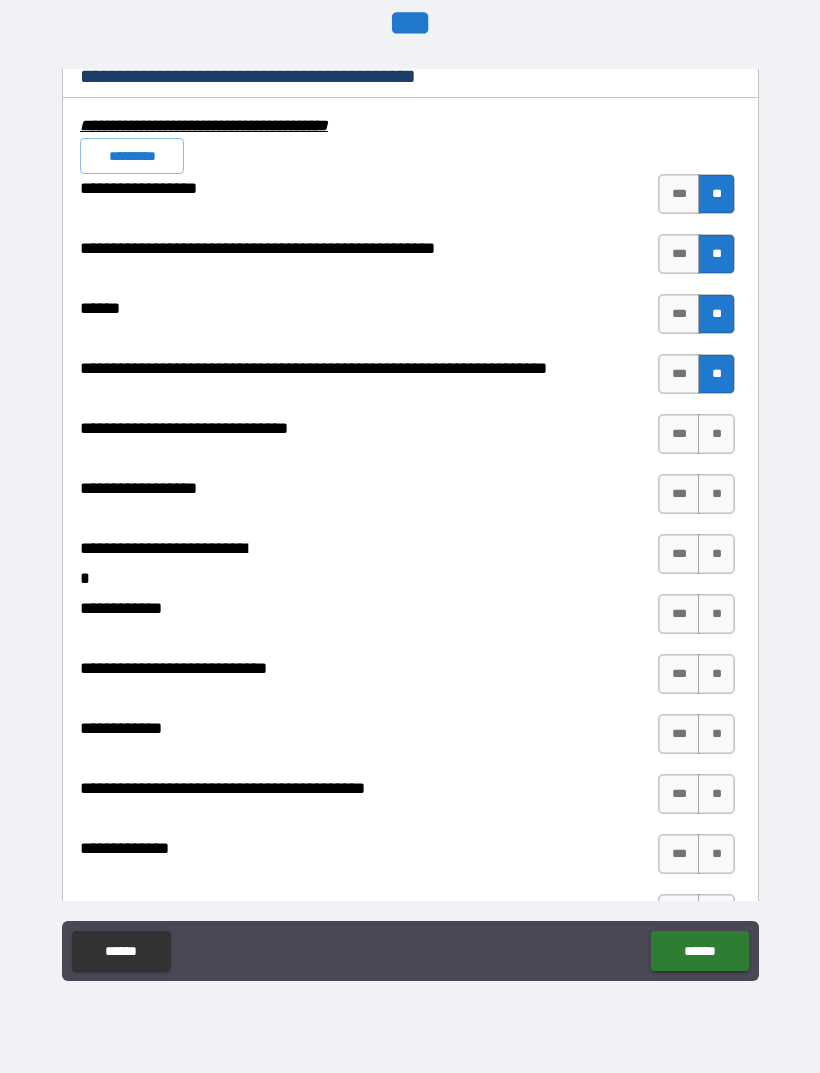 click on "**" at bounding box center (716, 434) 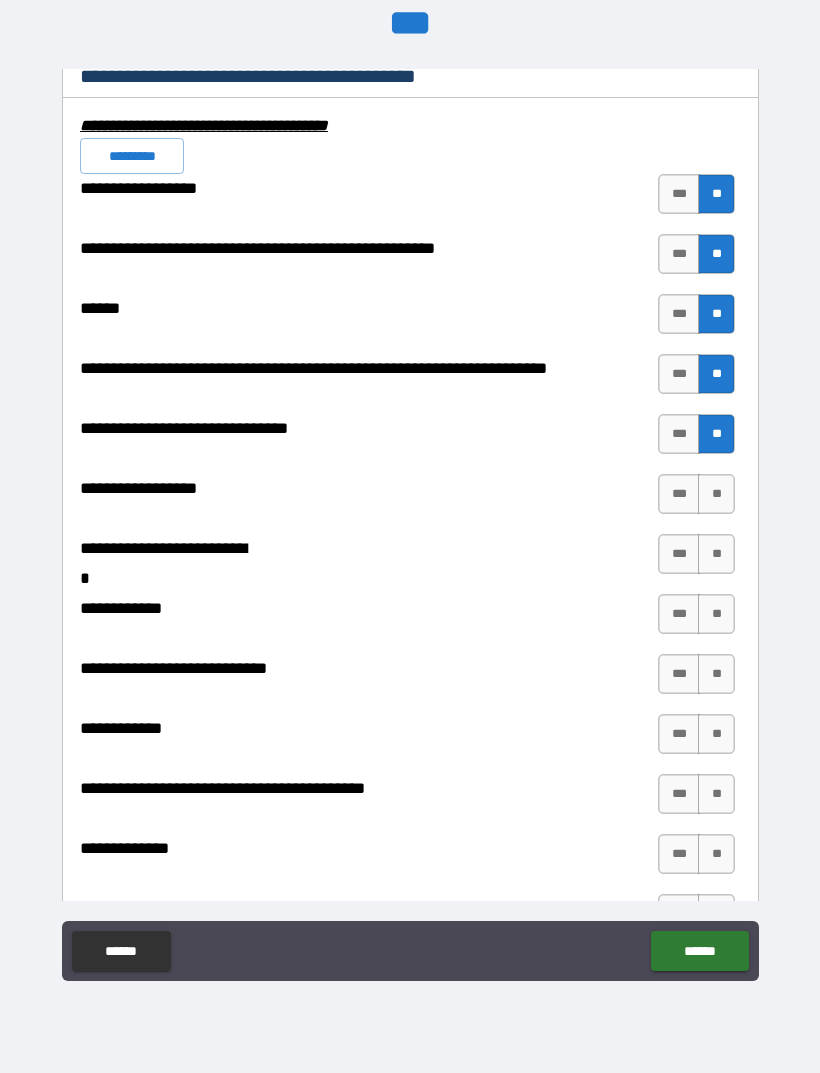 click on "**" at bounding box center (716, 494) 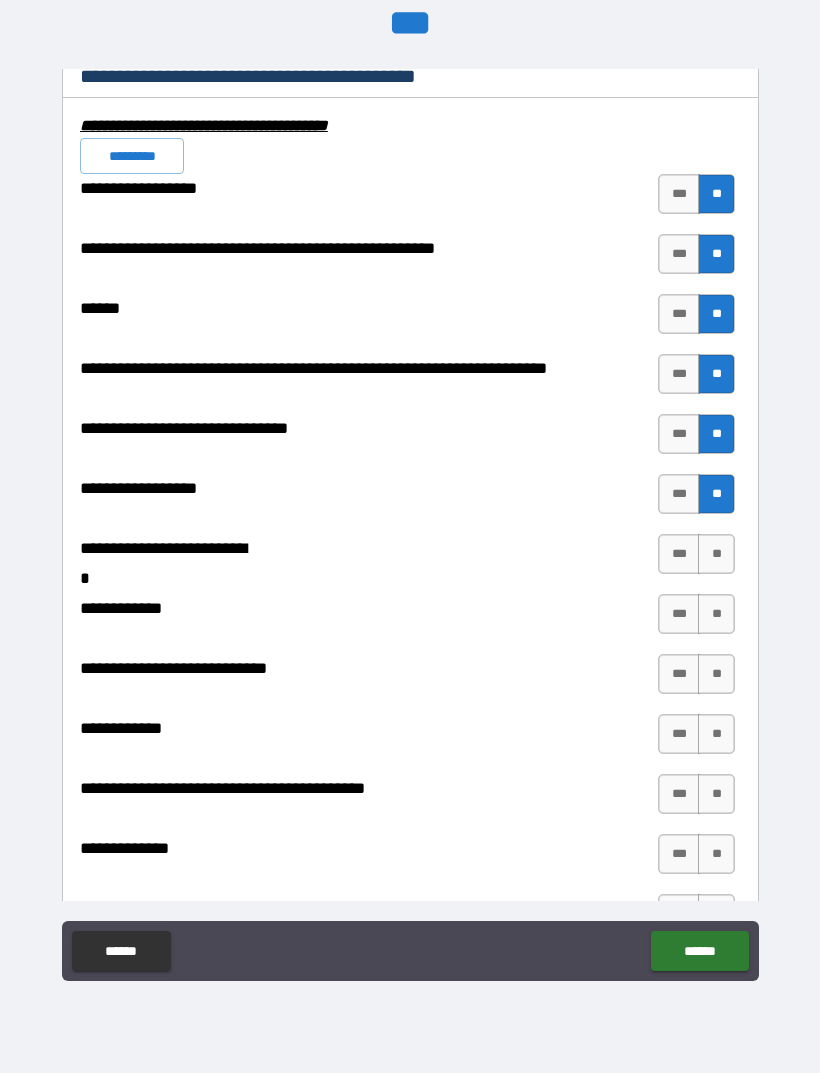 click on "**" at bounding box center (716, 554) 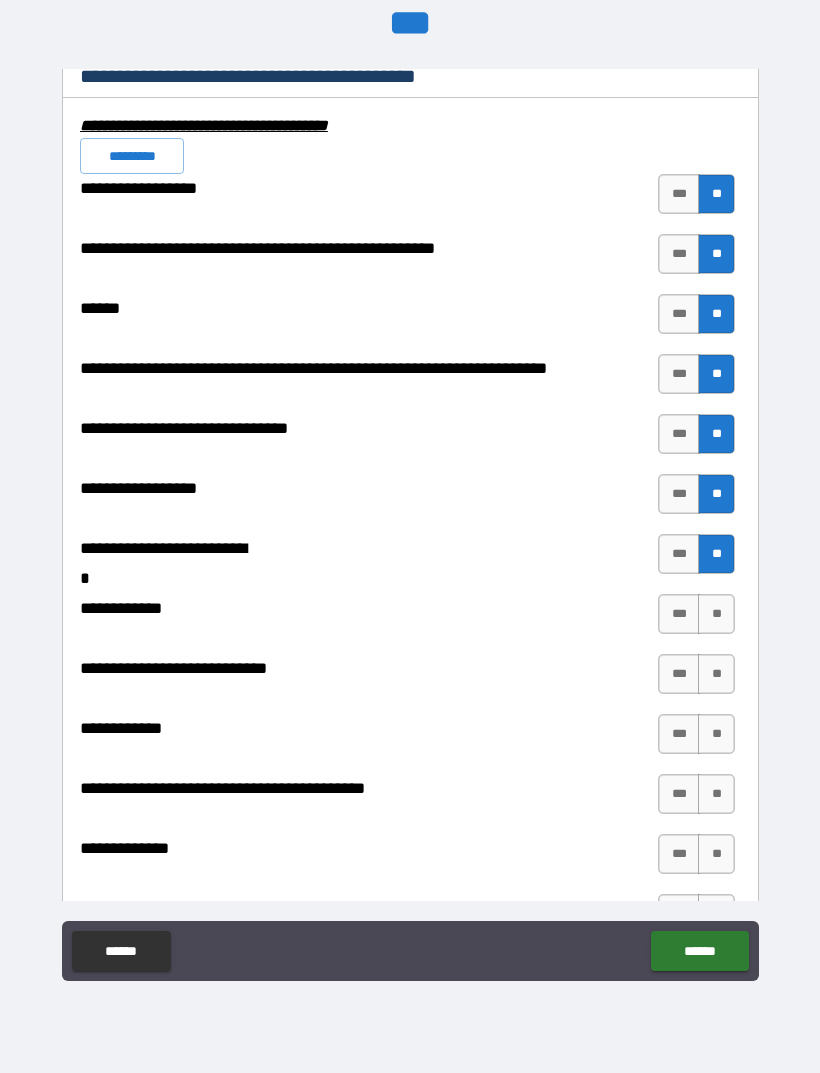 click on "**" at bounding box center (716, 614) 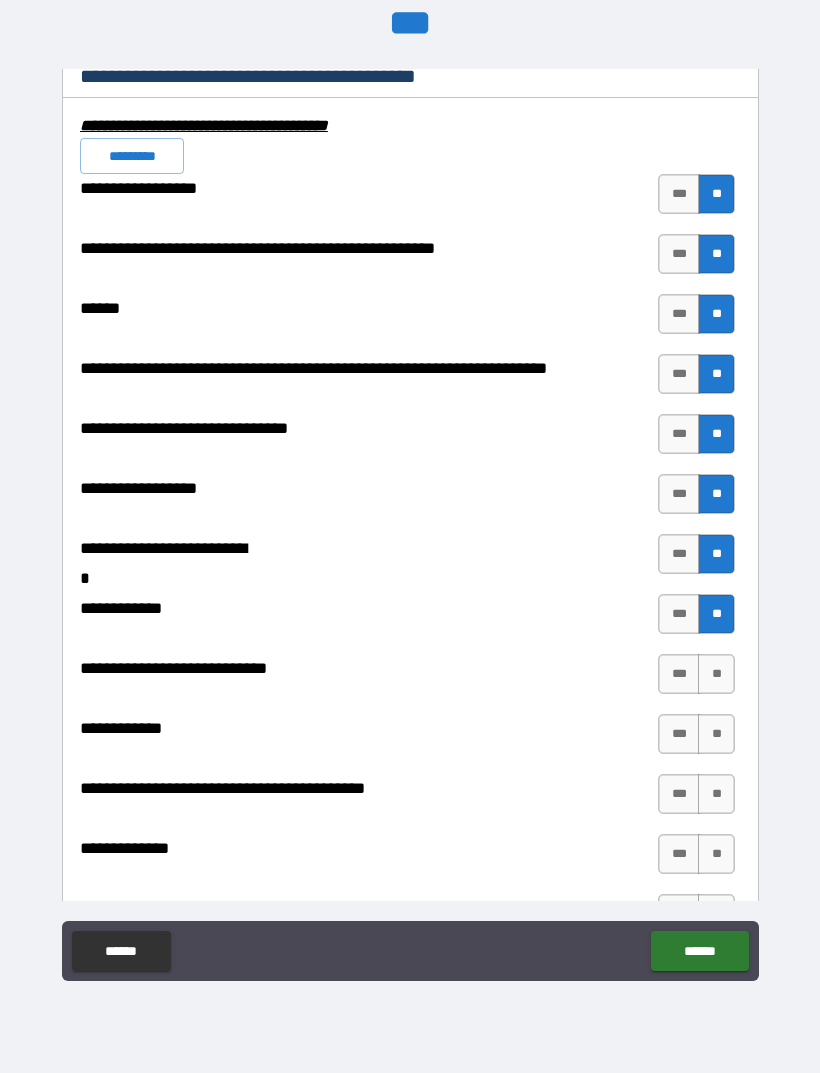scroll, scrollTop: 8077, scrollLeft: 0, axis: vertical 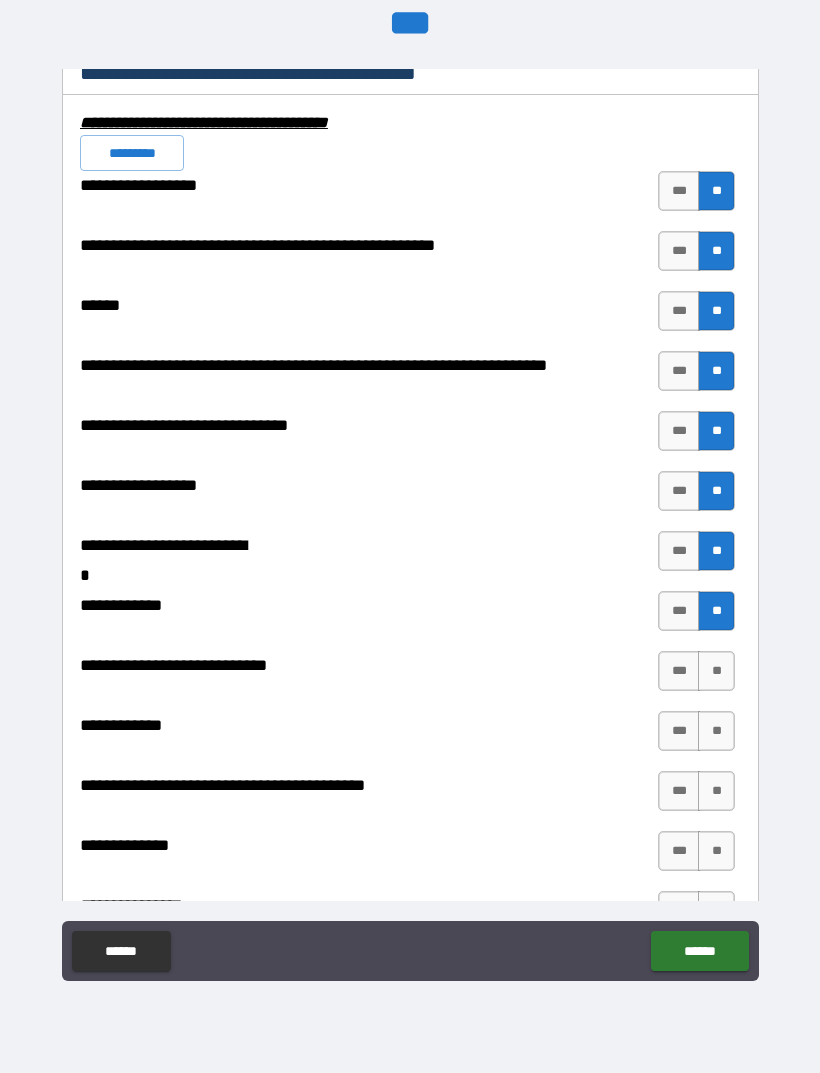 click on "**" at bounding box center [716, 731] 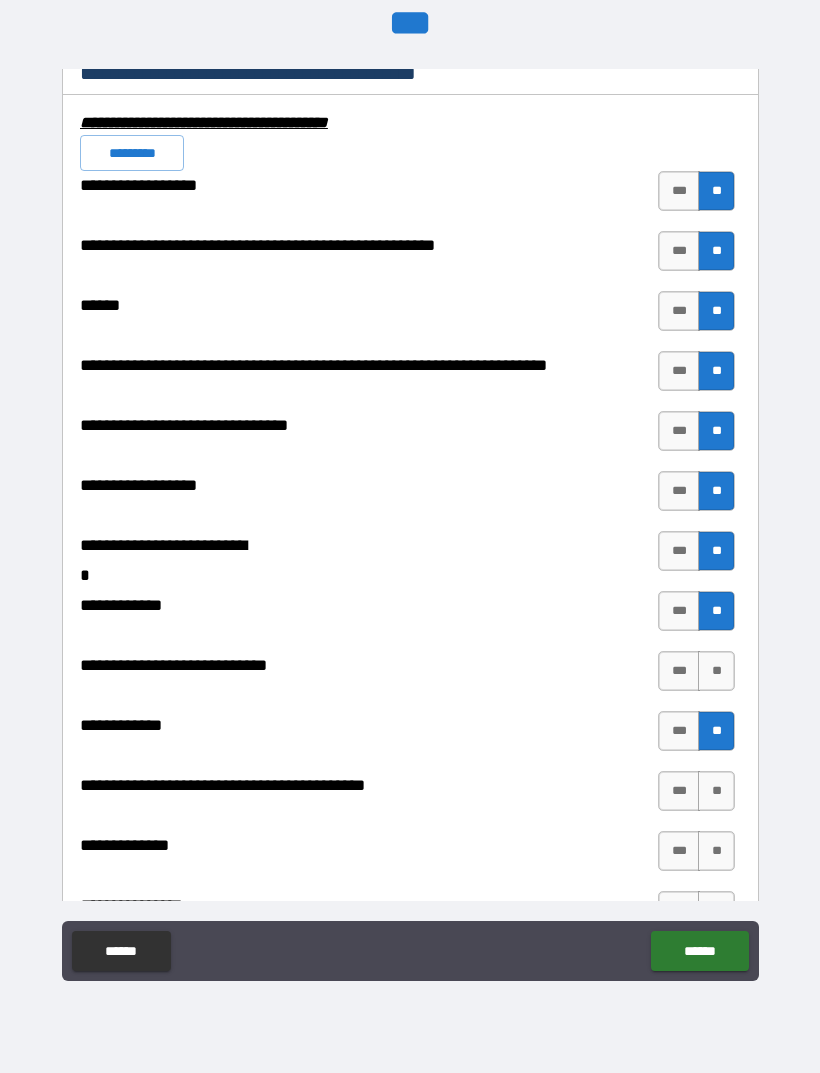 click on "**" at bounding box center (716, 671) 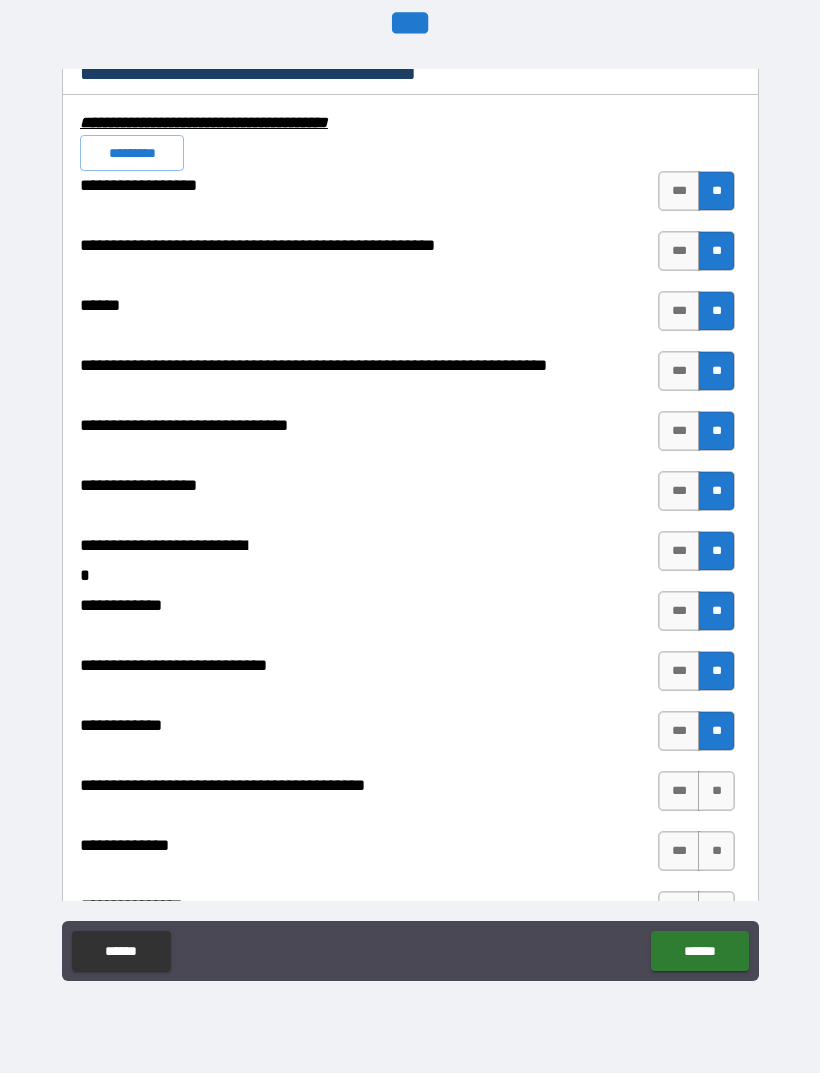 click on "**" at bounding box center (716, 791) 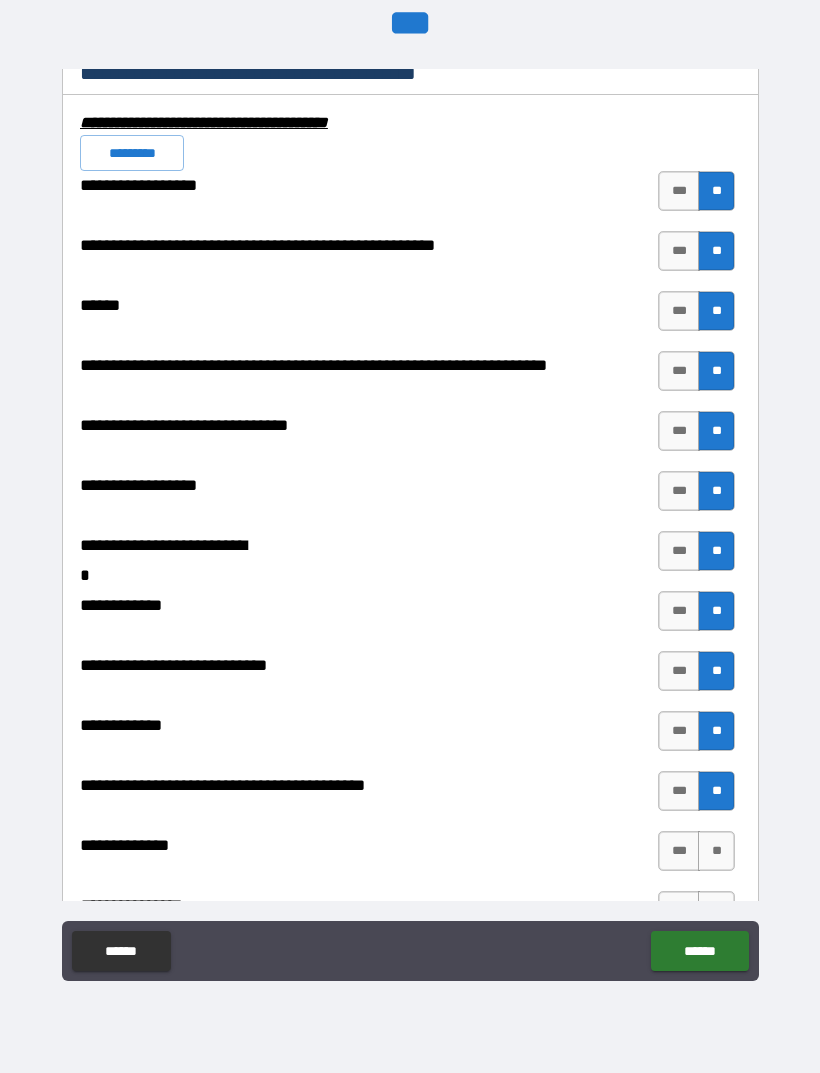 click on "**" at bounding box center [716, 851] 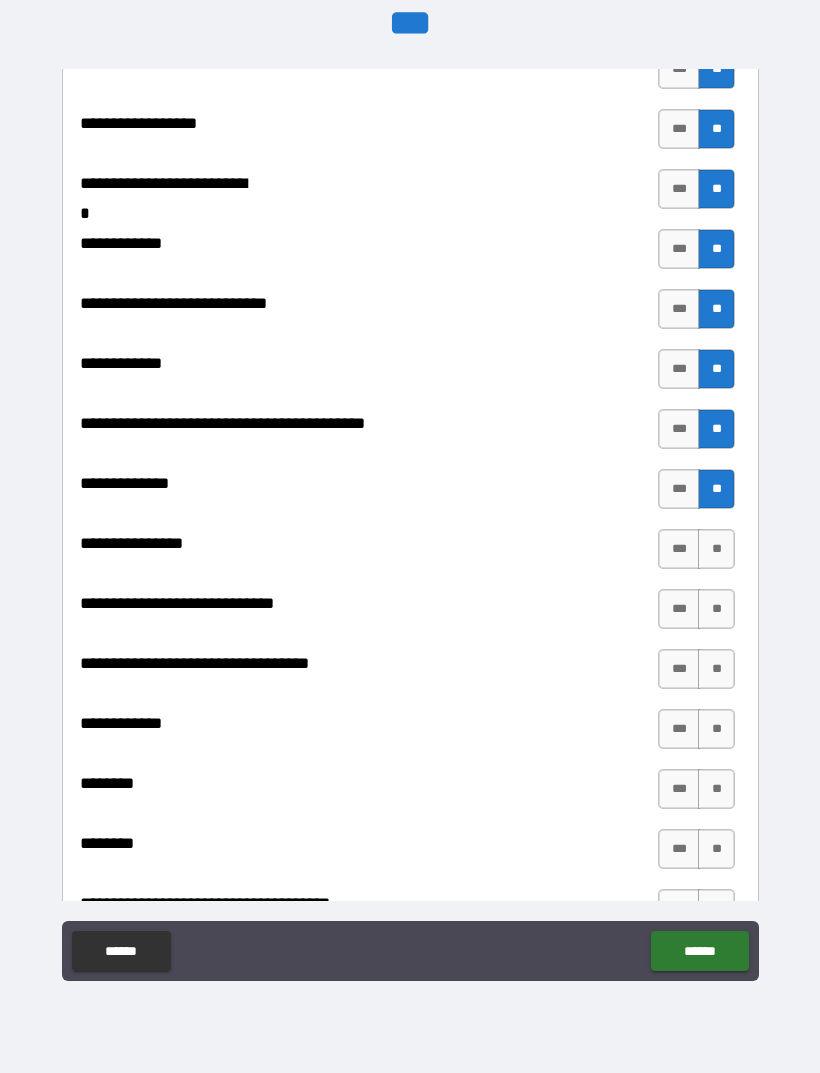 scroll, scrollTop: 8445, scrollLeft: 0, axis: vertical 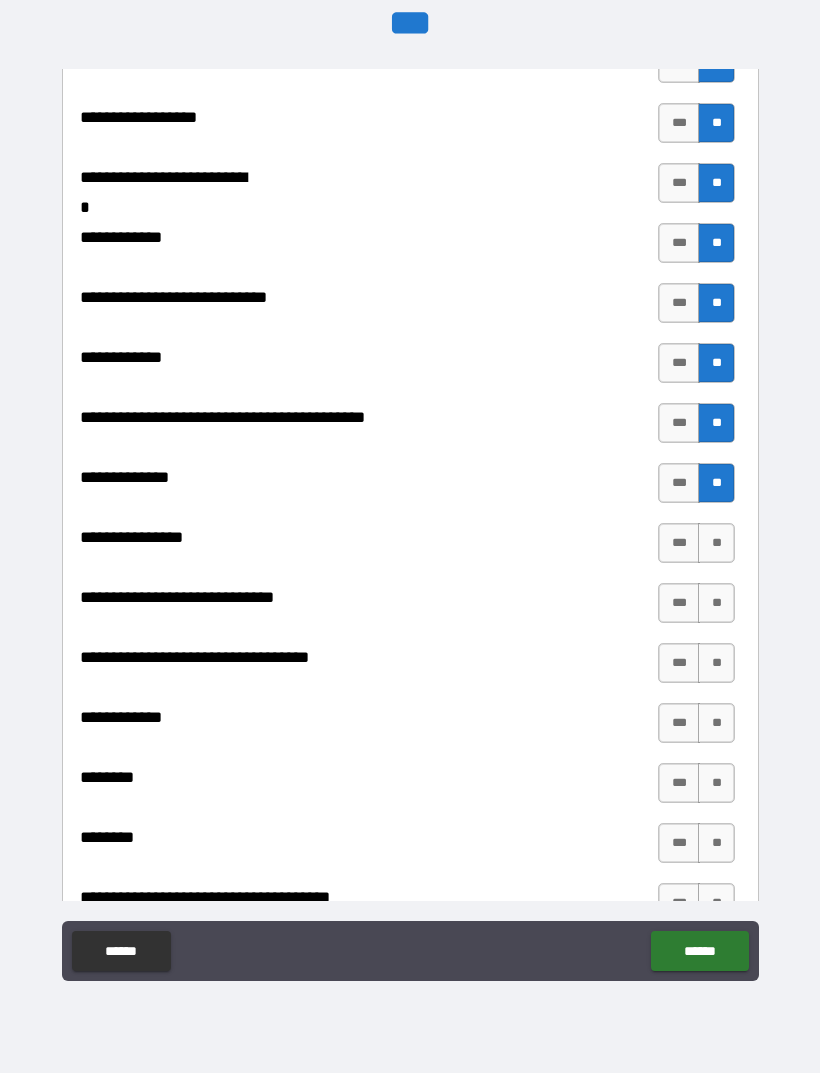 click on "**" at bounding box center (716, 543) 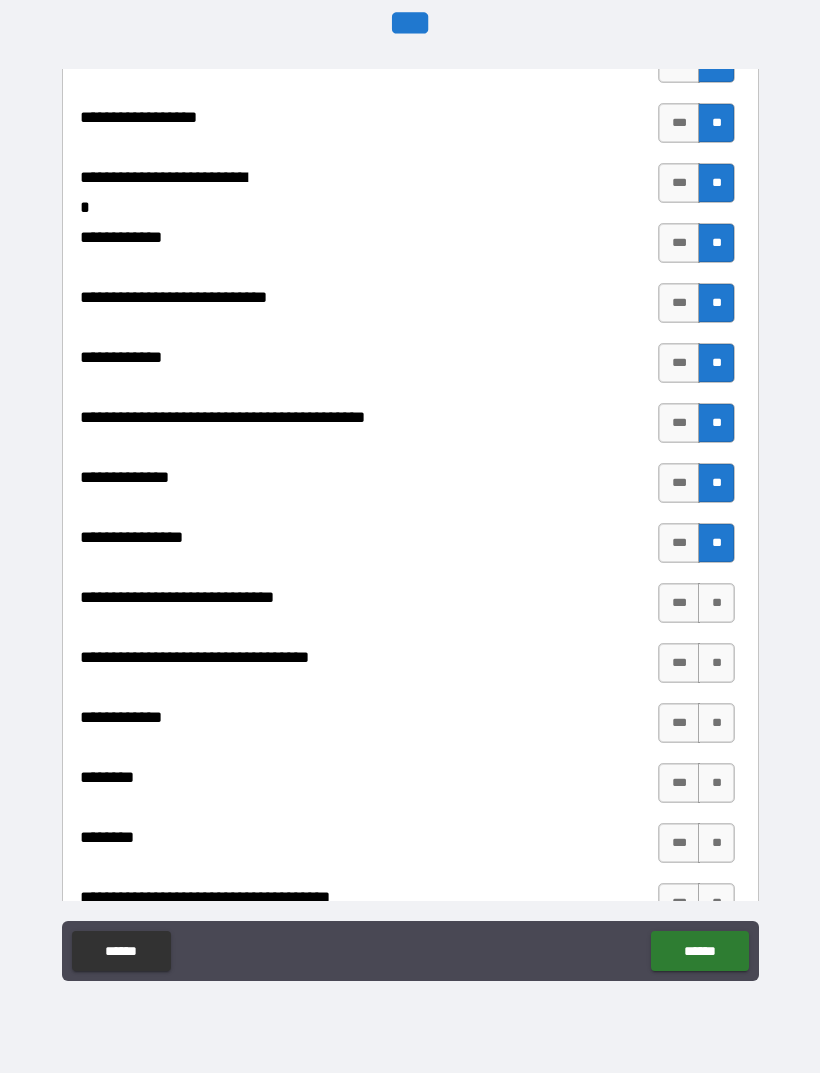 click on "**" at bounding box center [716, 603] 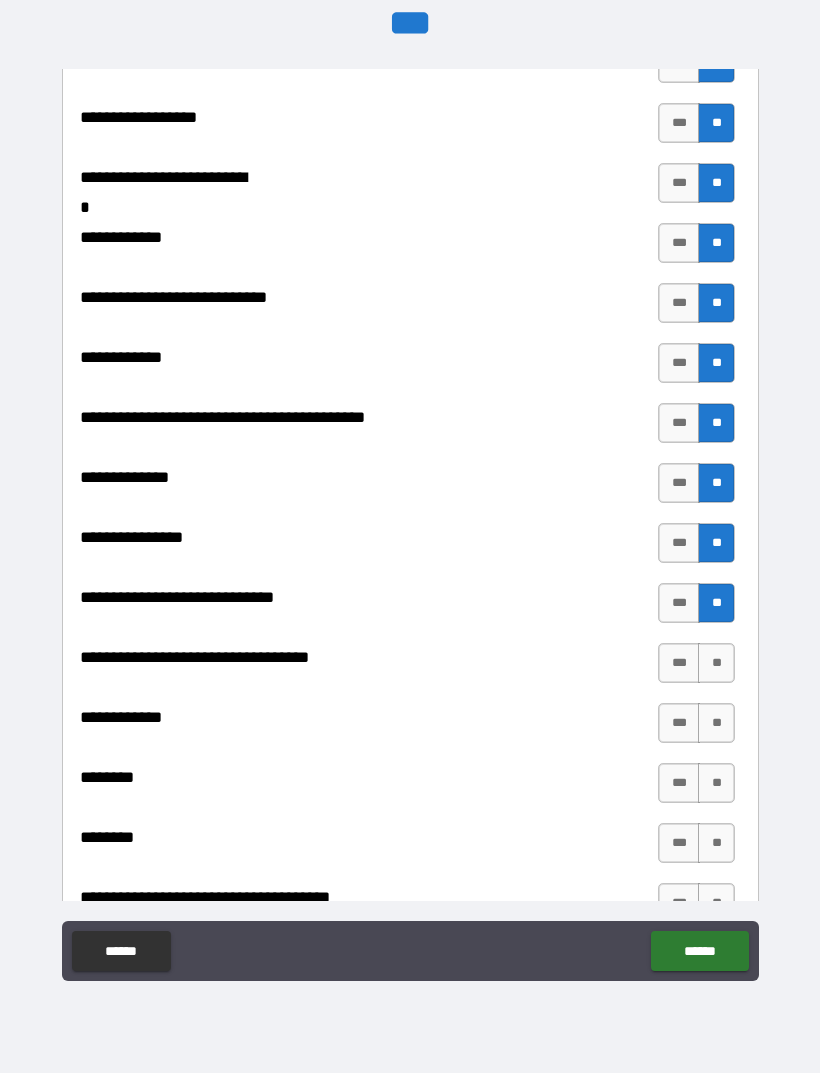 click on "**" at bounding box center [716, 663] 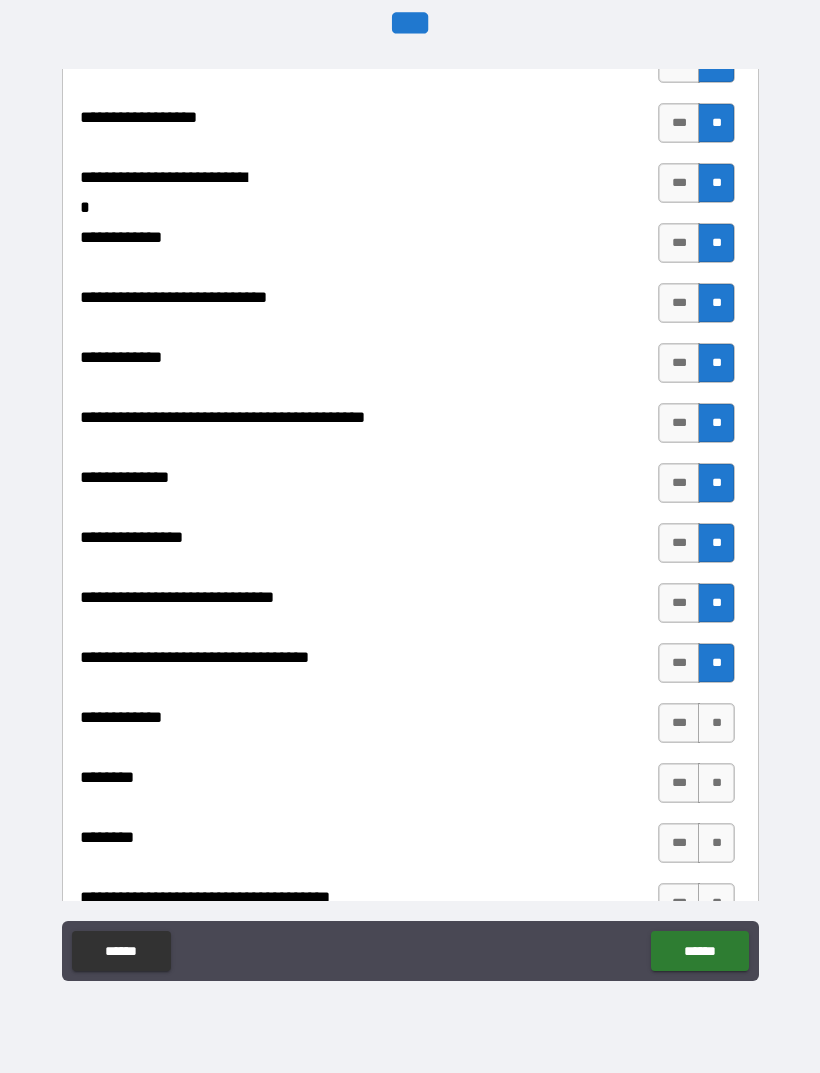 click on "**" at bounding box center (716, 723) 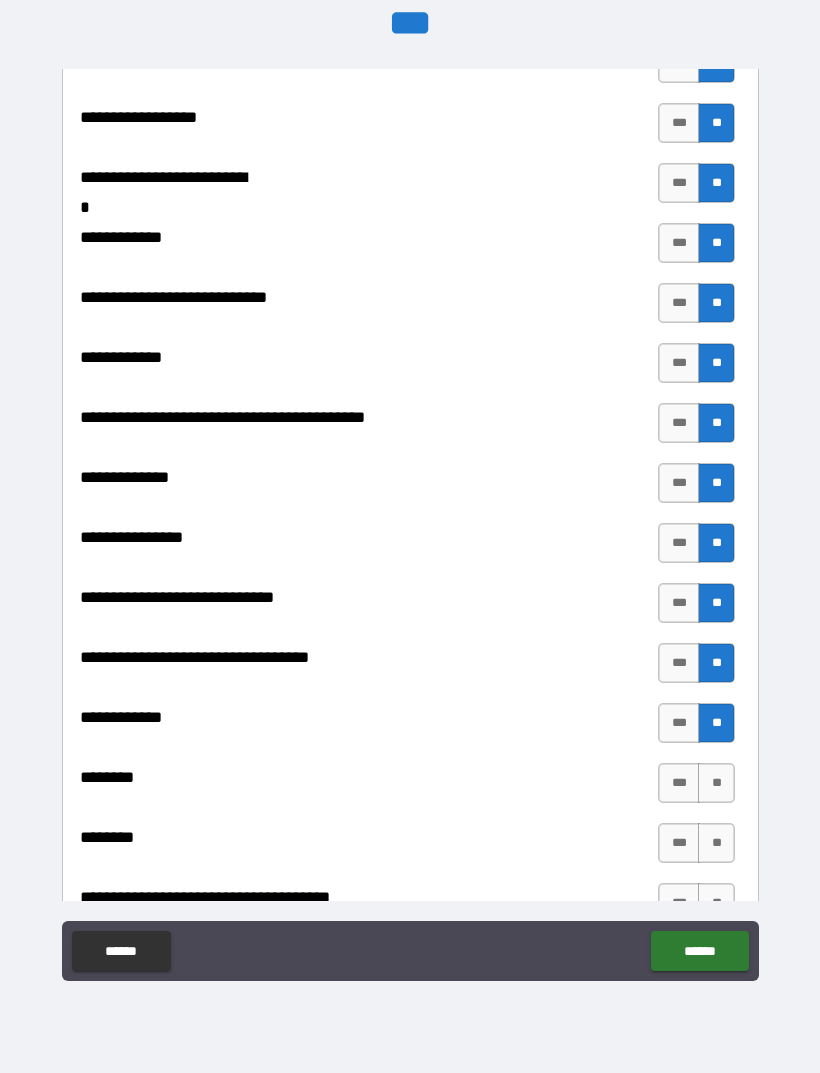click on "**" at bounding box center [716, 783] 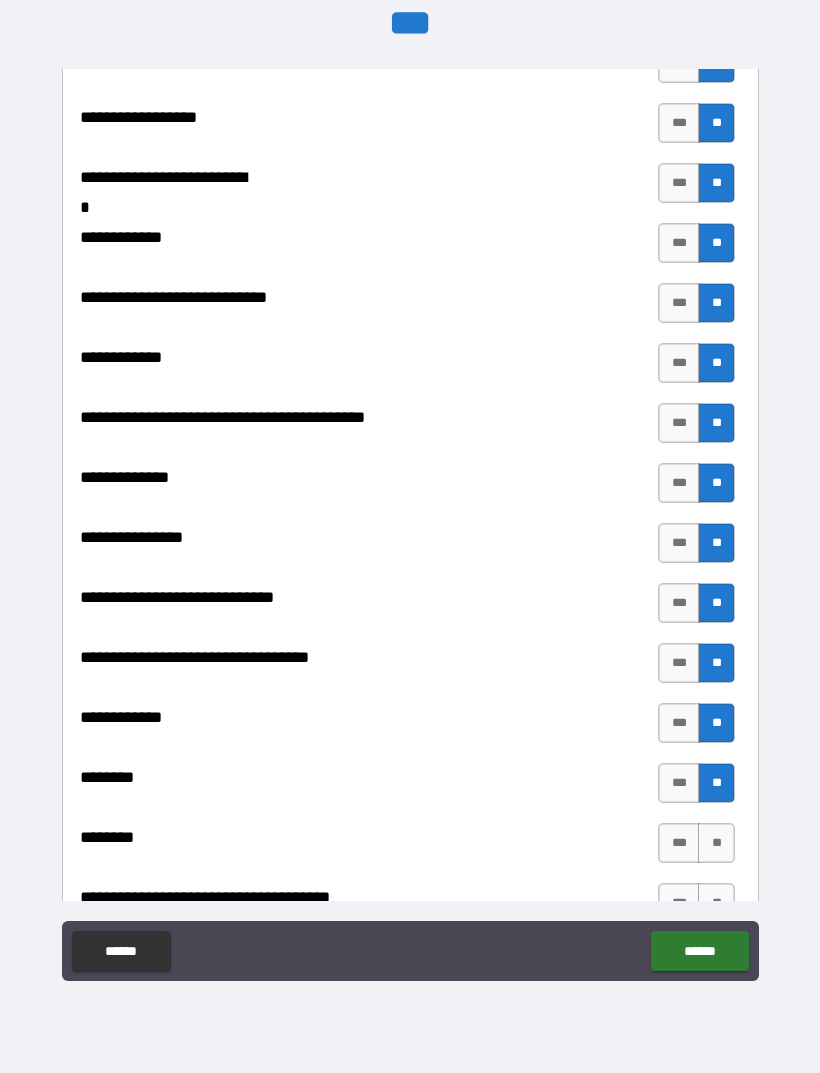 click on "**" at bounding box center [716, 843] 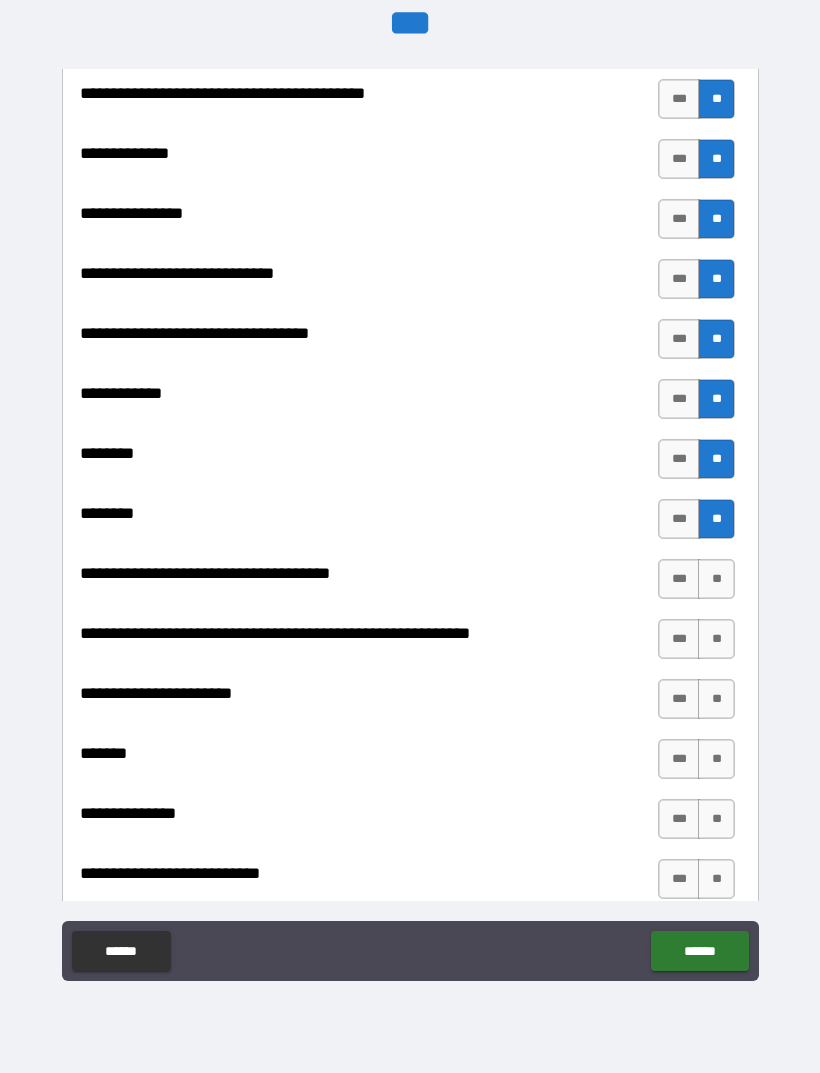 scroll, scrollTop: 8773, scrollLeft: 0, axis: vertical 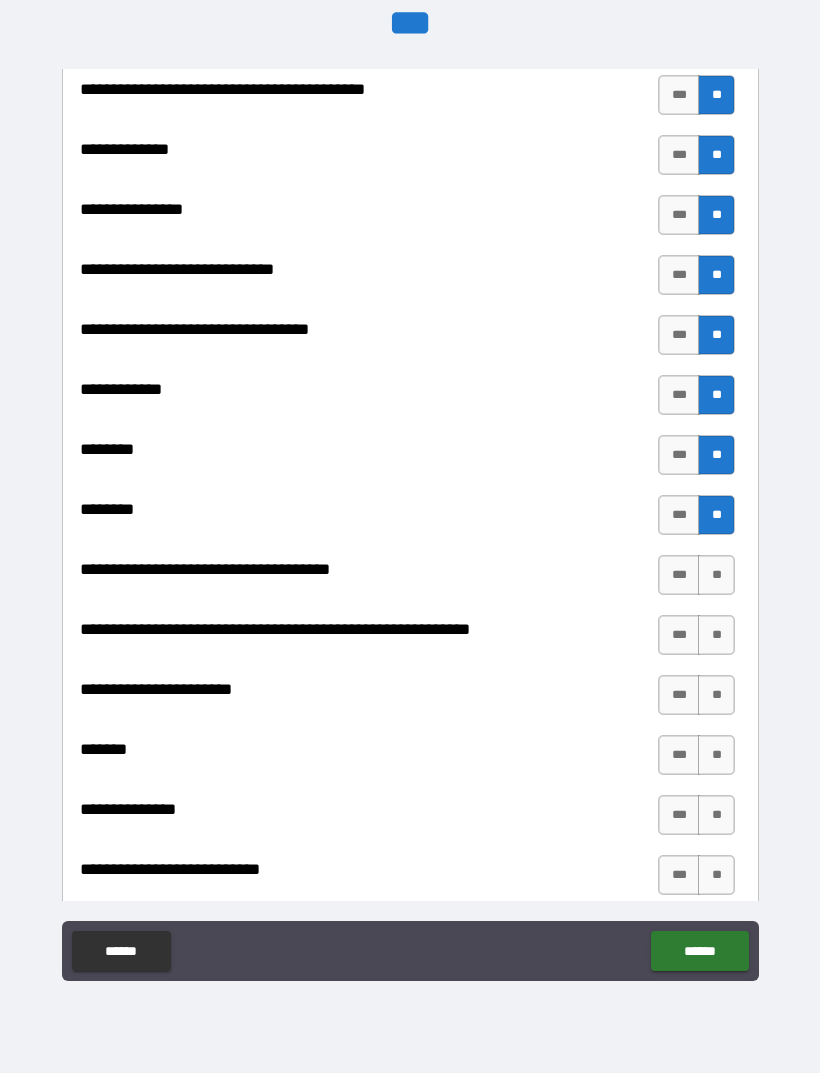 click on "**" at bounding box center (716, 575) 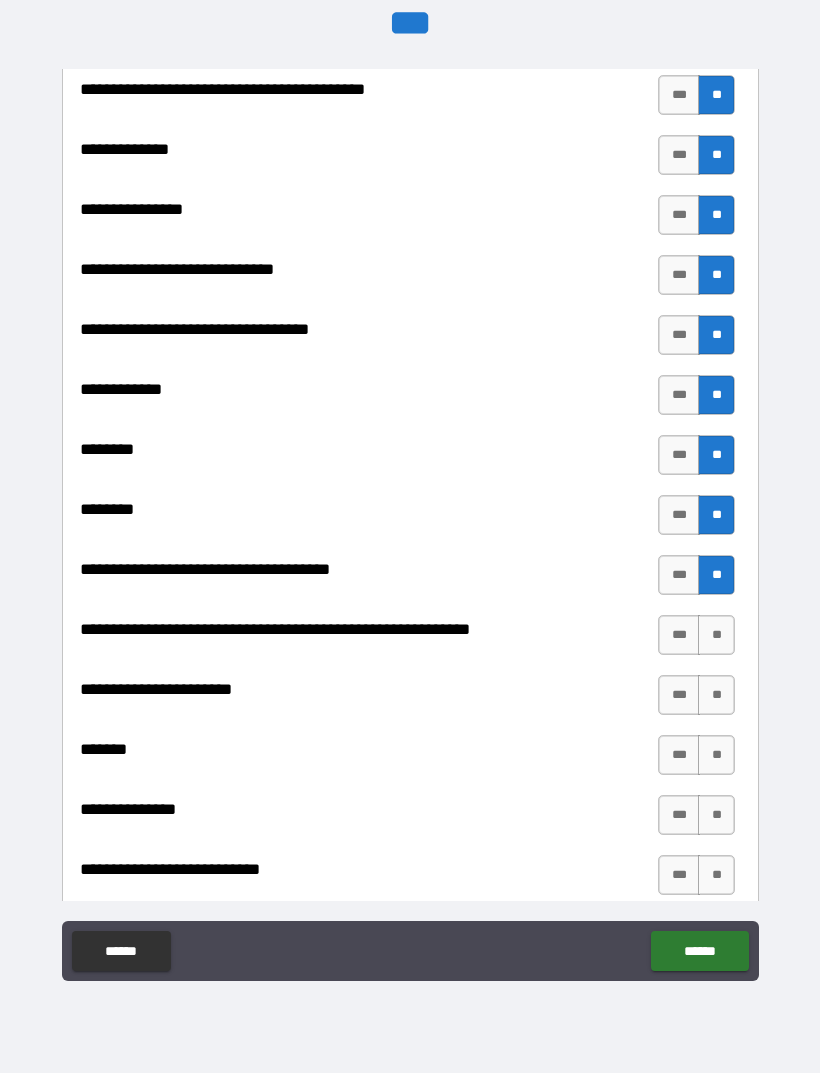 click on "***" at bounding box center [679, 635] 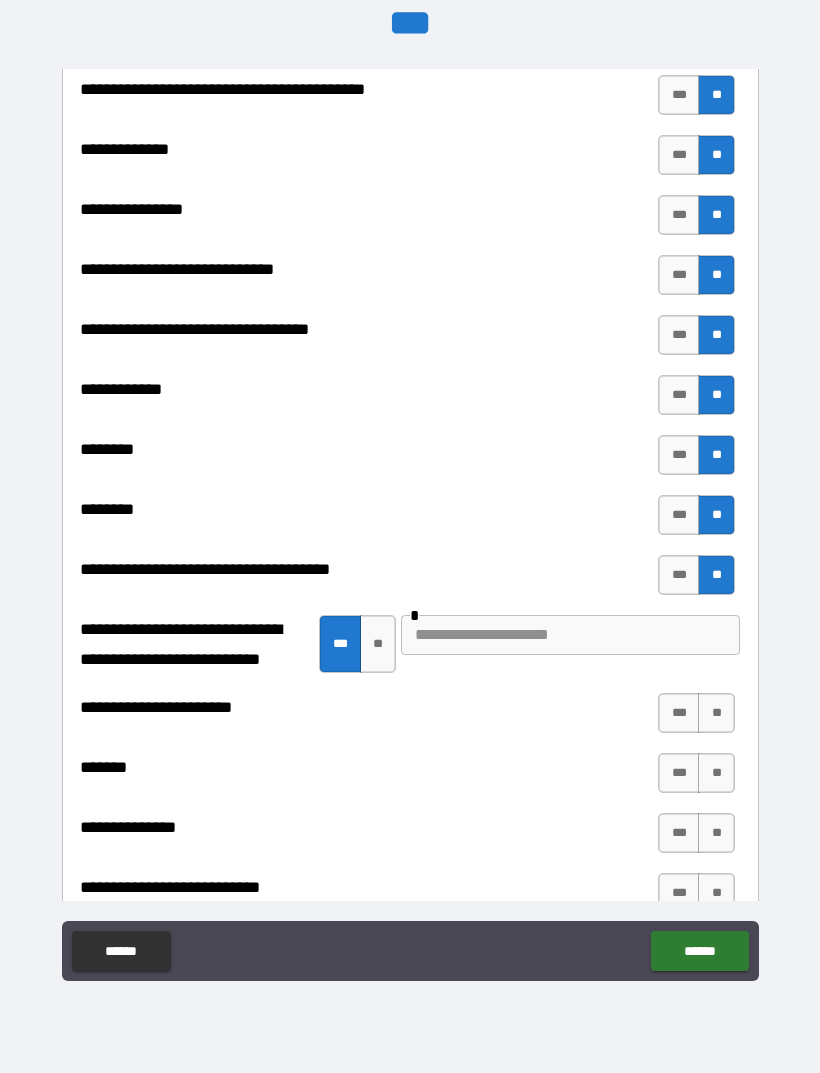 click at bounding box center (570, 635) 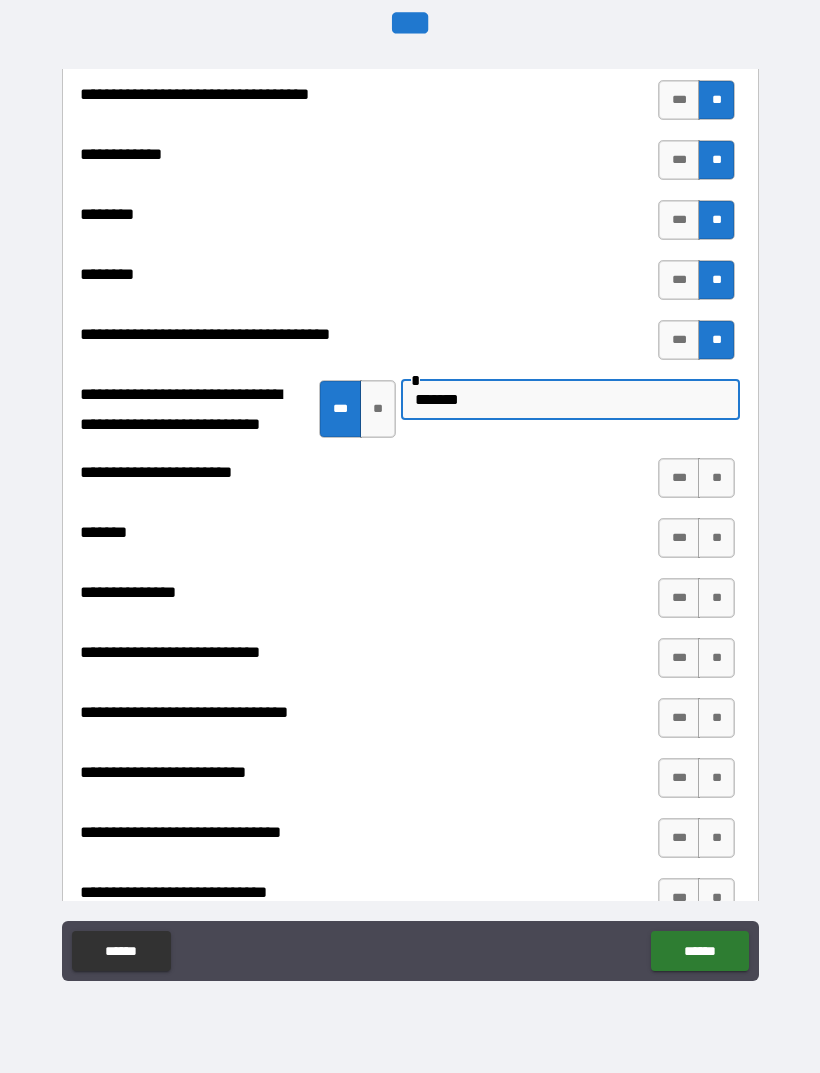 scroll, scrollTop: 9015, scrollLeft: 0, axis: vertical 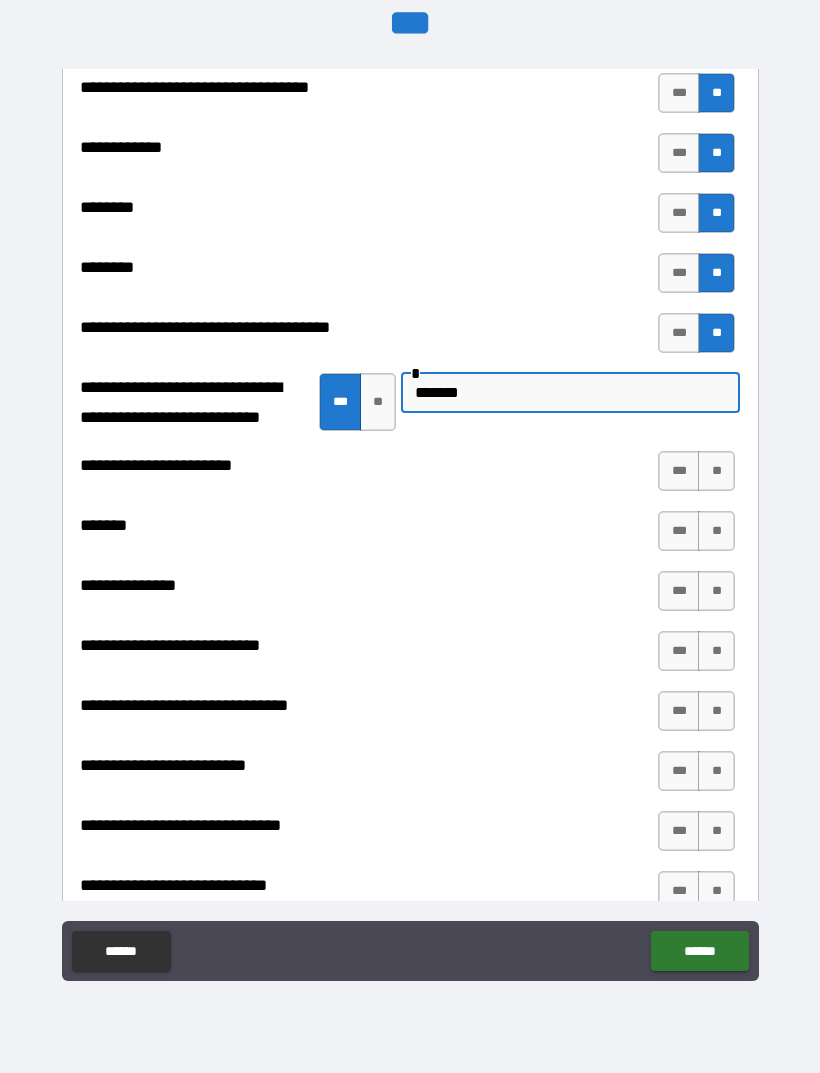 type on "*******" 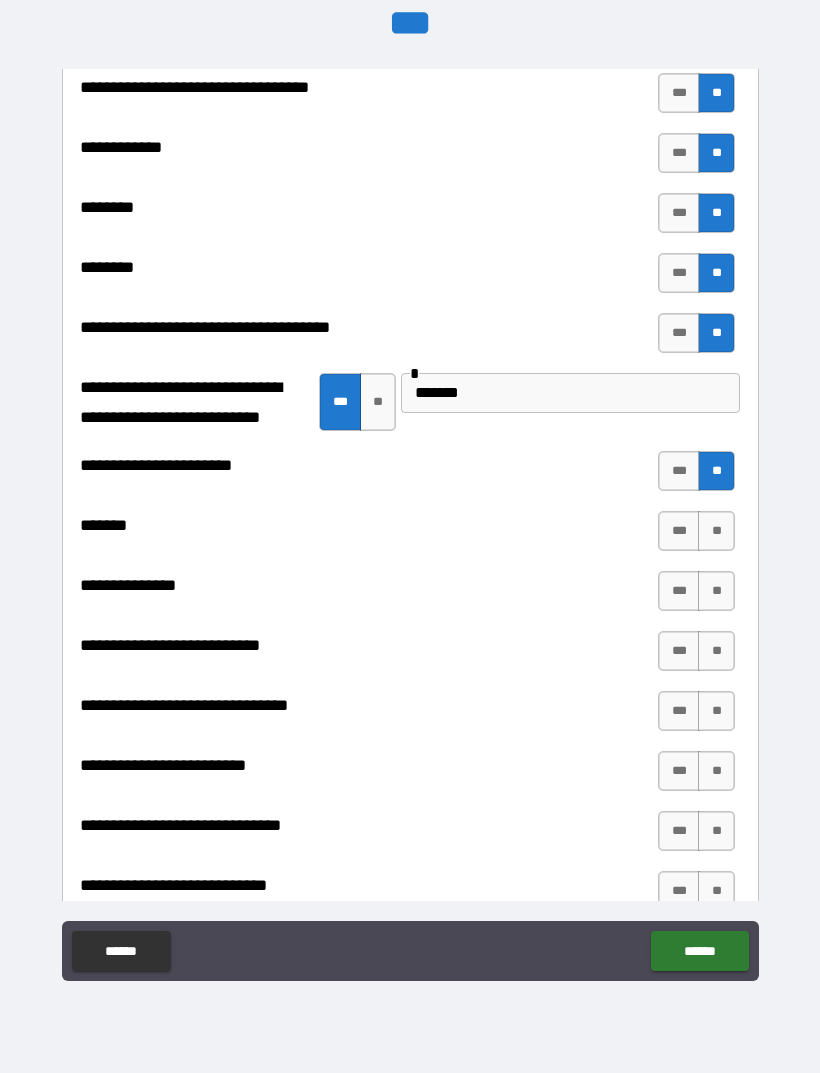 click on "***" at bounding box center (679, 531) 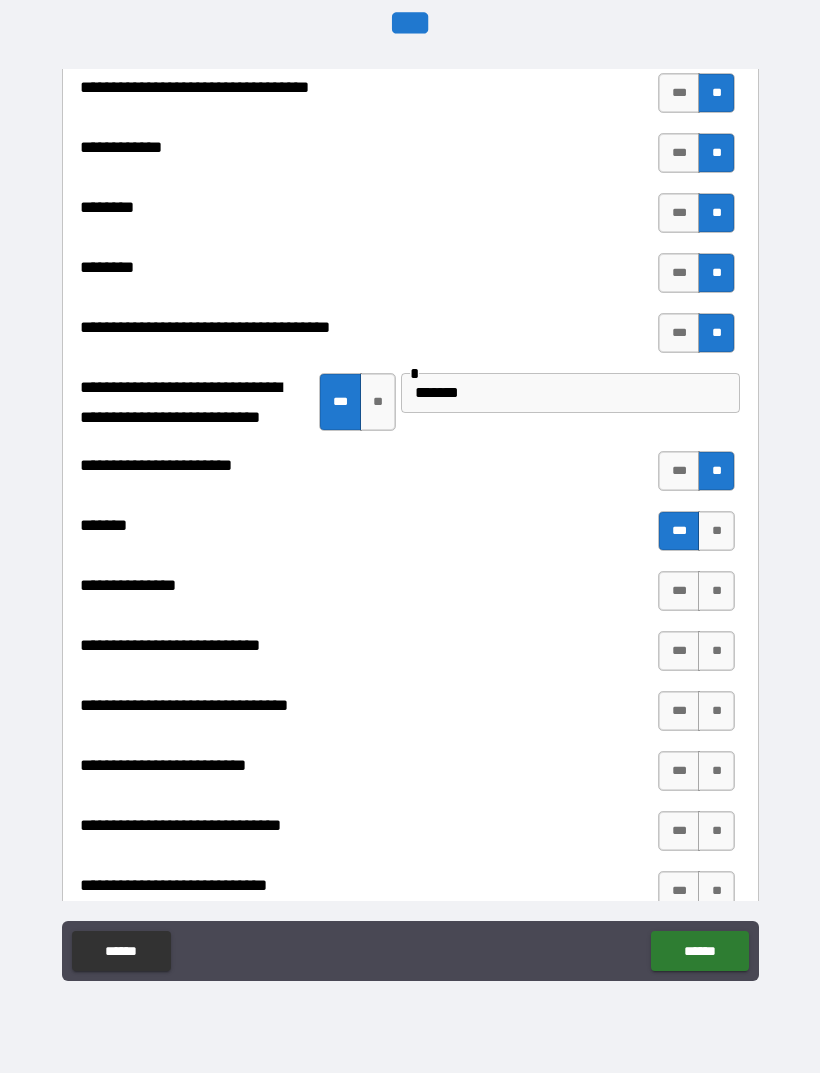 click on "**" at bounding box center (716, 591) 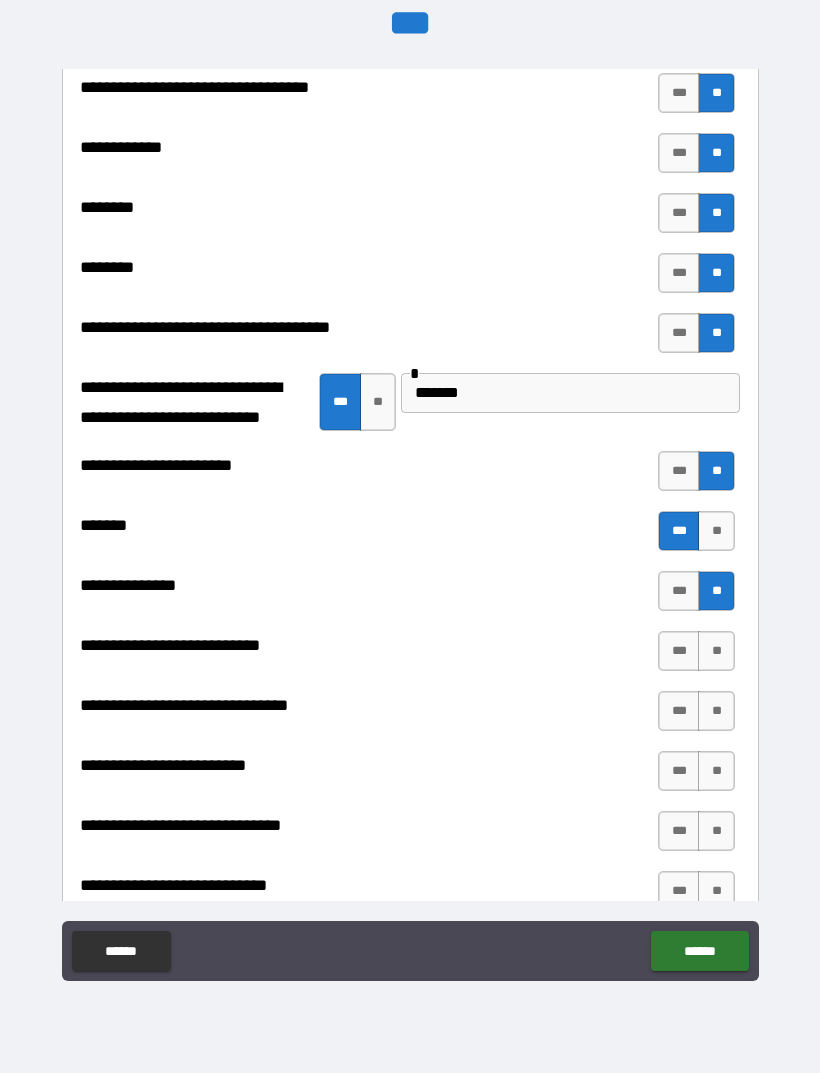 click on "**" at bounding box center (716, 651) 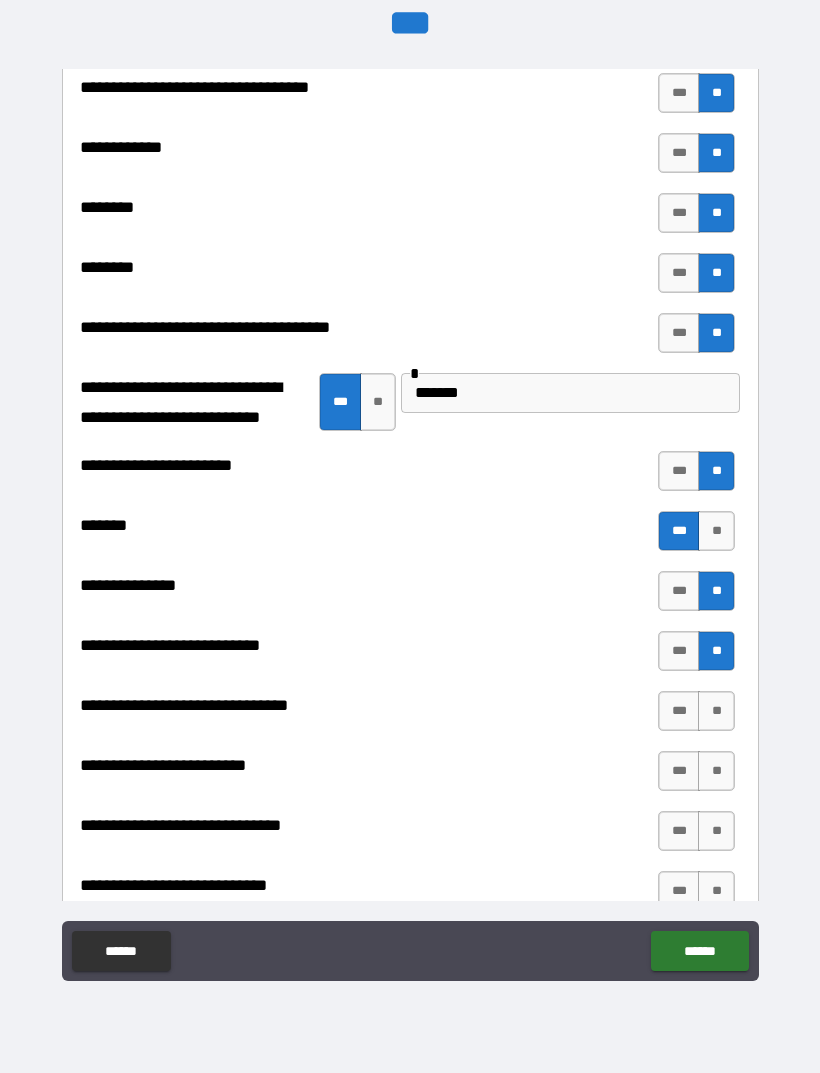 click on "**" at bounding box center [716, 711] 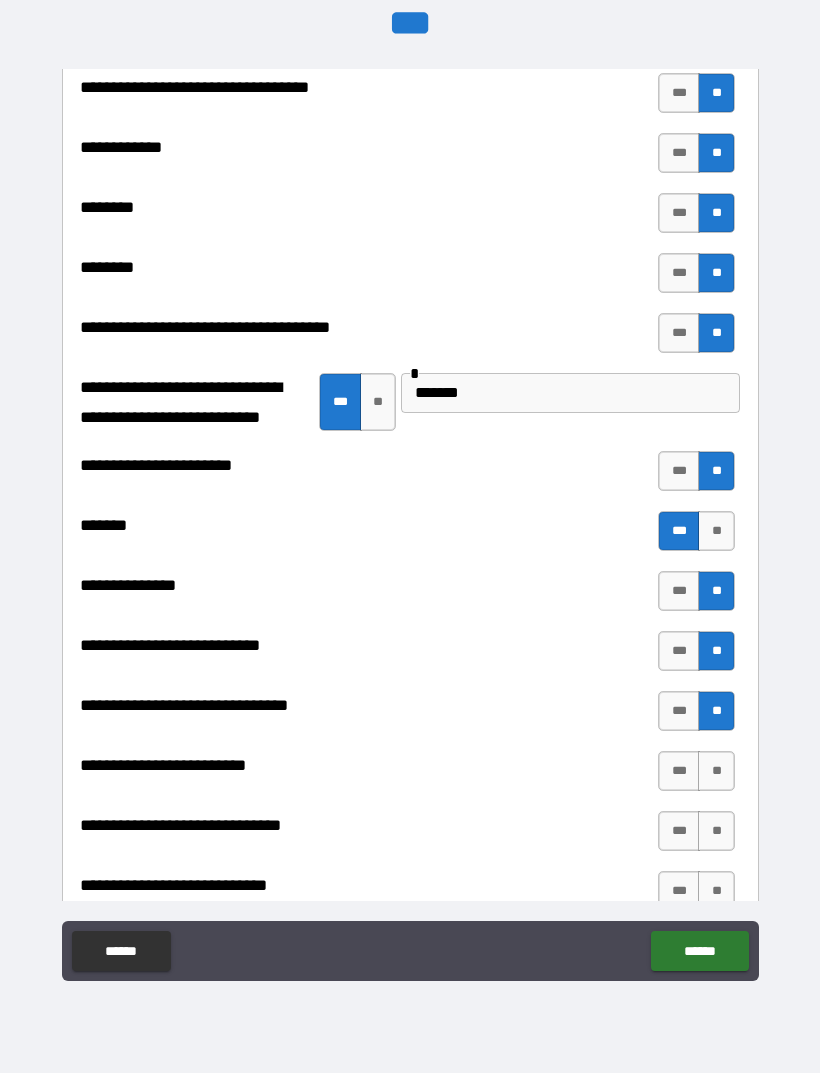 click on "**" at bounding box center [716, 771] 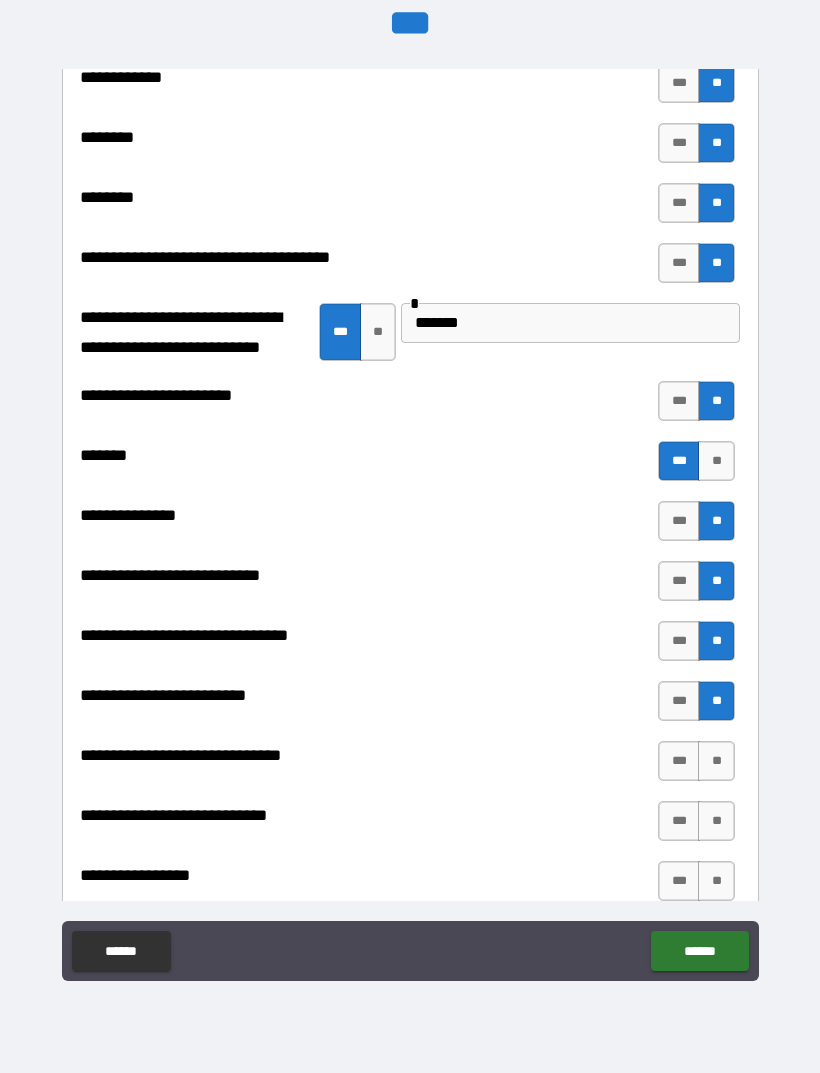 scroll, scrollTop: 9295, scrollLeft: 0, axis: vertical 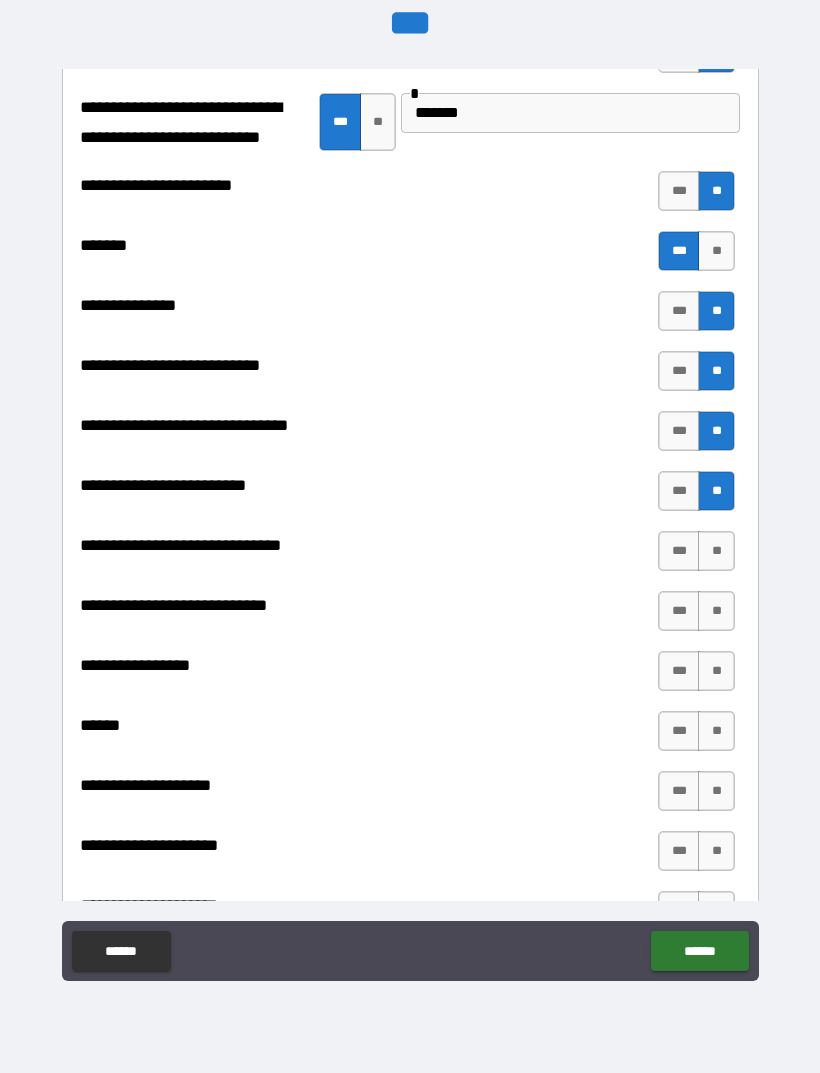 click on "**" at bounding box center [716, 551] 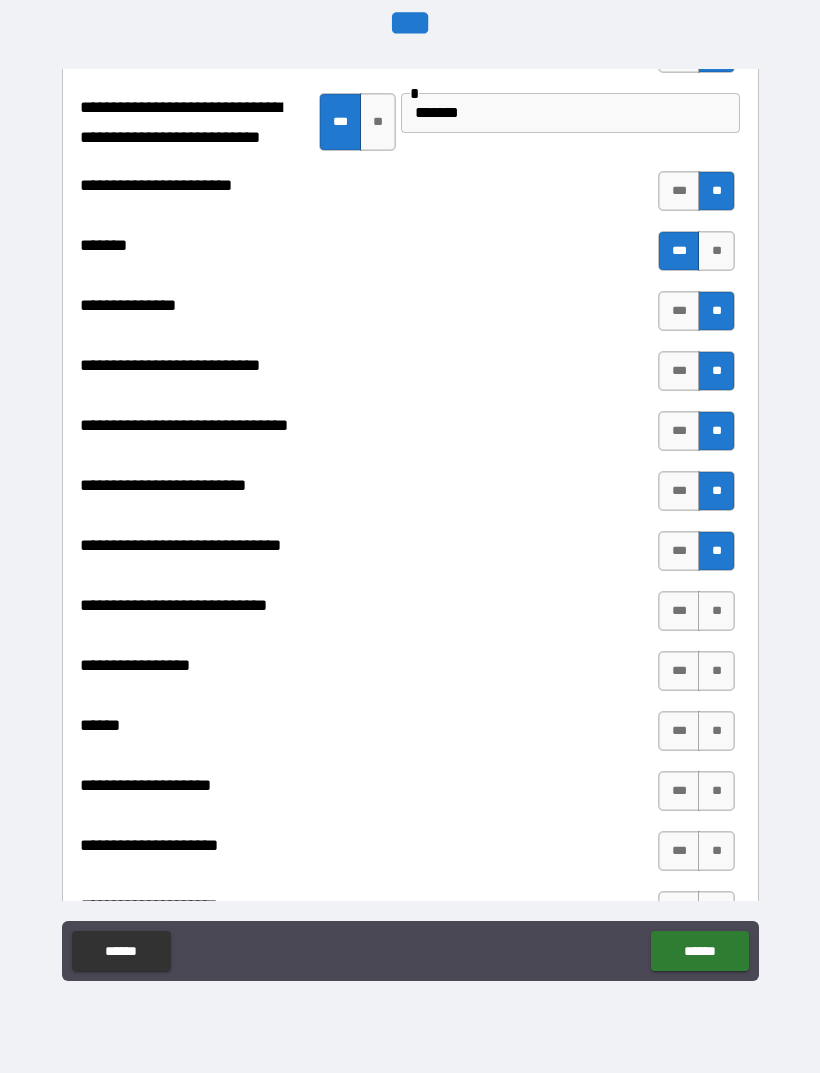 click on "**" at bounding box center [716, 611] 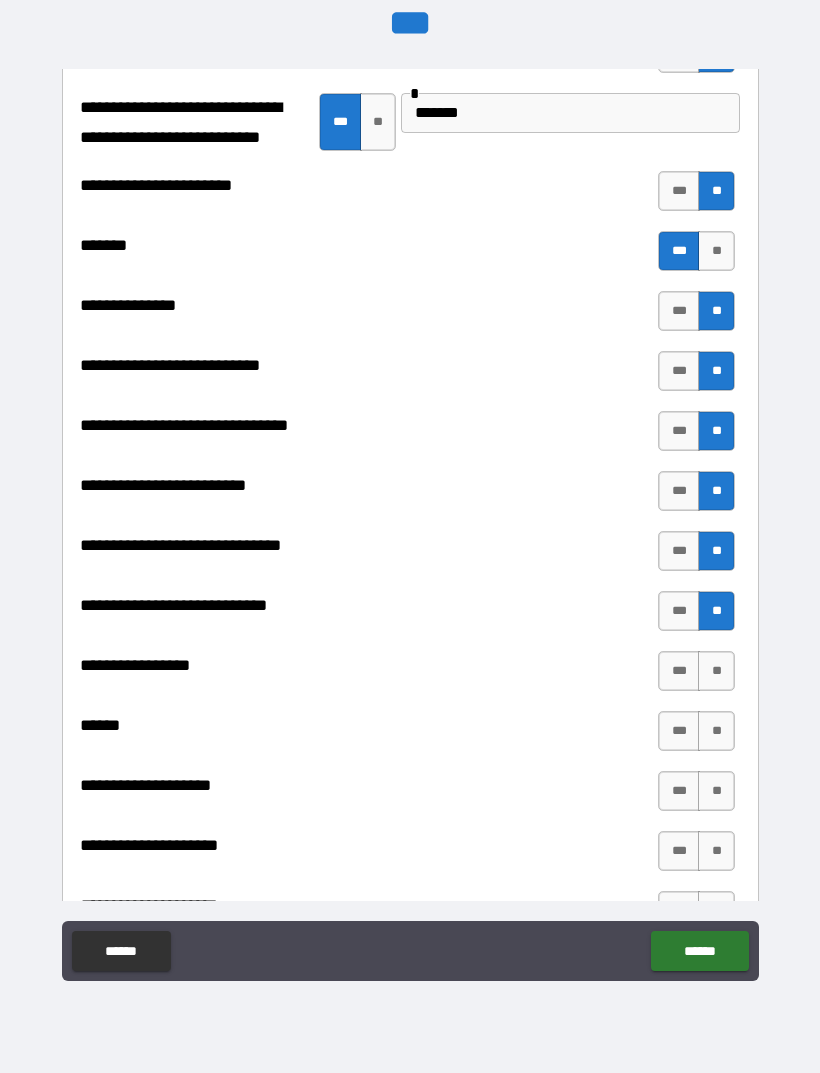 click on "**" at bounding box center [716, 671] 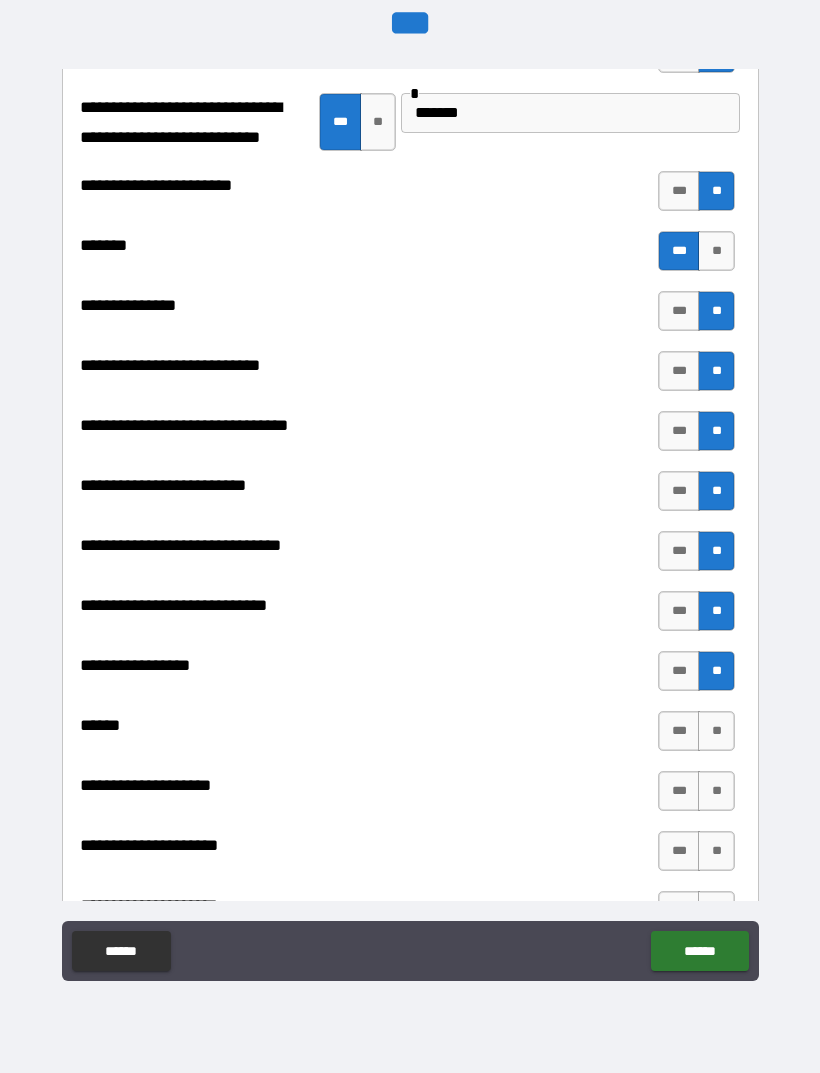 click on "**" at bounding box center [716, 731] 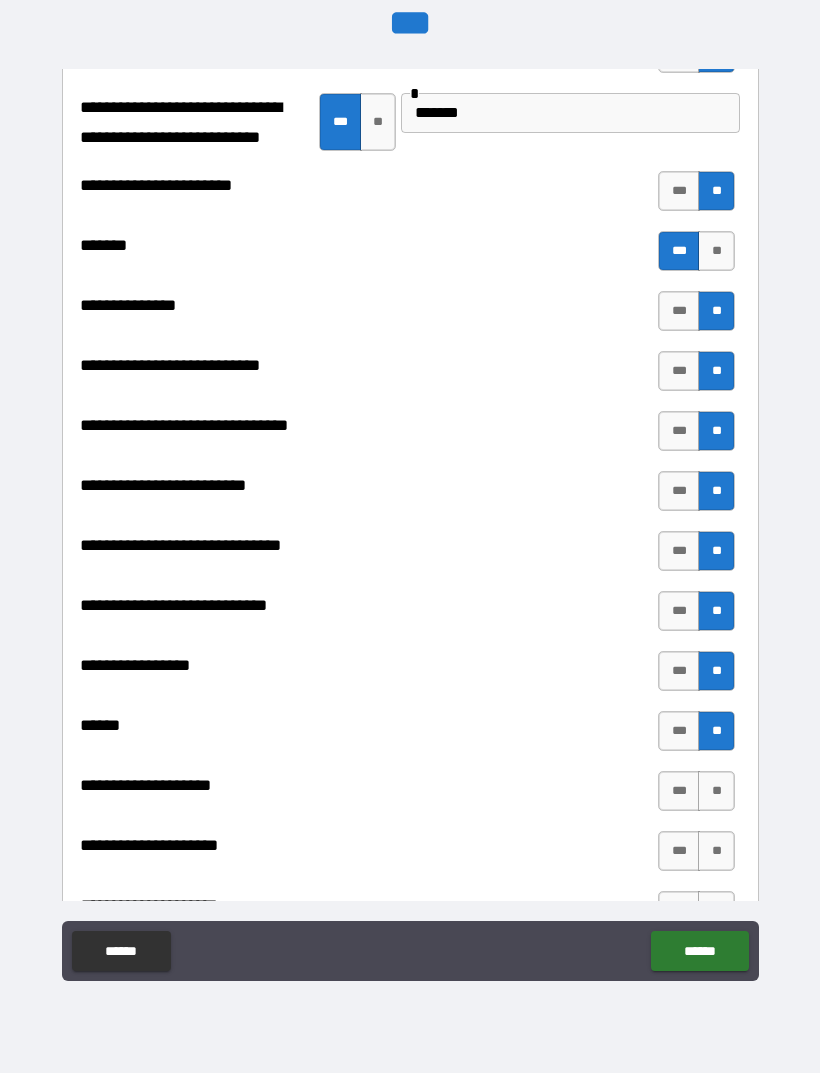 click on "**" at bounding box center (716, 791) 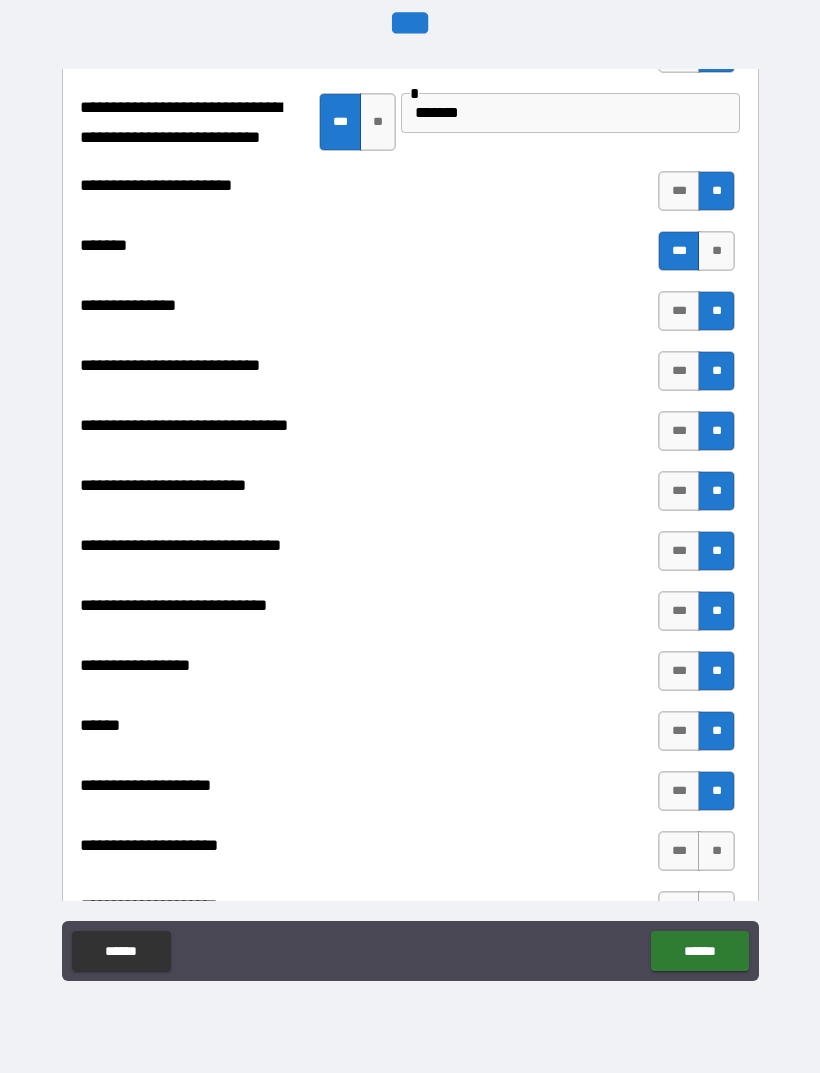 click on "**" at bounding box center [716, 851] 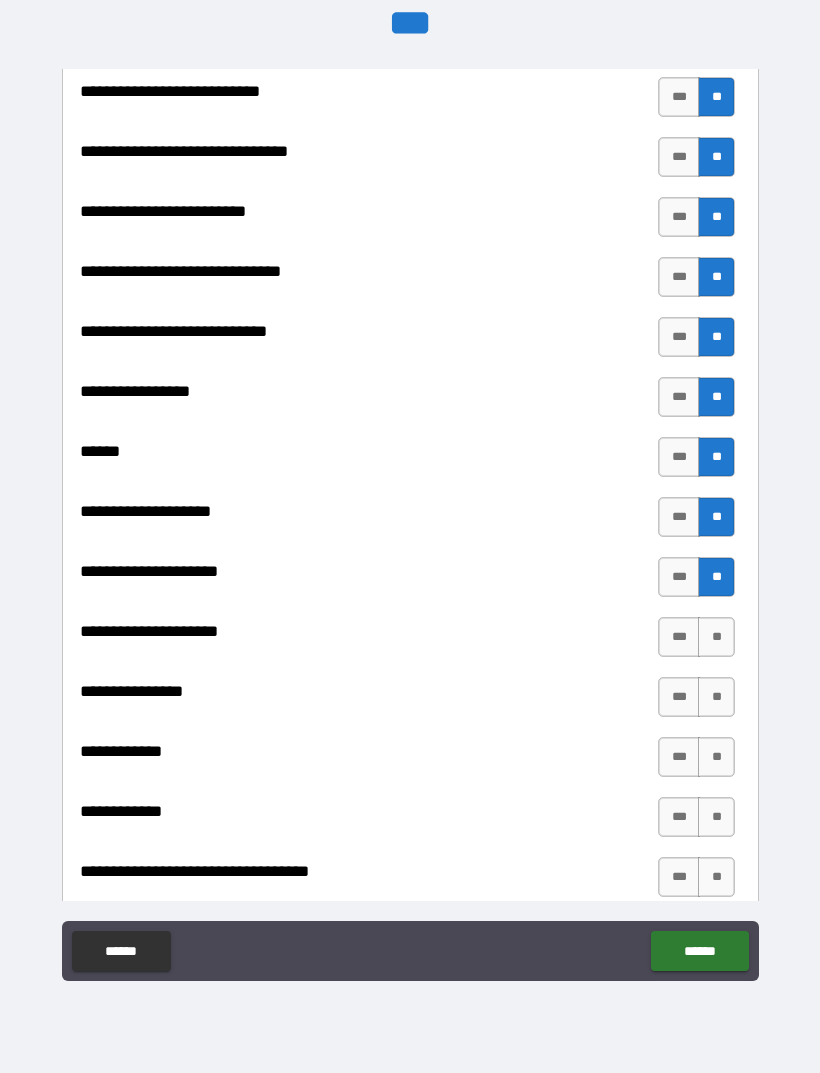 scroll, scrollTop: 9576, scrollLeft: 0, axis: vertical 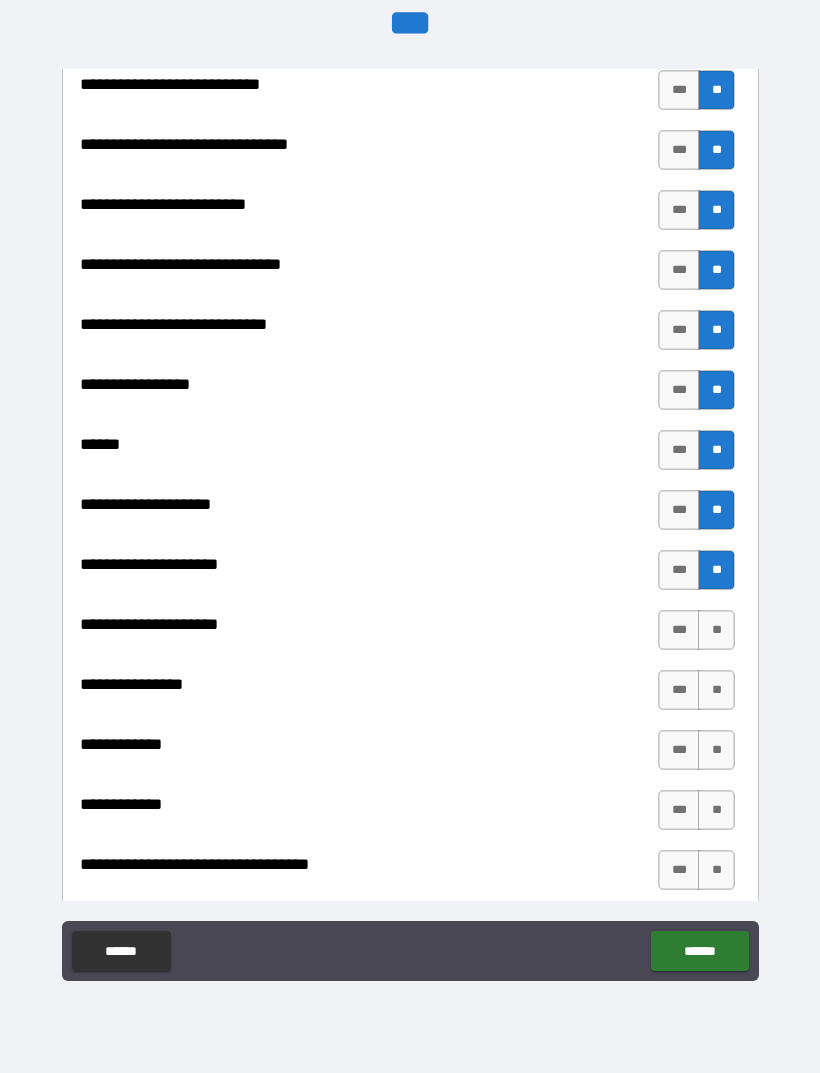 click on "**" at bounding box center (716, 630) 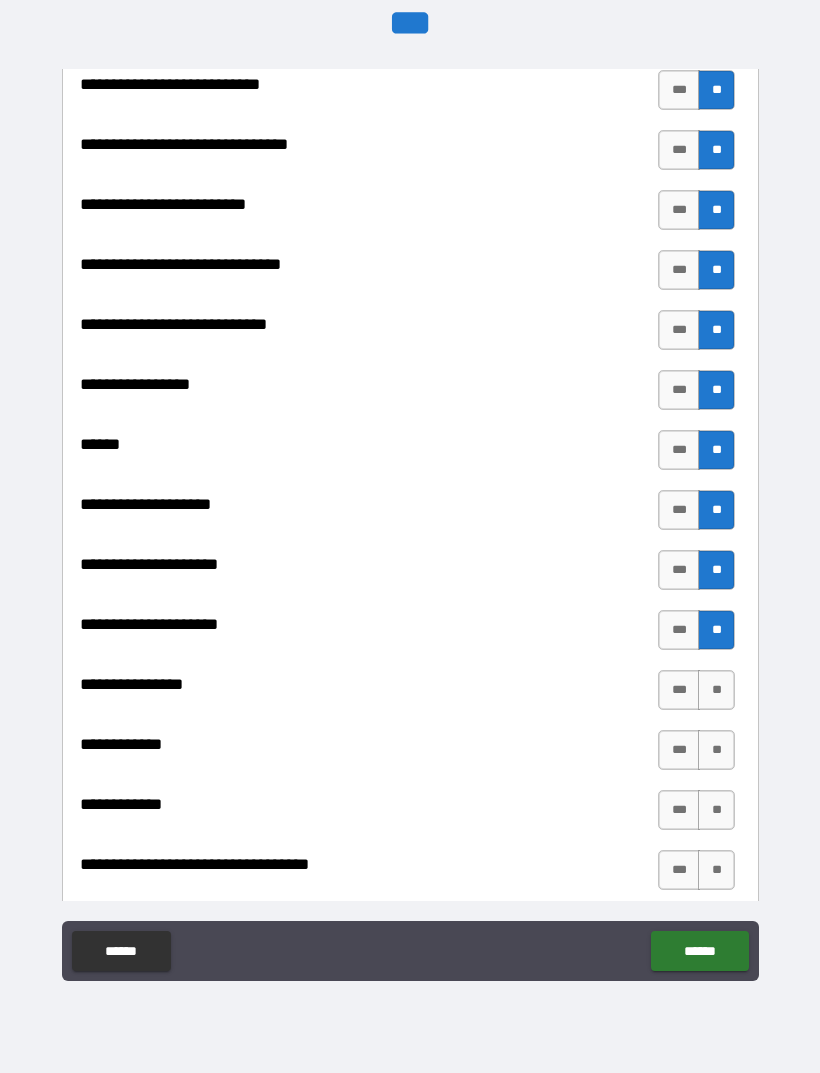 click on "**" at bounding box center (716, 690) 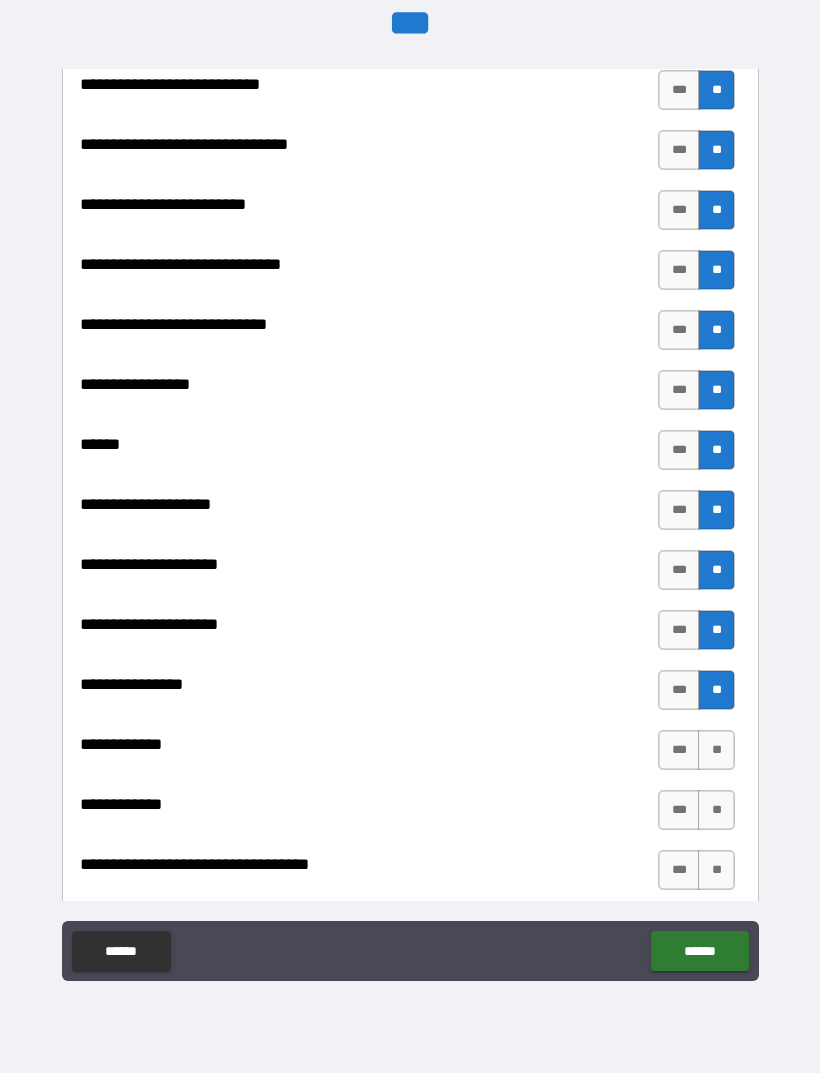 click on "**" at bounding box center [716, 750] 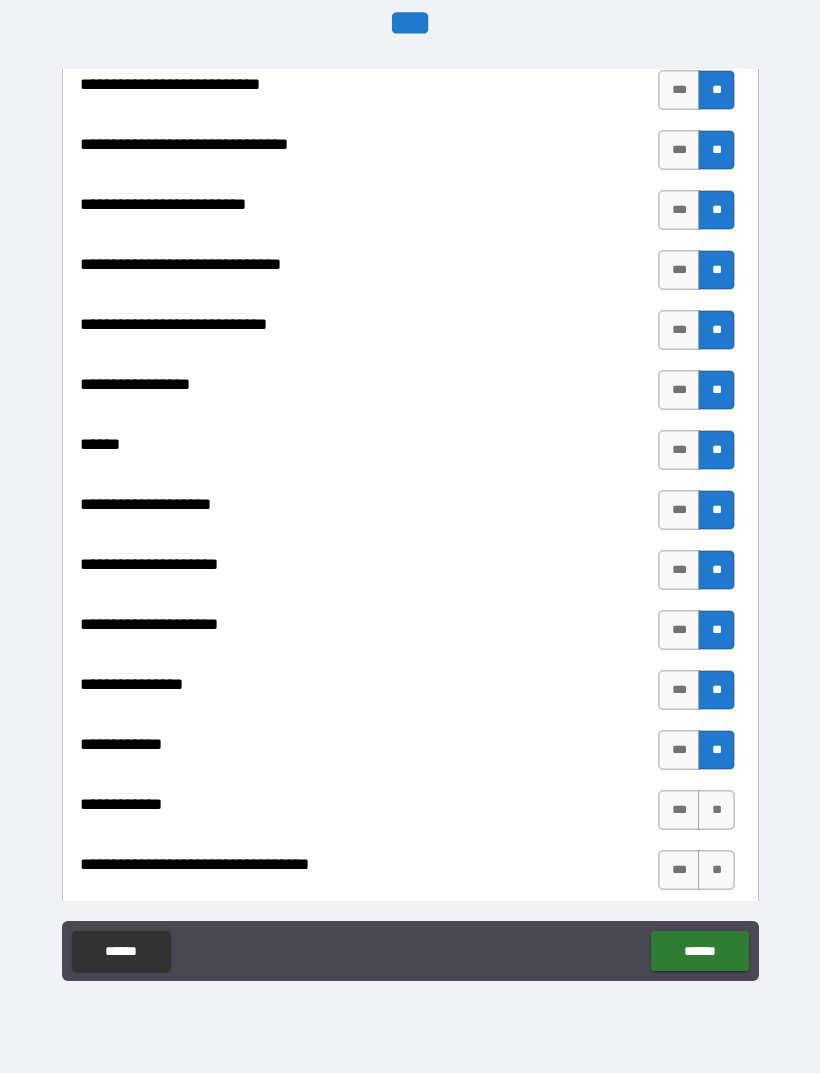 click on "**" at bounding box center [716, 810] 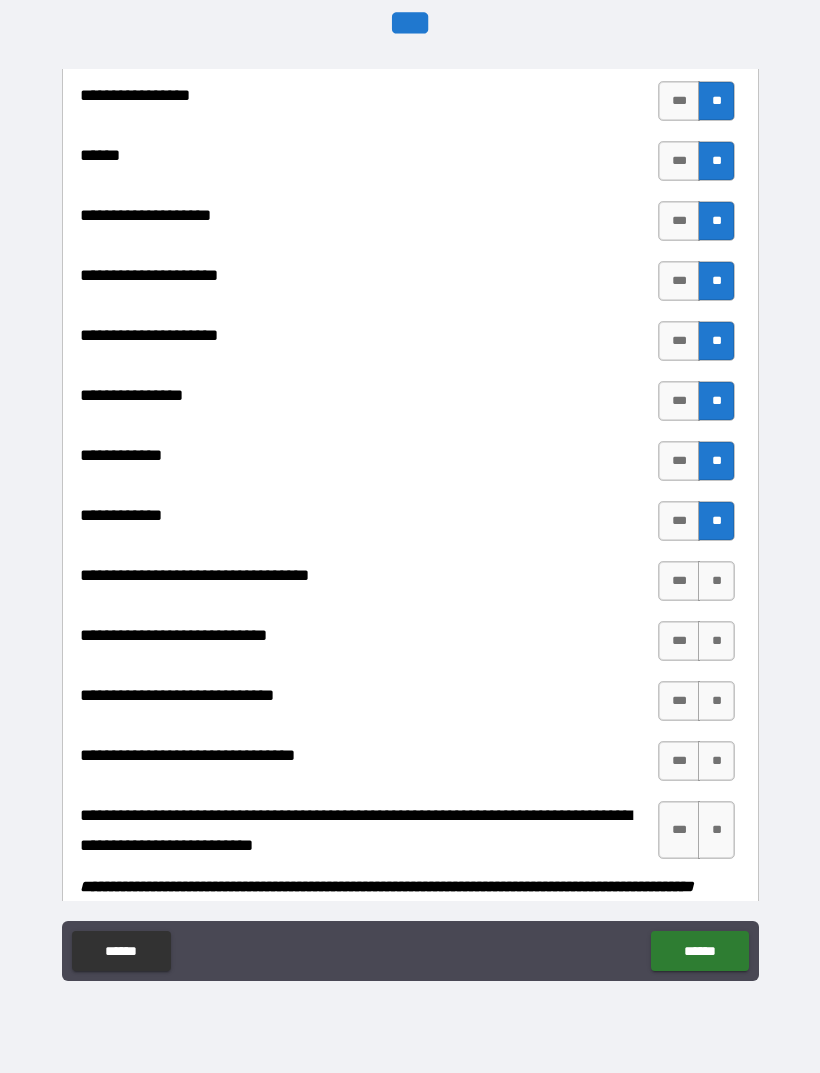 scroll, scrollTop: 9877, scrollLeft: 0, axis: vertical 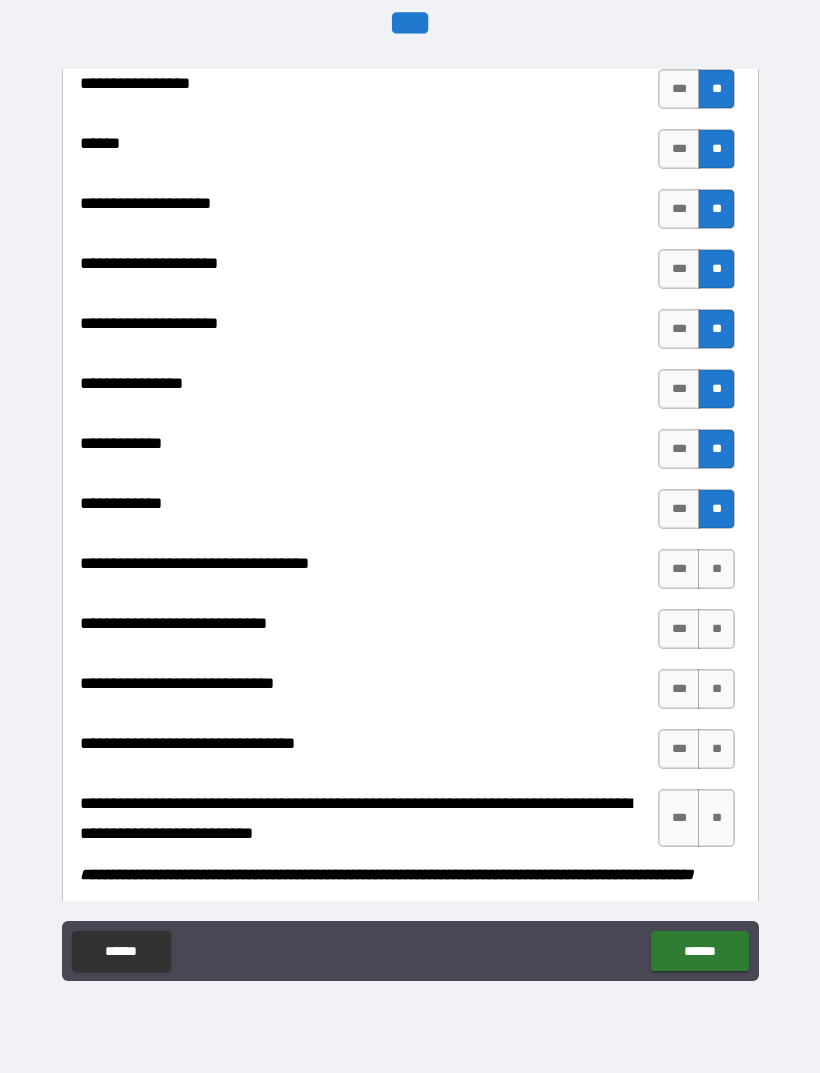 click on "**" at bounding box center (716, 569) 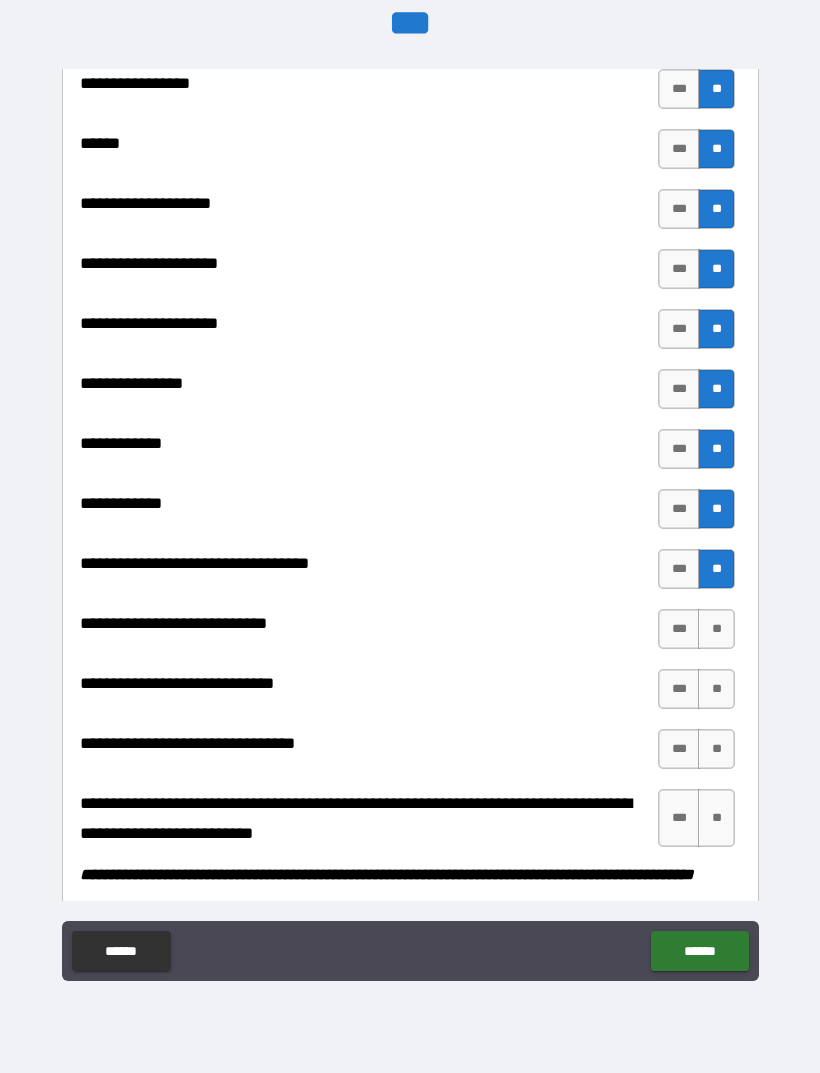 click on "**" at bounding box center (716, 629) 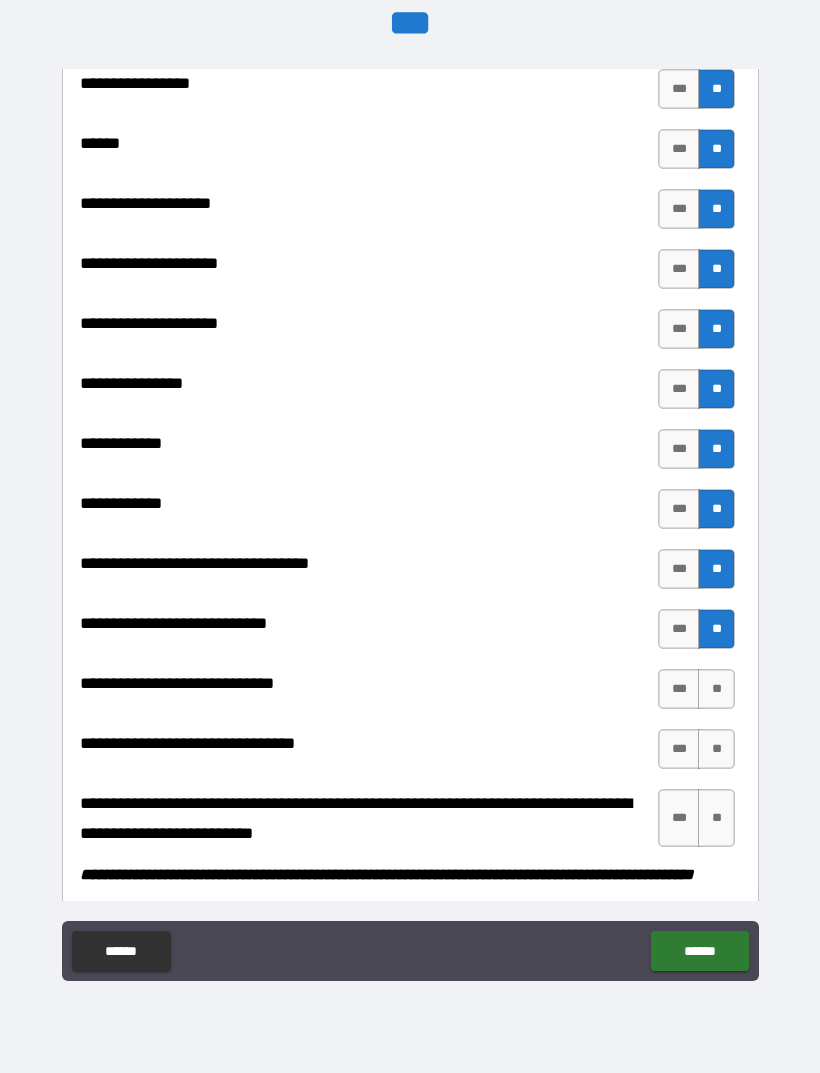 click on "**" at bounding box center [716, 689] 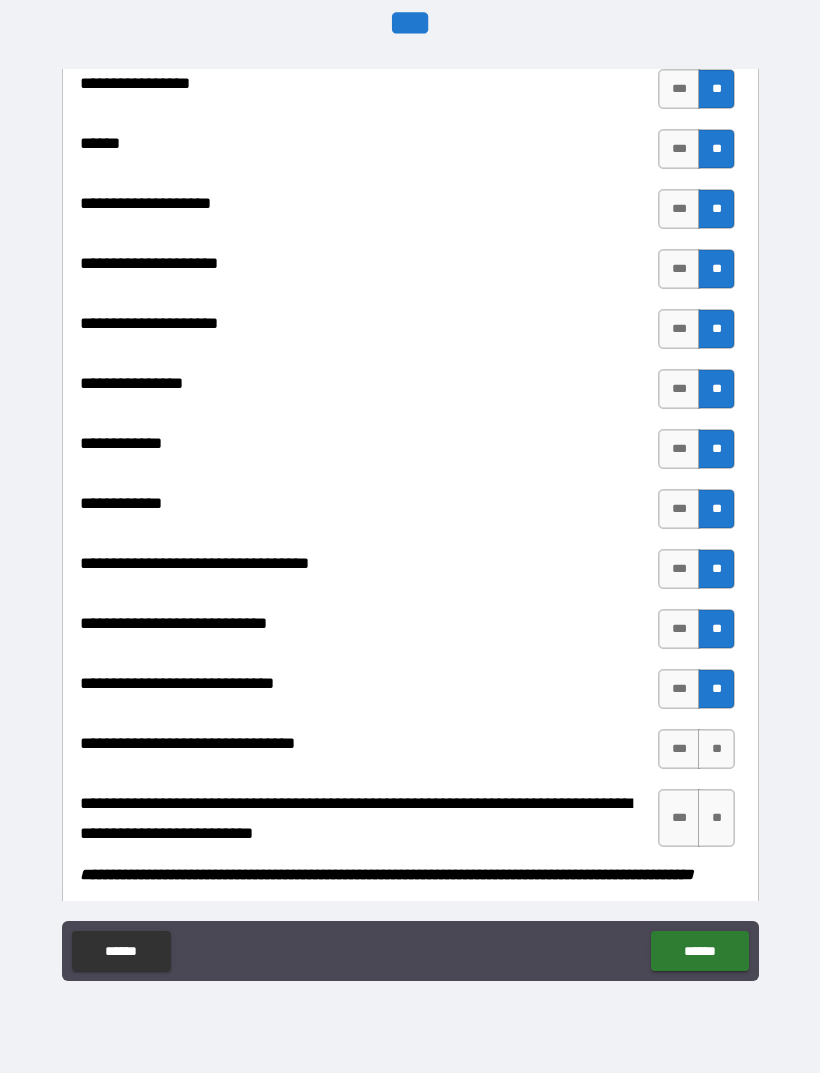 click on "**" at bounding box center [716, 749] 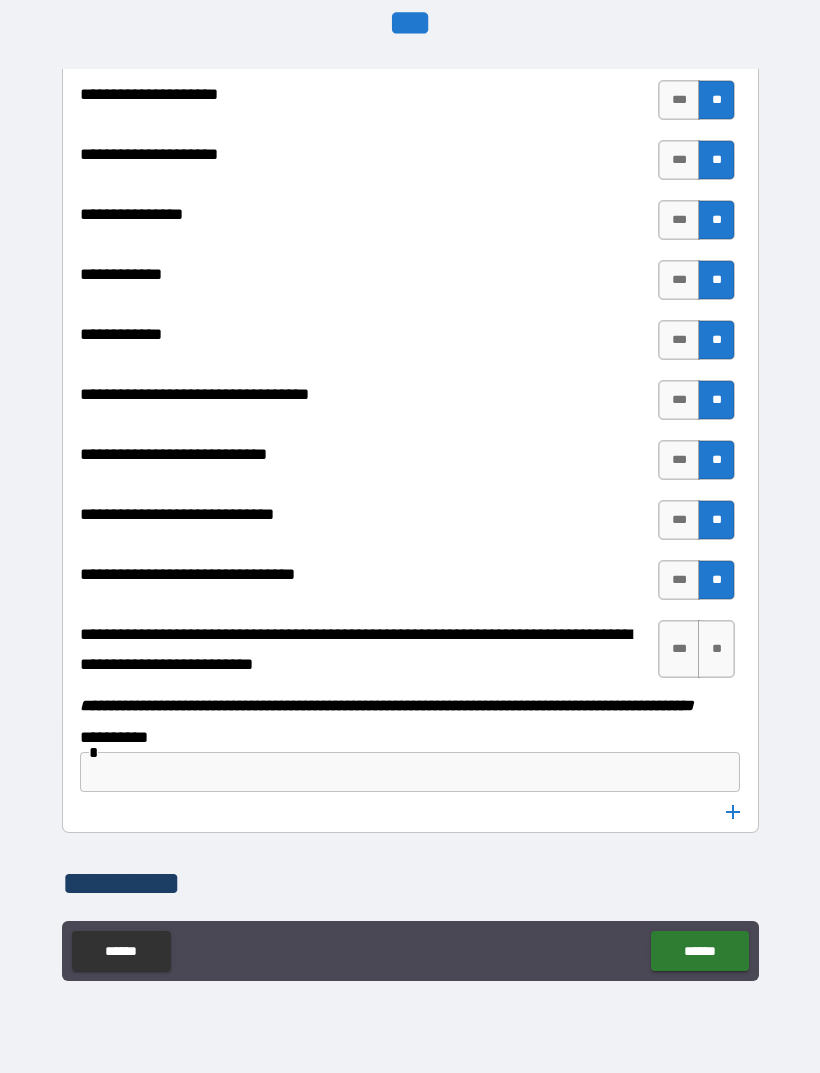 scroll, scrollTop: 10052, scrollLeft: 0, axis: vertical 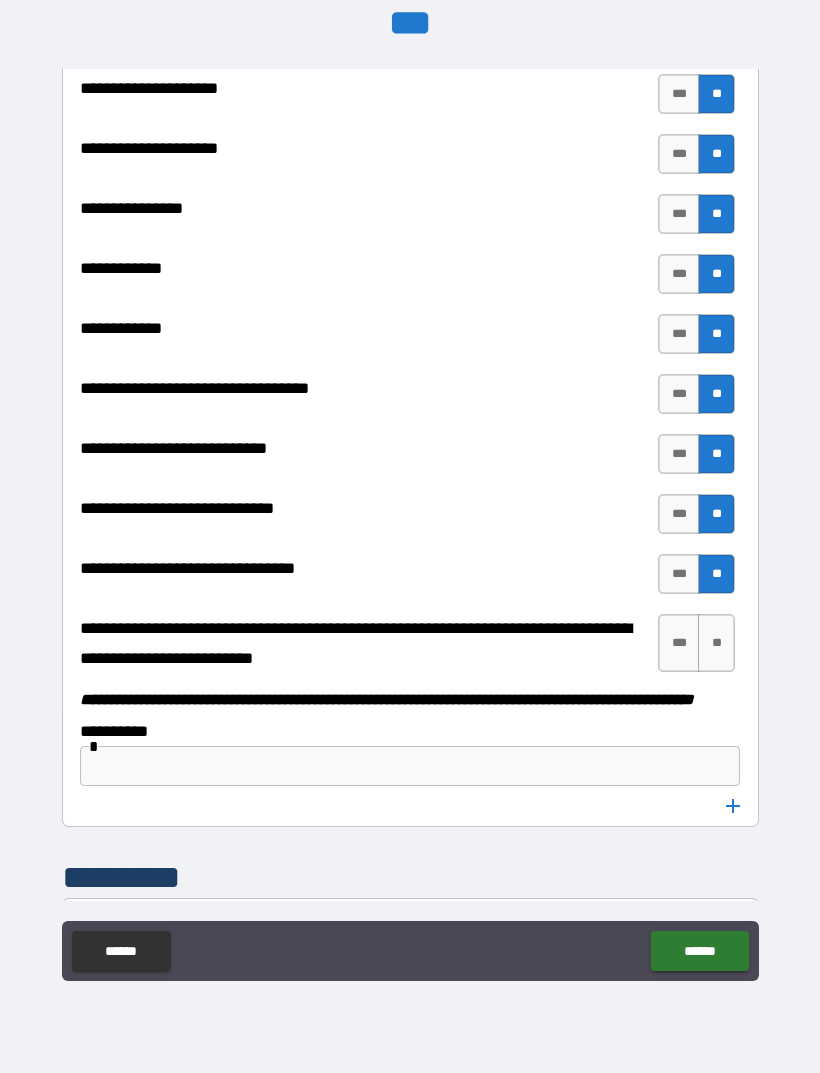 click on "**" at bounding box center [716, 643] 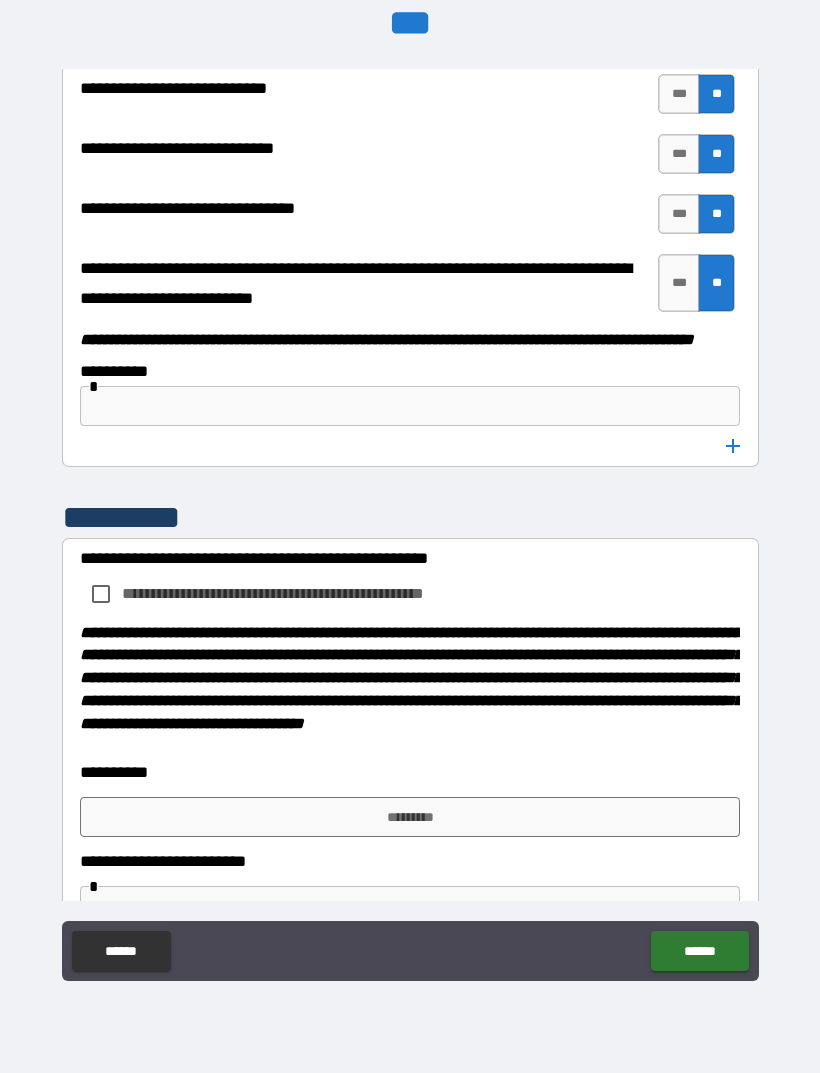 scroll, scrollTop: 10420, scrollLeft: 0, axis: vertical 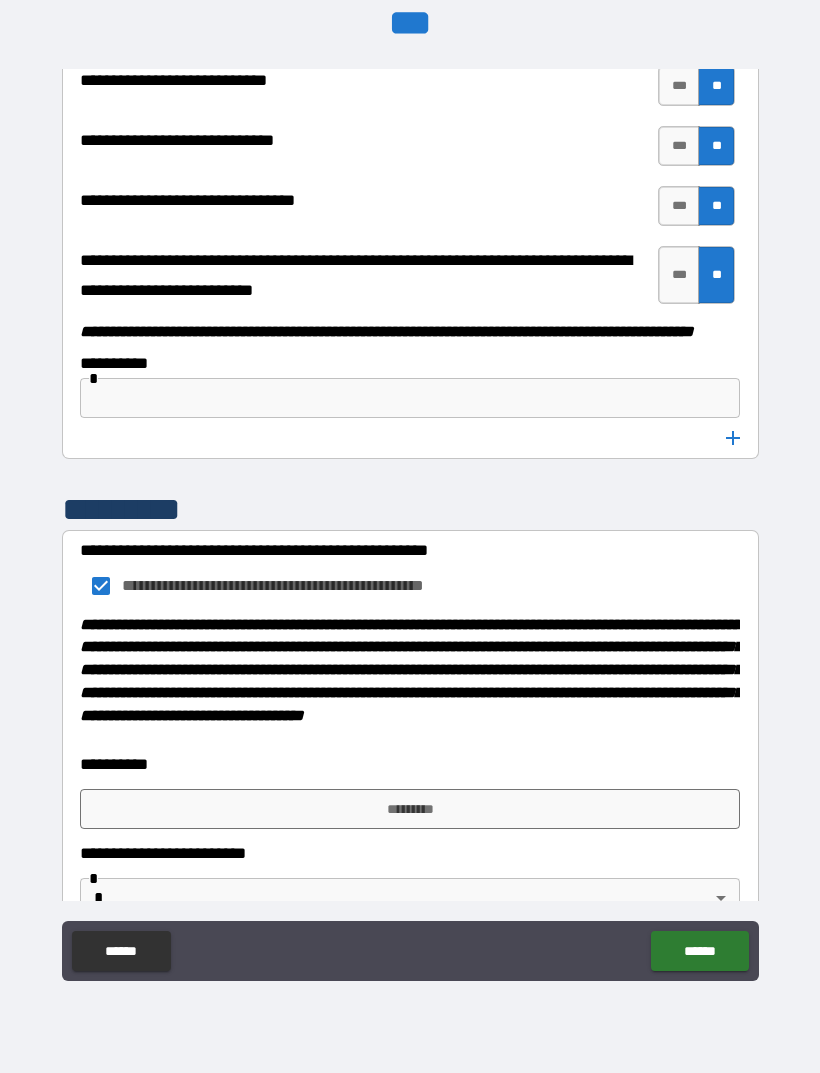 click on "*********" at bounding box center (410, 809) 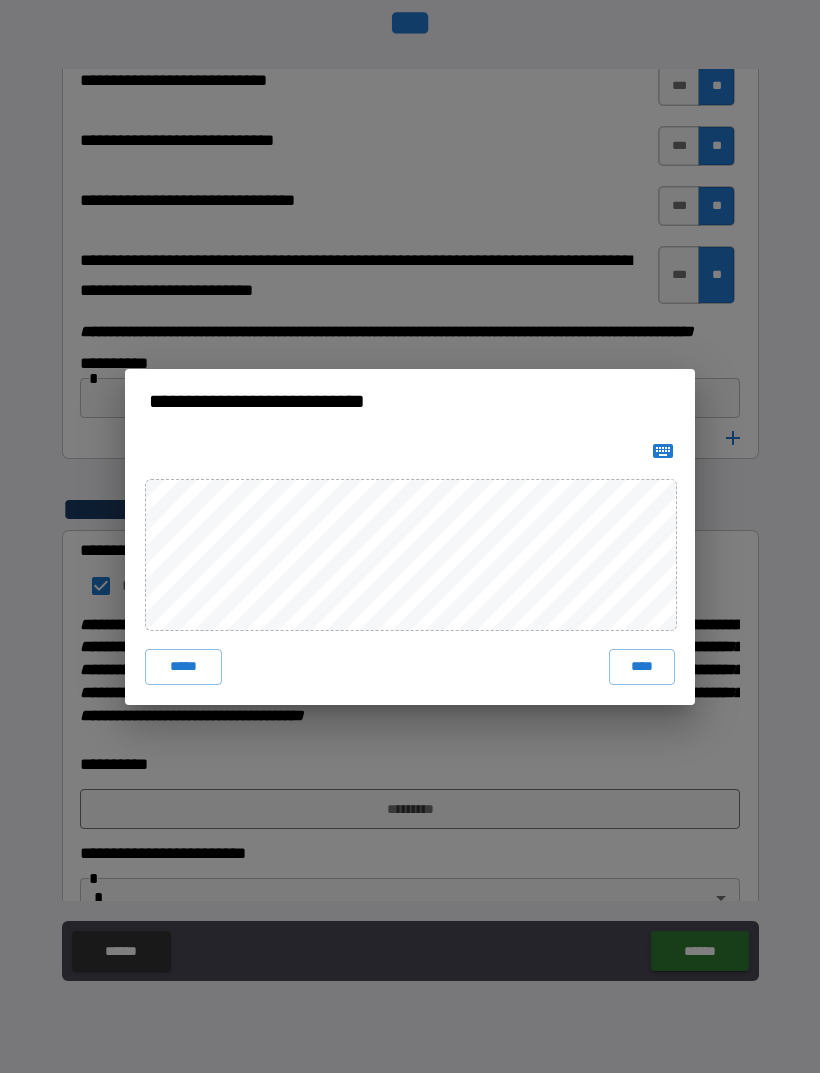 click on "****" at bounding box center (642, 667) 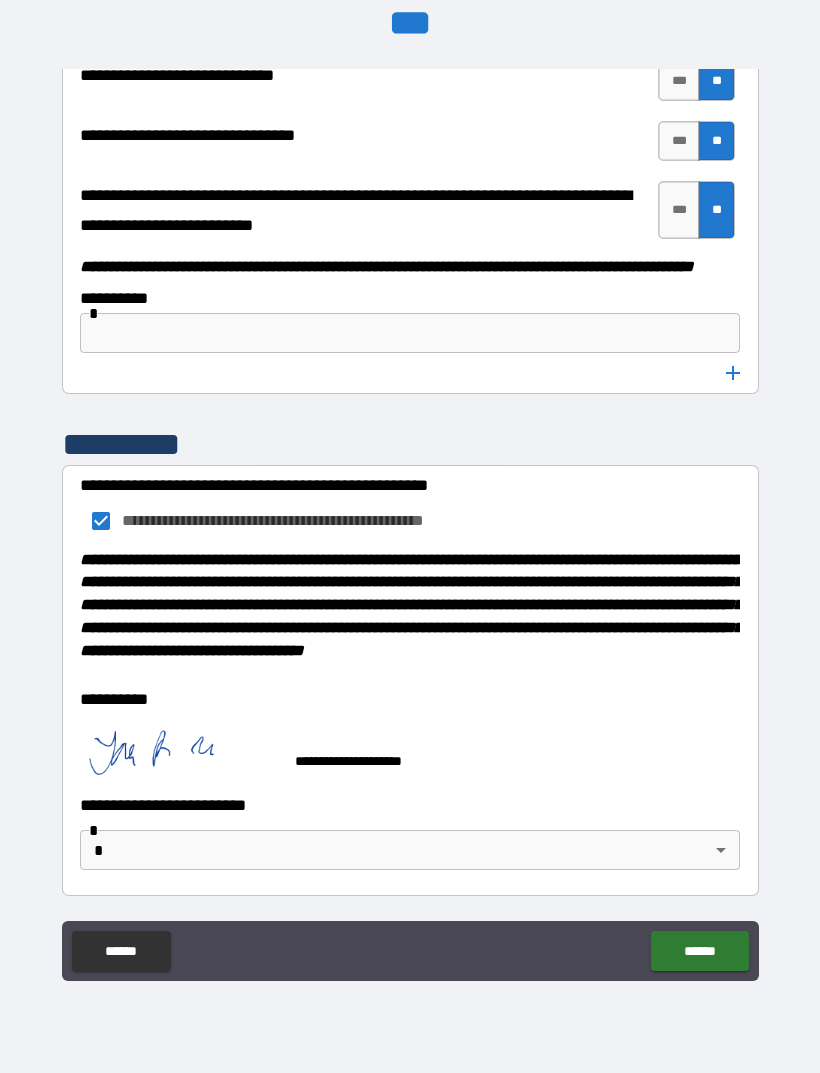 scroll, scrollTop: 10538, scrollLeft: 0, axis: vertical 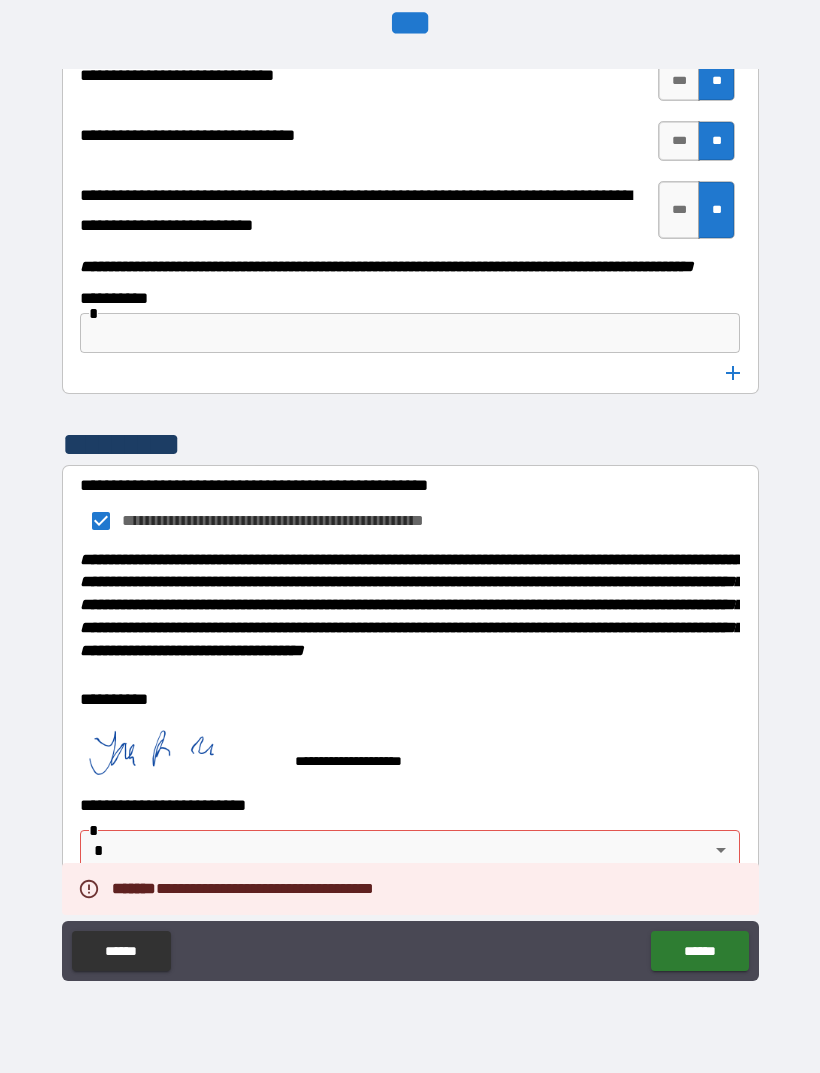click on "**********" at bounding box center [410, 504] 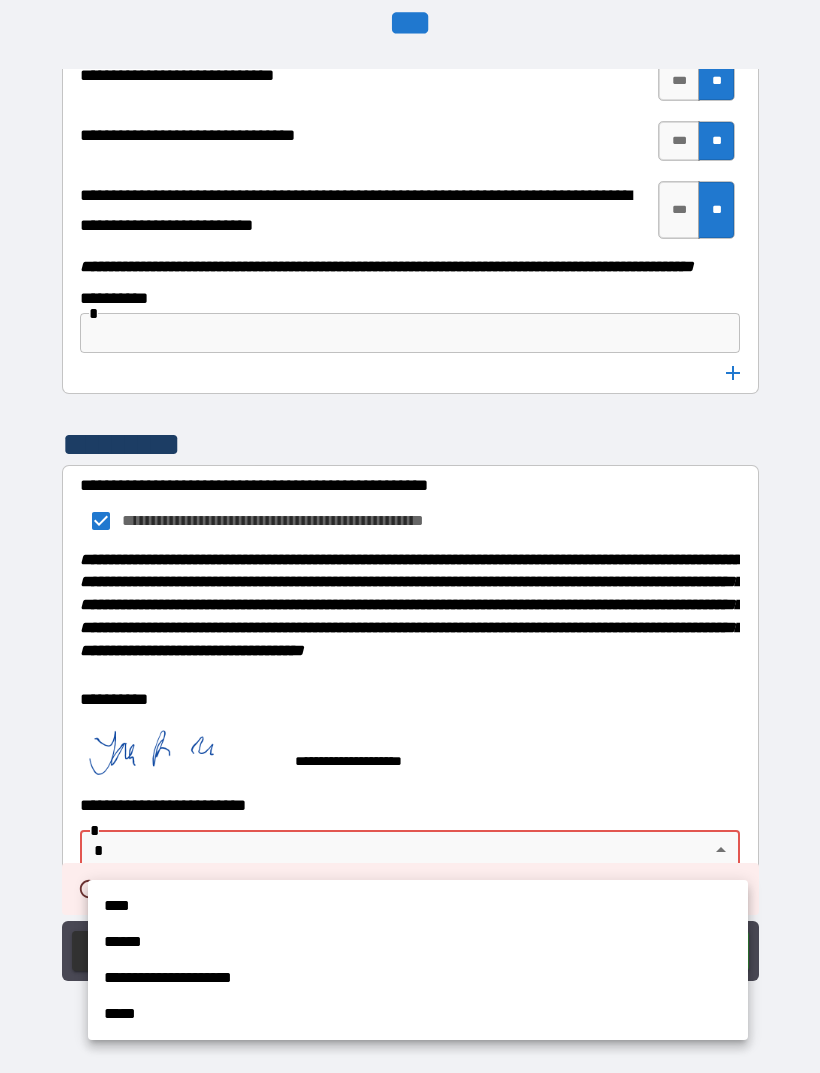 click on "****" at bounding box center [418, 906] 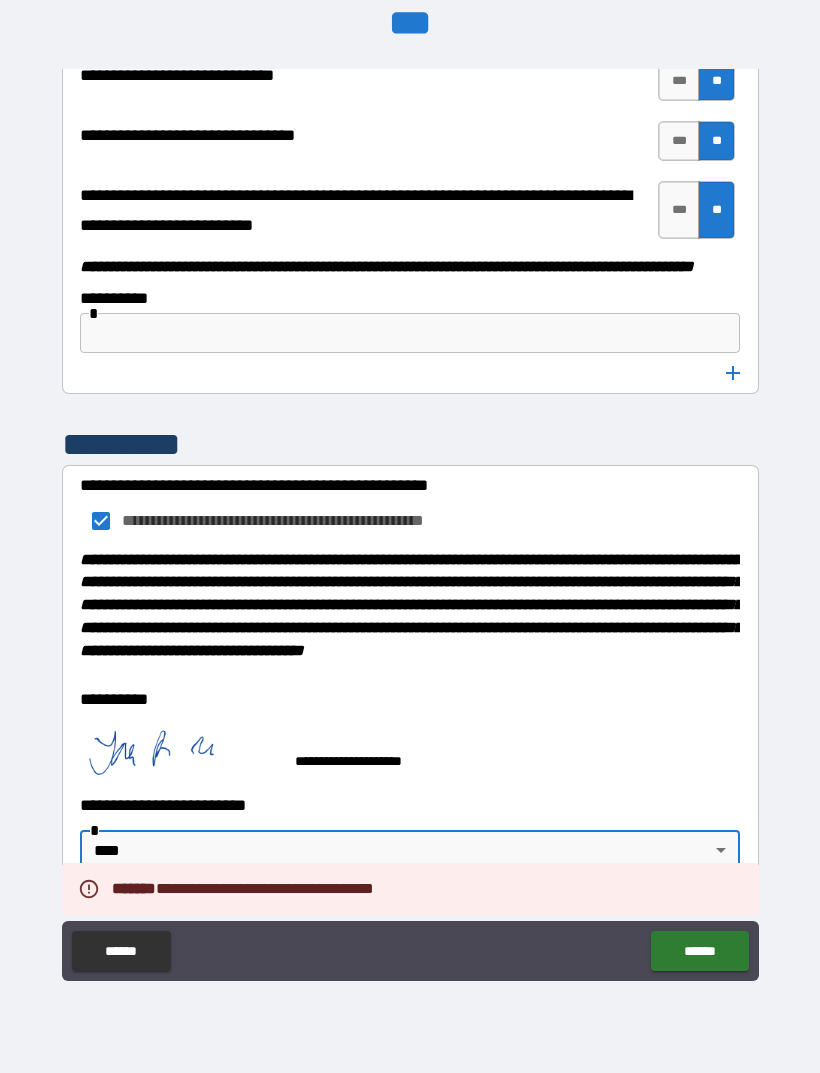 click on "******" at bounding box center [699, 951] 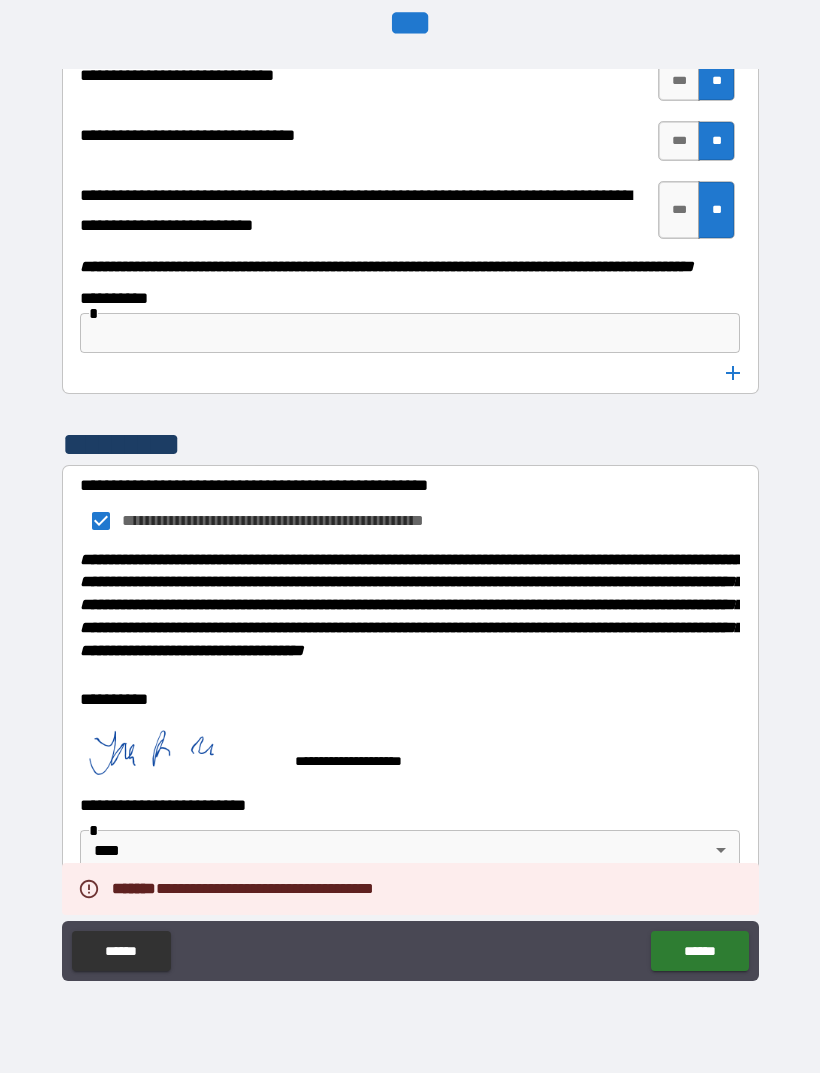 scroll, scrollTop: 10538, scrollLeft: 0, axis: vertical 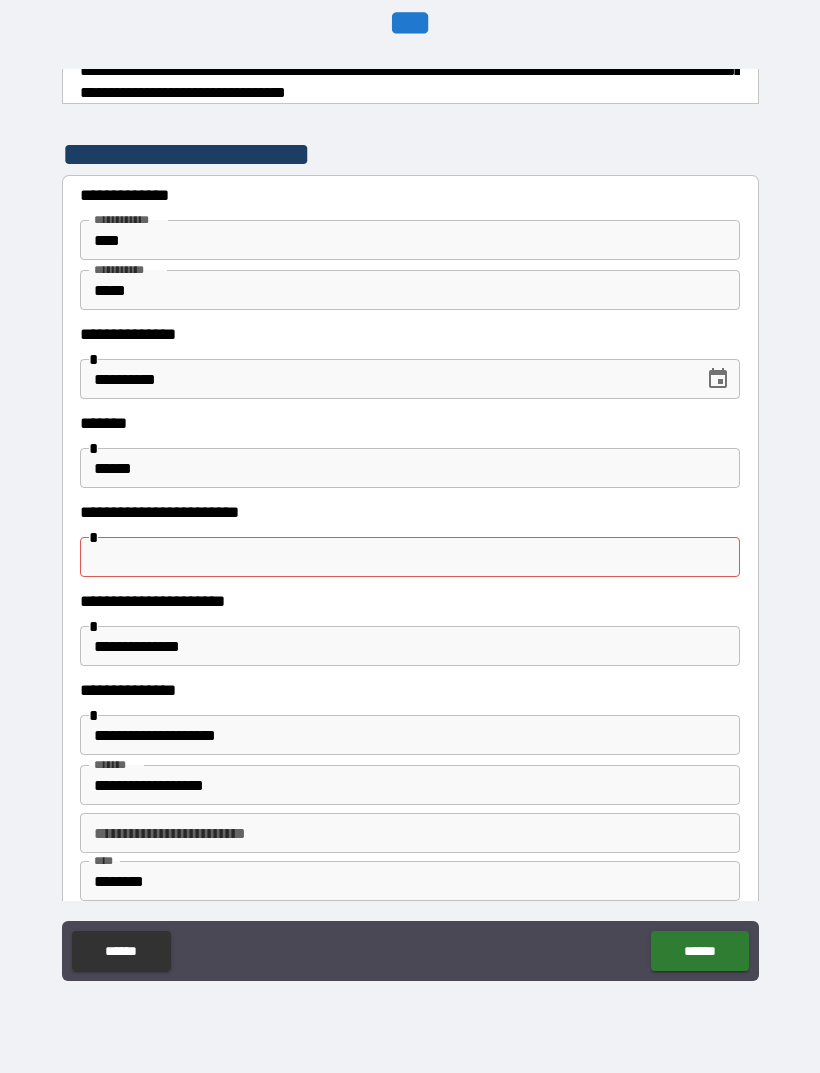 click at bounding box center [410, 557] 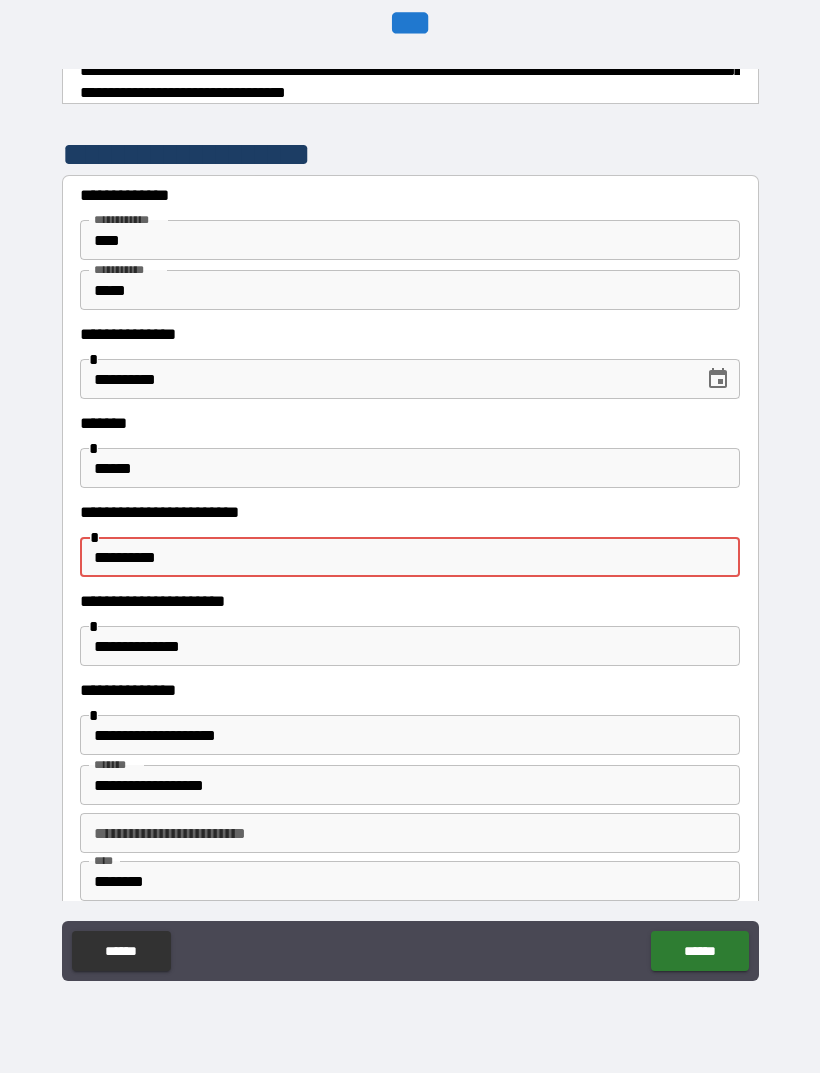 type on "**********" 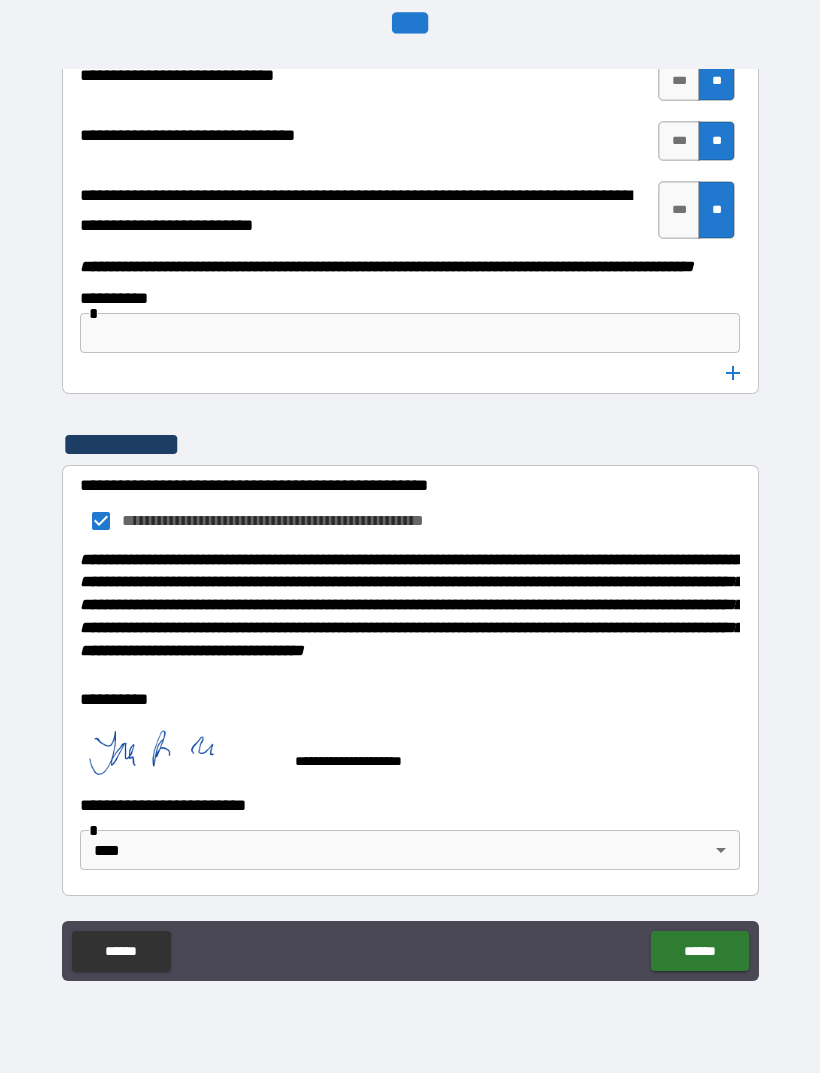 scroll, scrollTop: 10538, scrollLeft: 0, axis: vertical 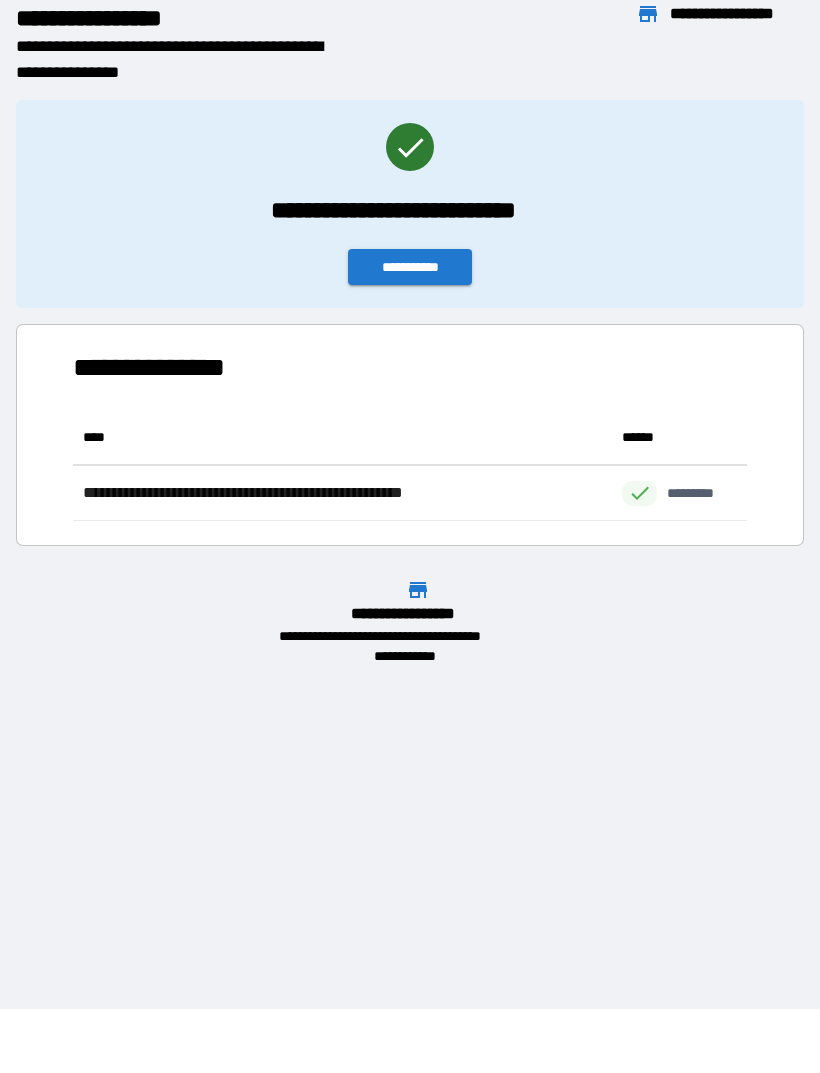 click on "**********" at bounding box center (410, 267) 